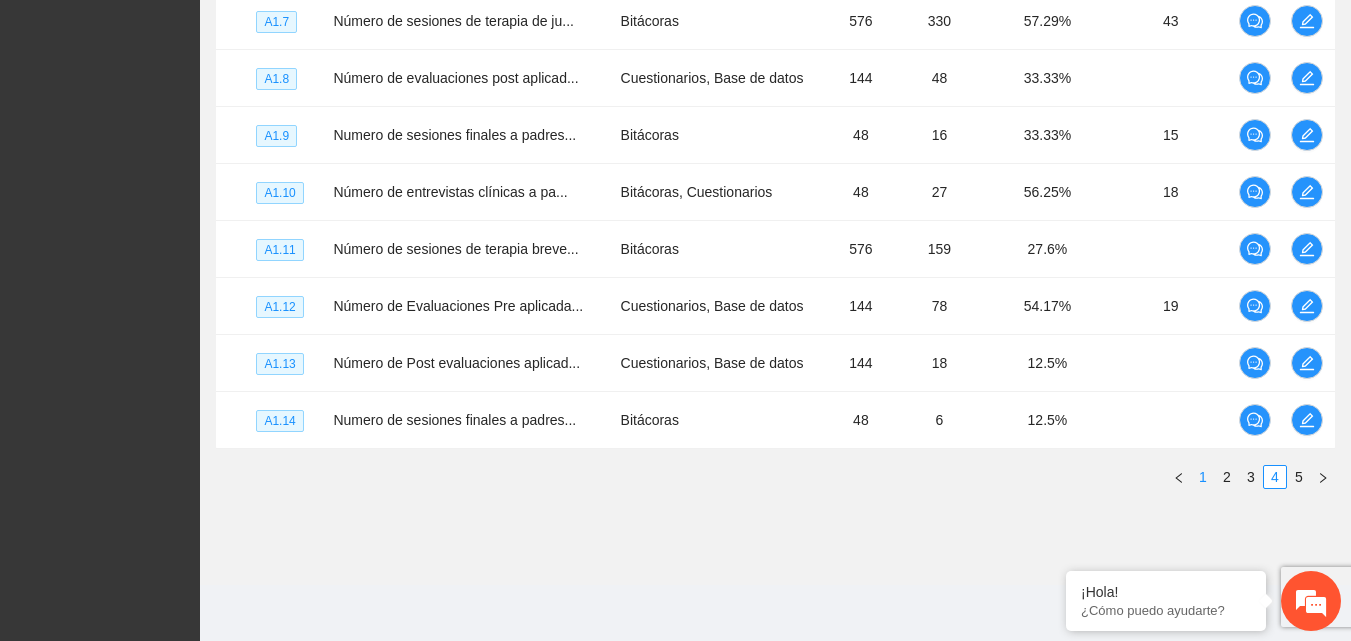 scroll, scrollTop: 0, scrollLeft: 0, axis: both 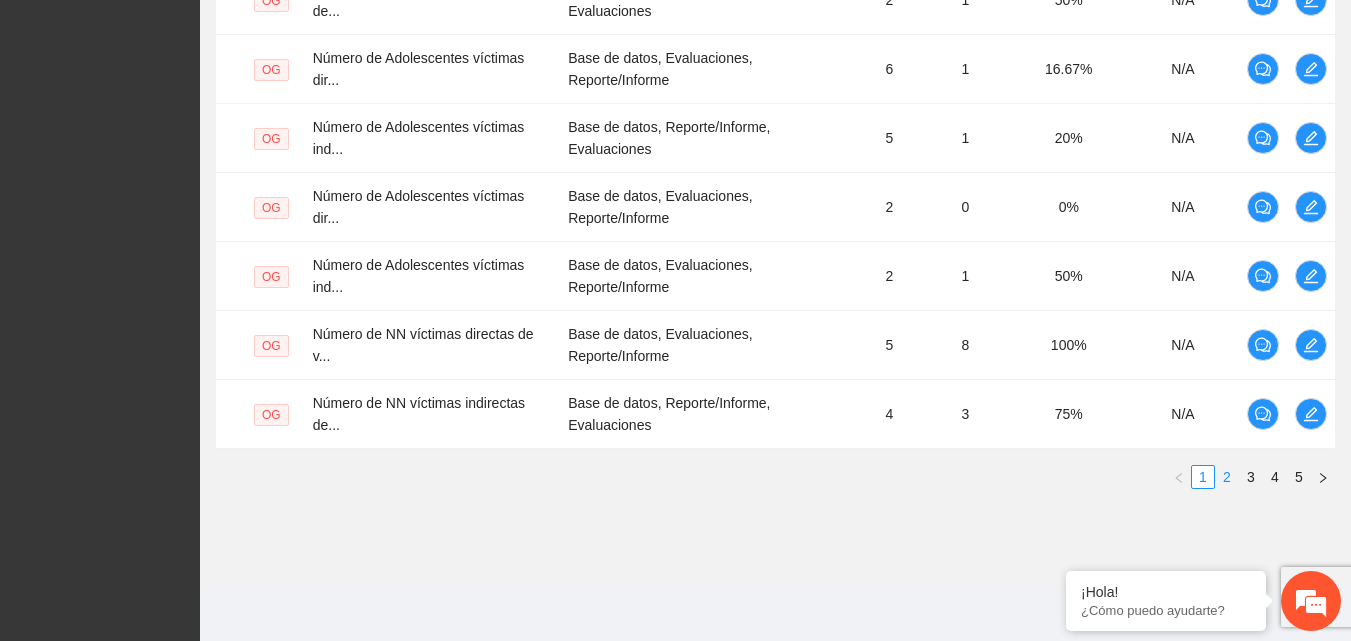click on "2" at bounding box center [1227, 477] 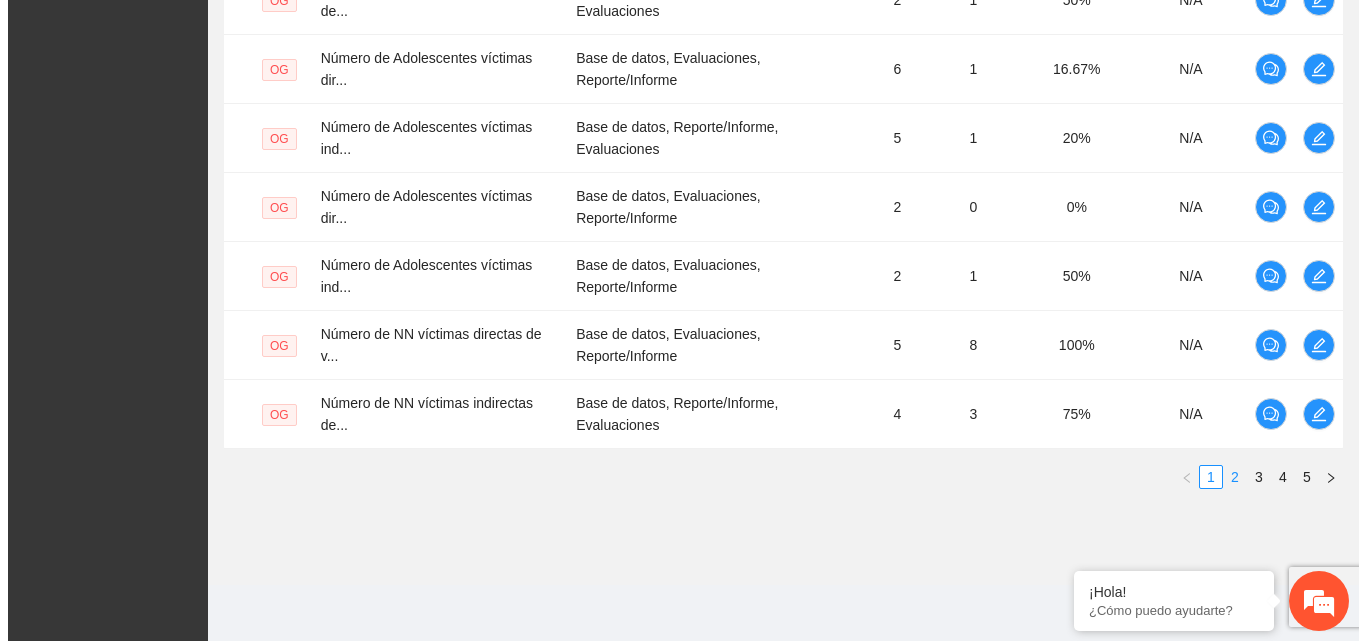 scroll, scrollTop: 764, scrollLeft: 0, axis: vertical 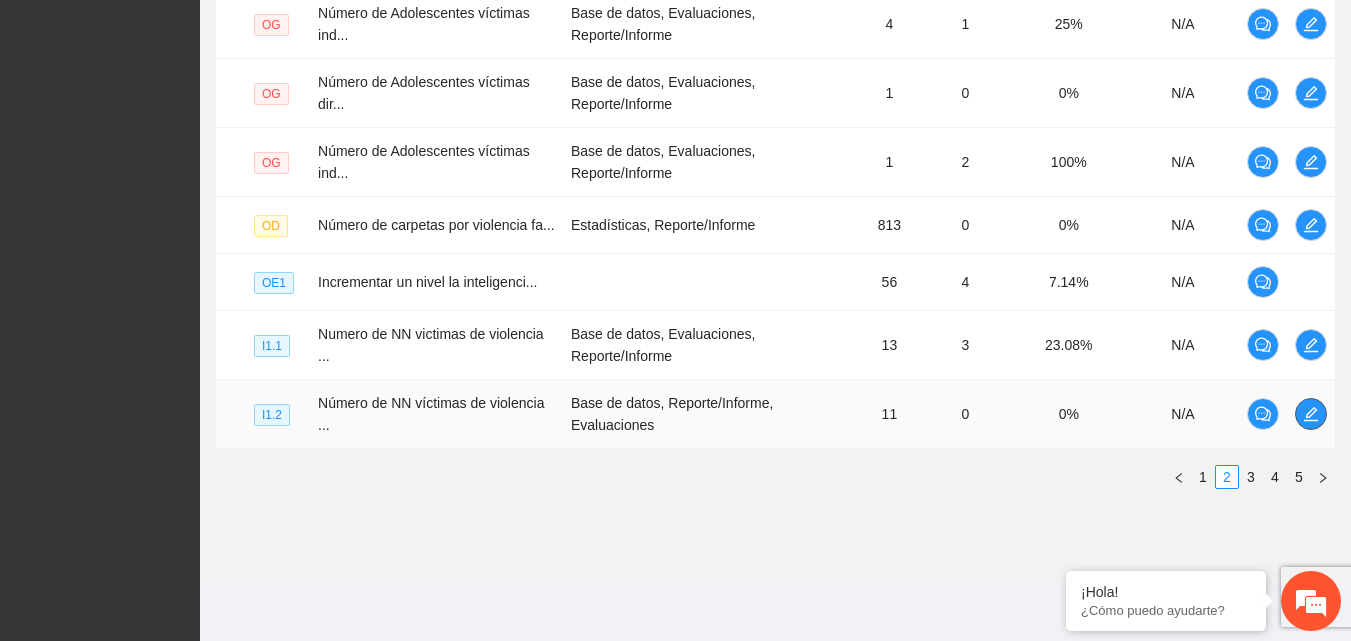 click 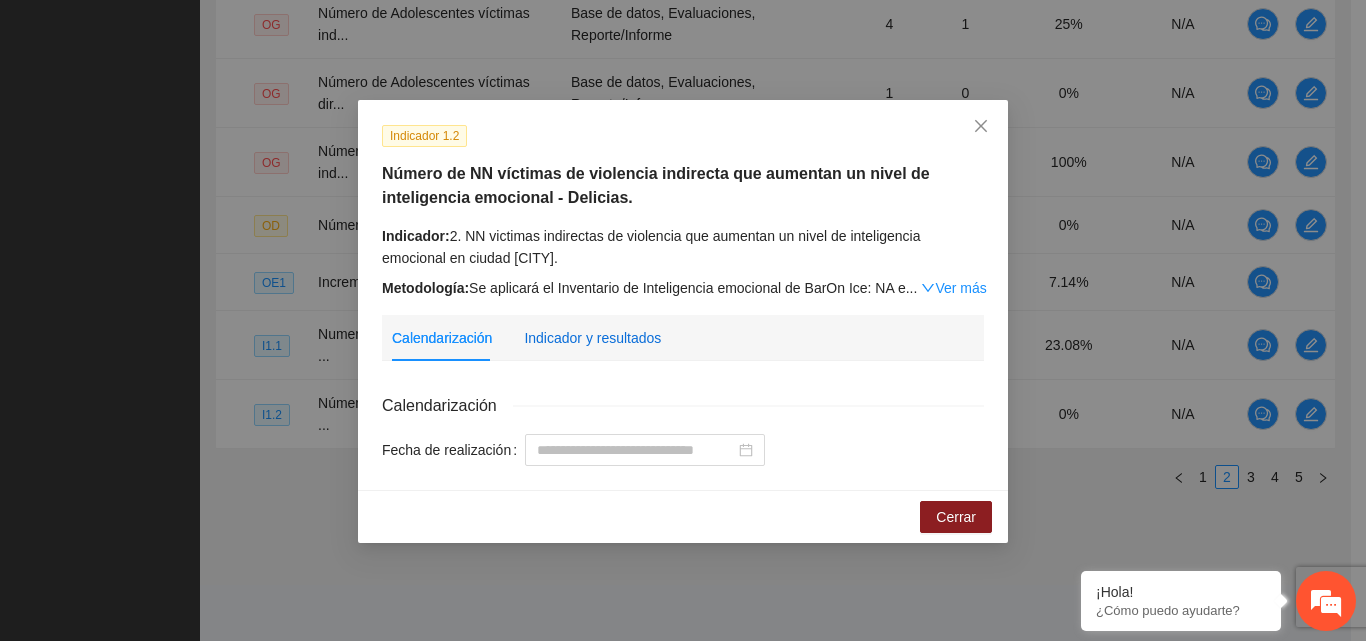 click on "Indicador y resultados" at bounding box center [592, 338] 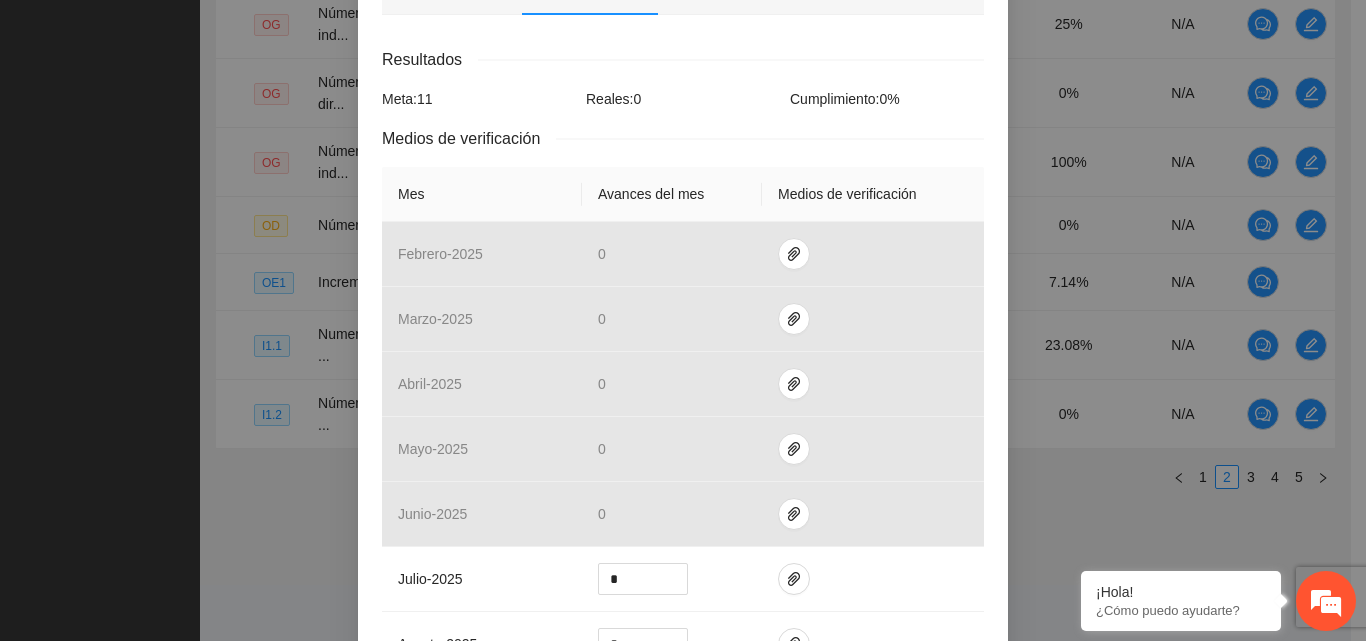 scroll, scrollTop: 400, scrollLeft: 0, axis: vertical 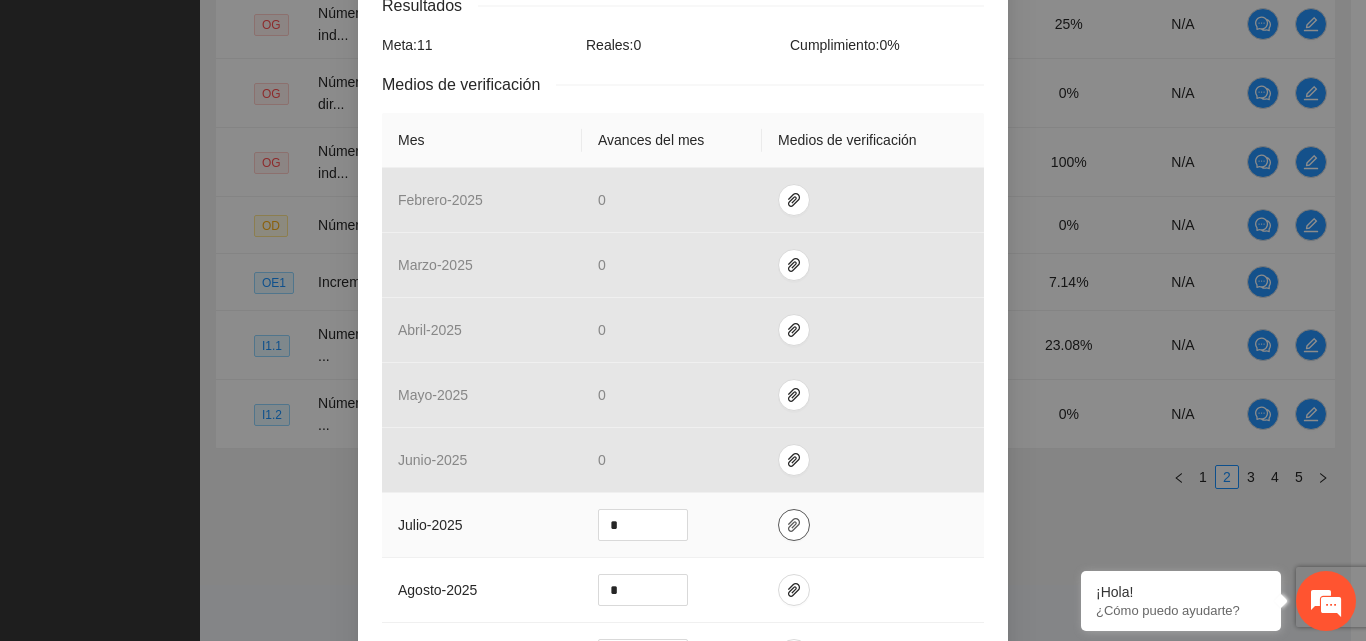 click 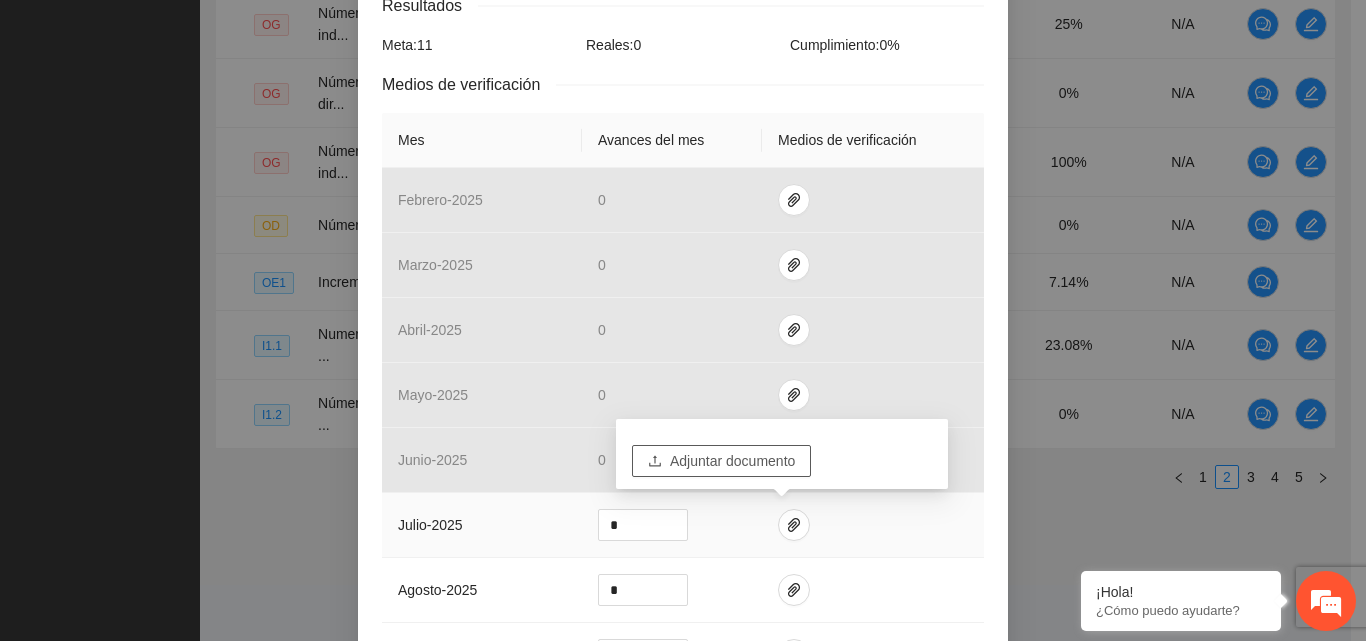 click on "Adjuntar documento" at bounding box center [732, 461] 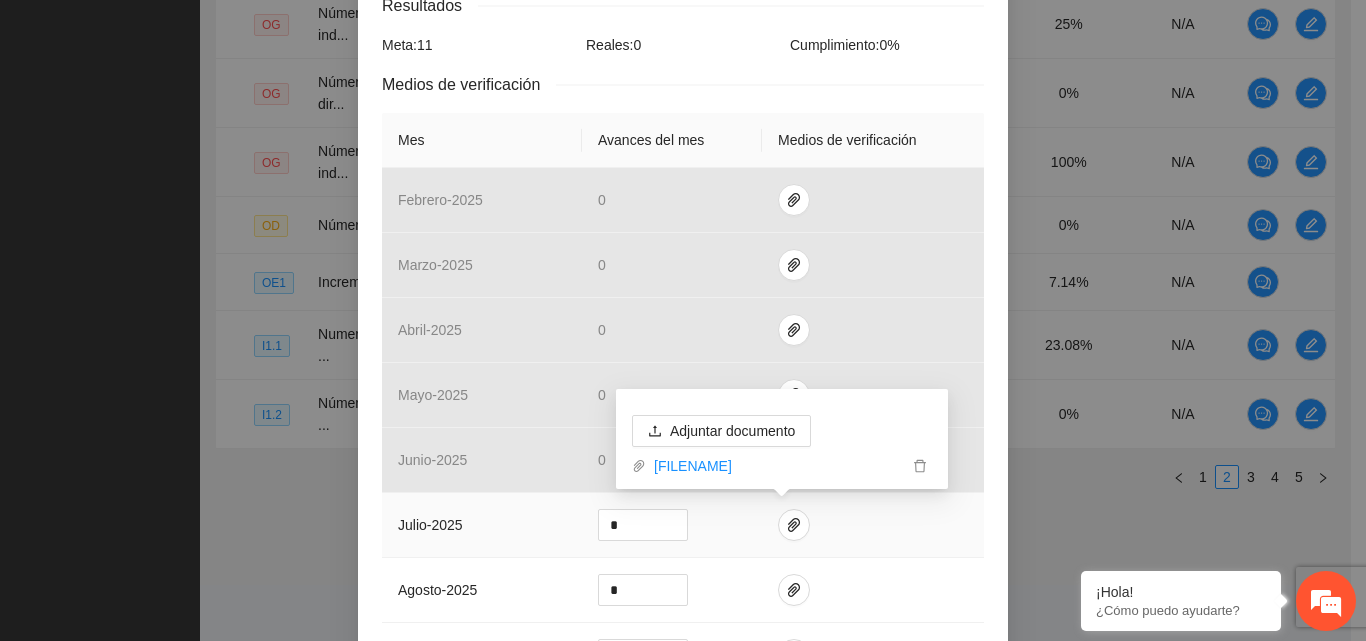 click at bounding box center (873, 525) 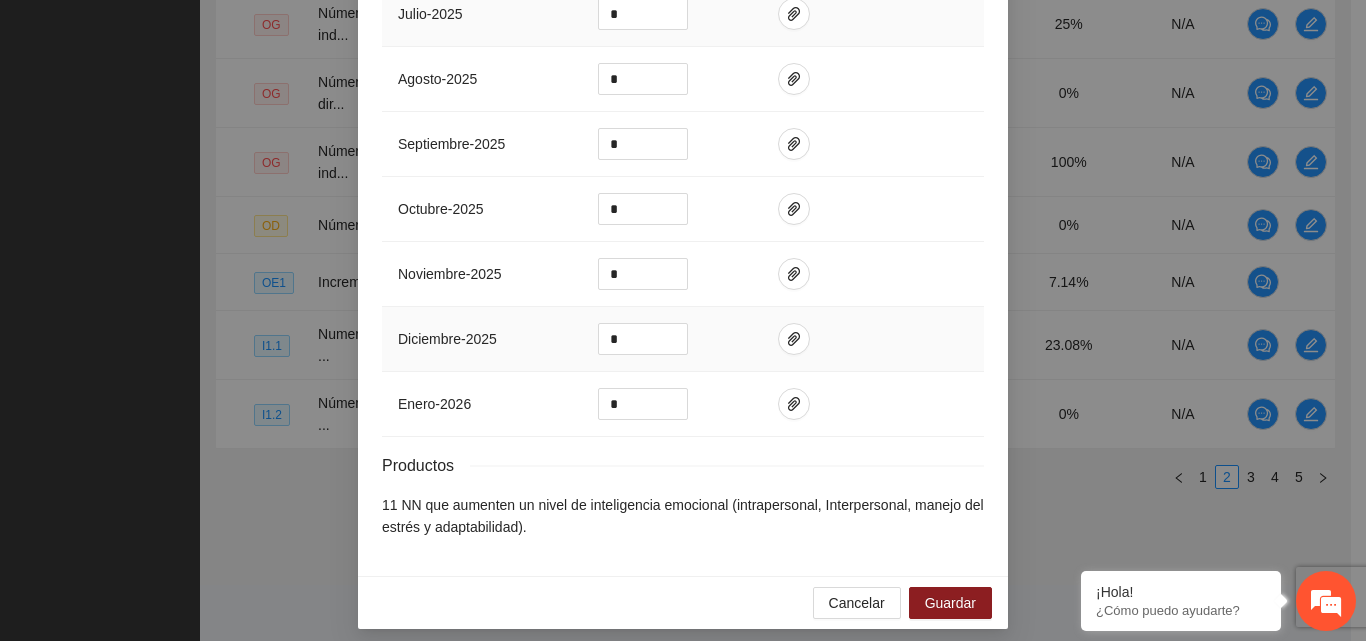 scroll, scrollTop: 922, scrollLeft: 0, axis: vertical 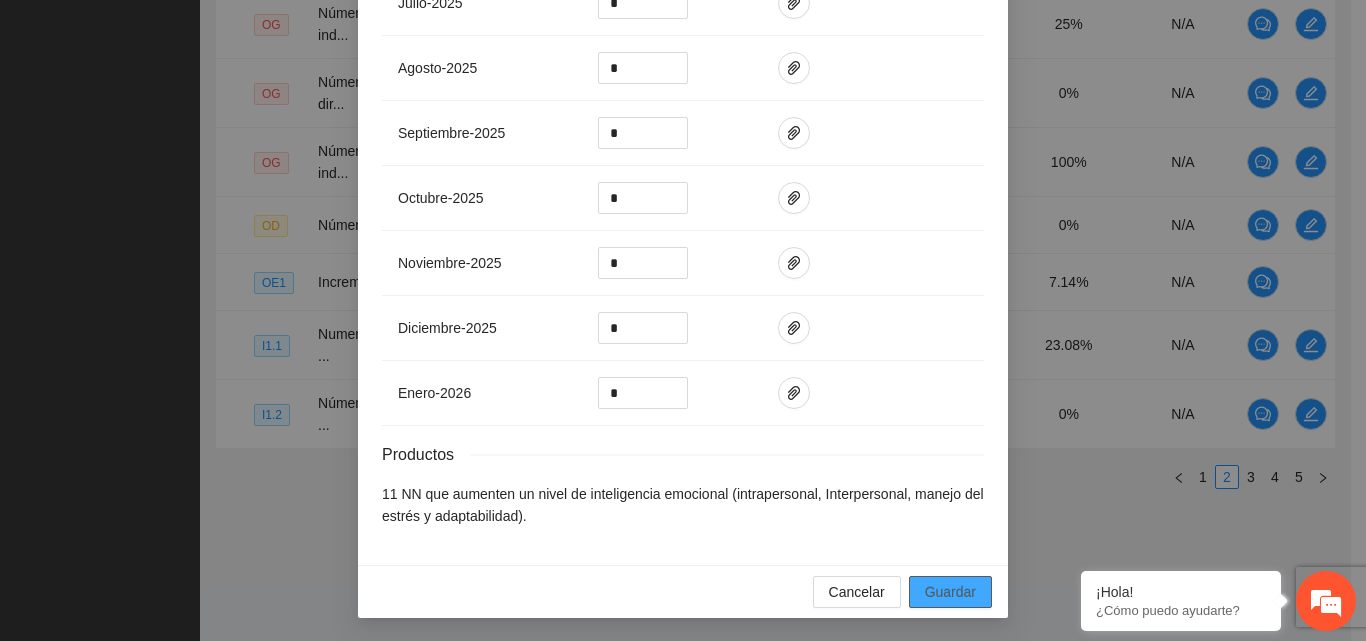 click on "Guardar" at bounding box center (950, 592) 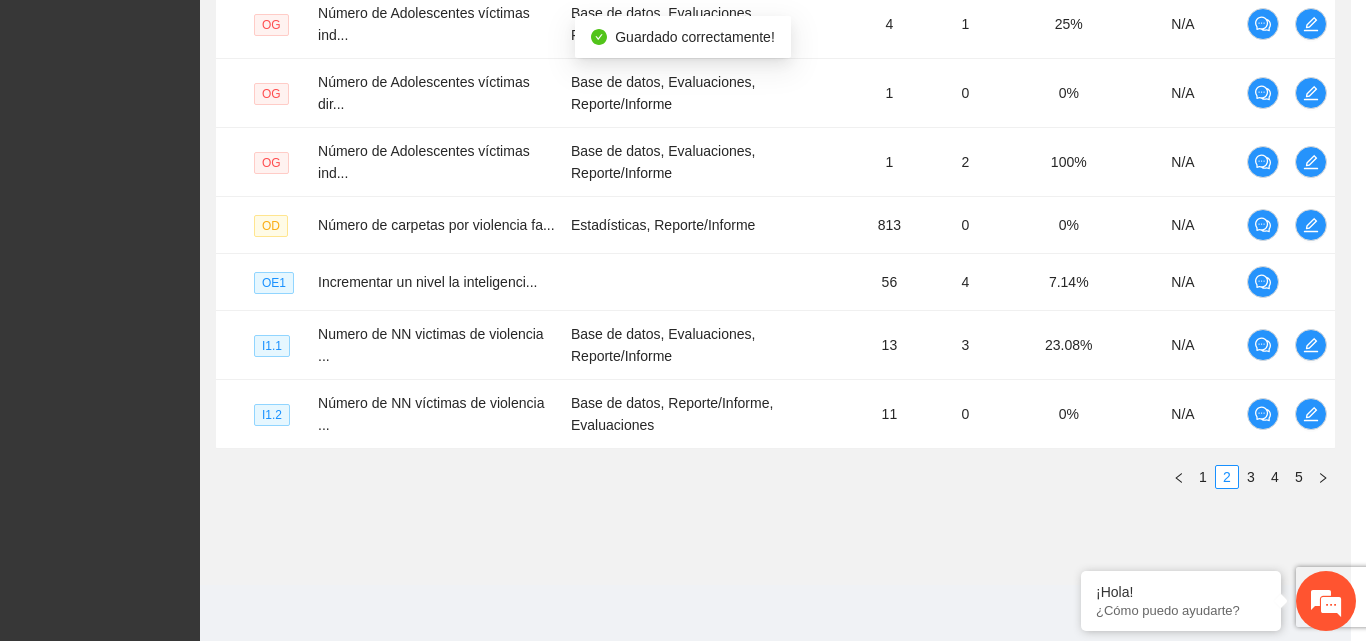 scroll, scrollTop: 822, scrollLeft: 0, axis: vertical 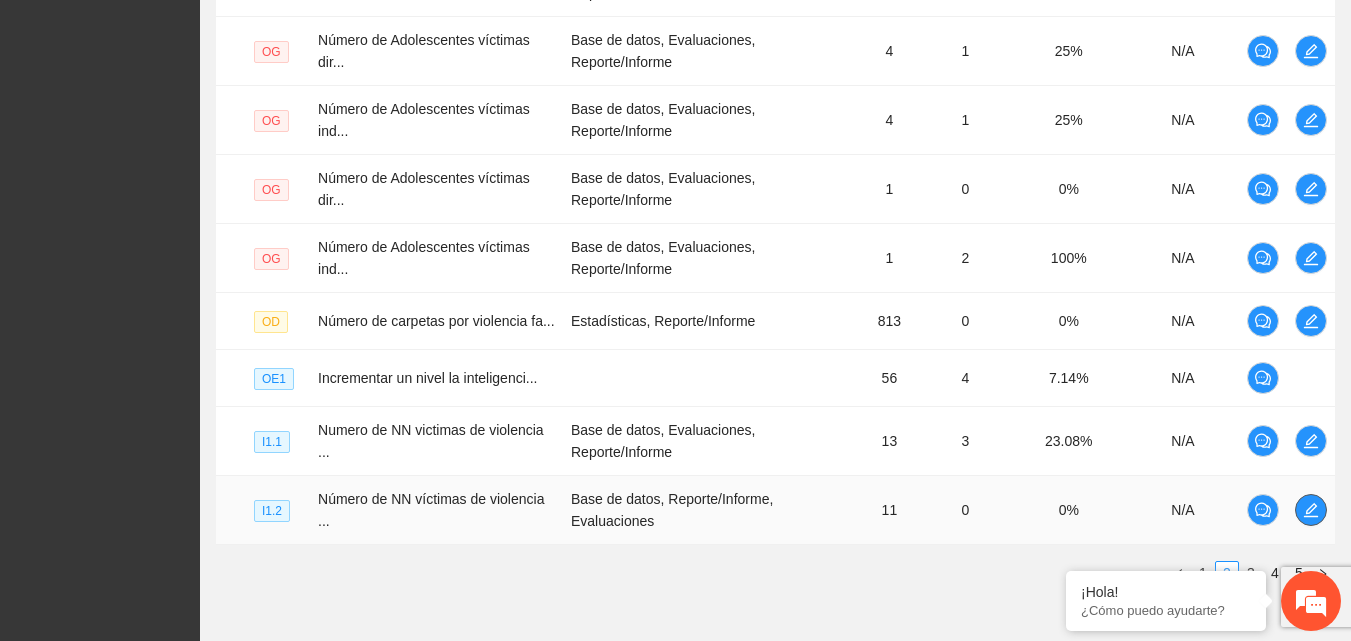 click at bounding box center (1311, 510) 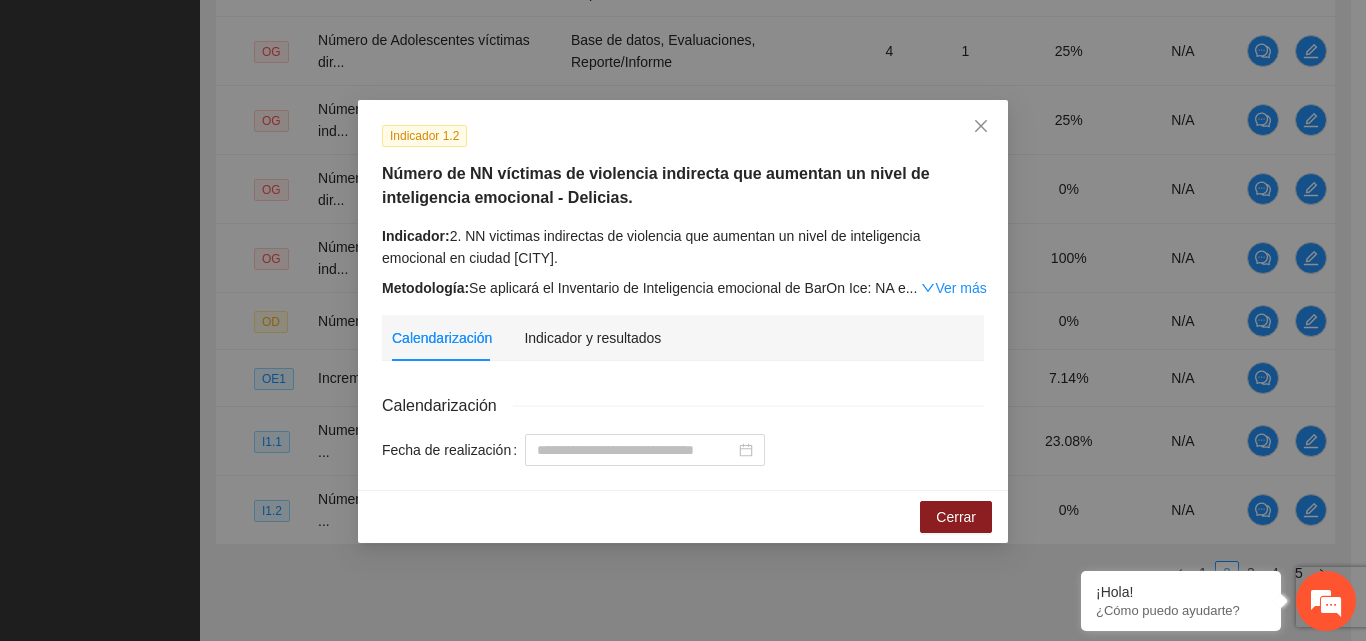 click on "Calendarización Indicador y resultados" at bounding box center (683, 338) 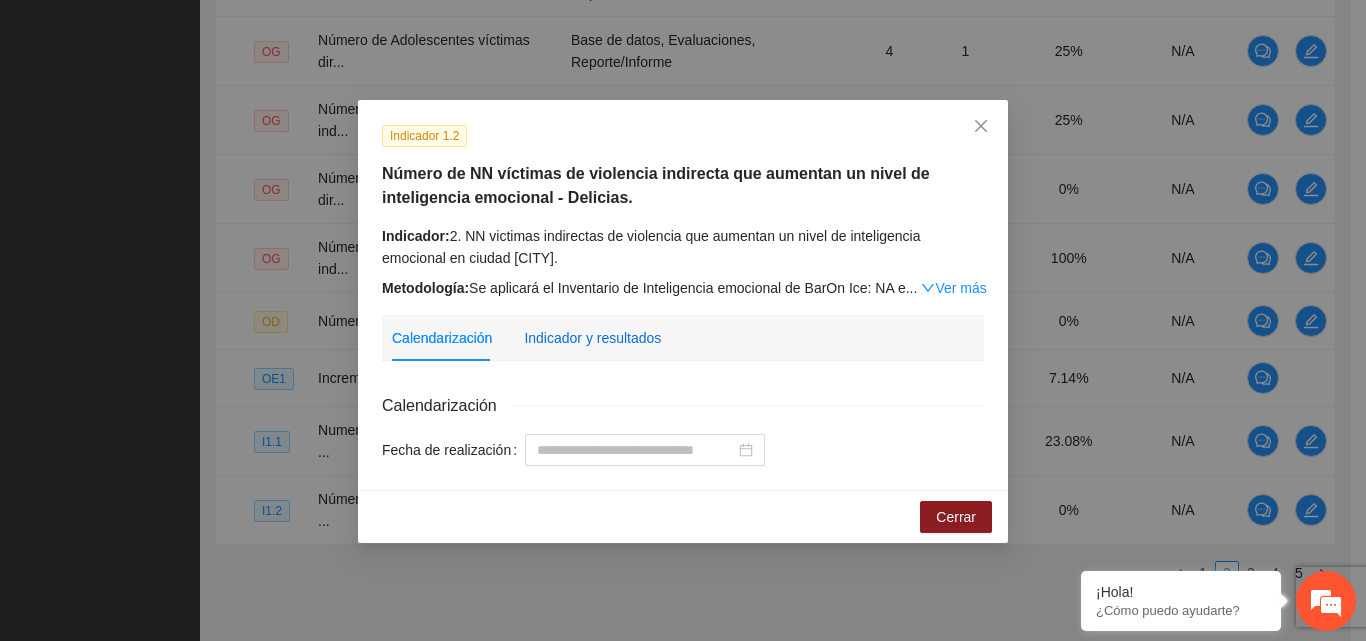 click on "Indicador y resultados" at bounding box center (592, 338) 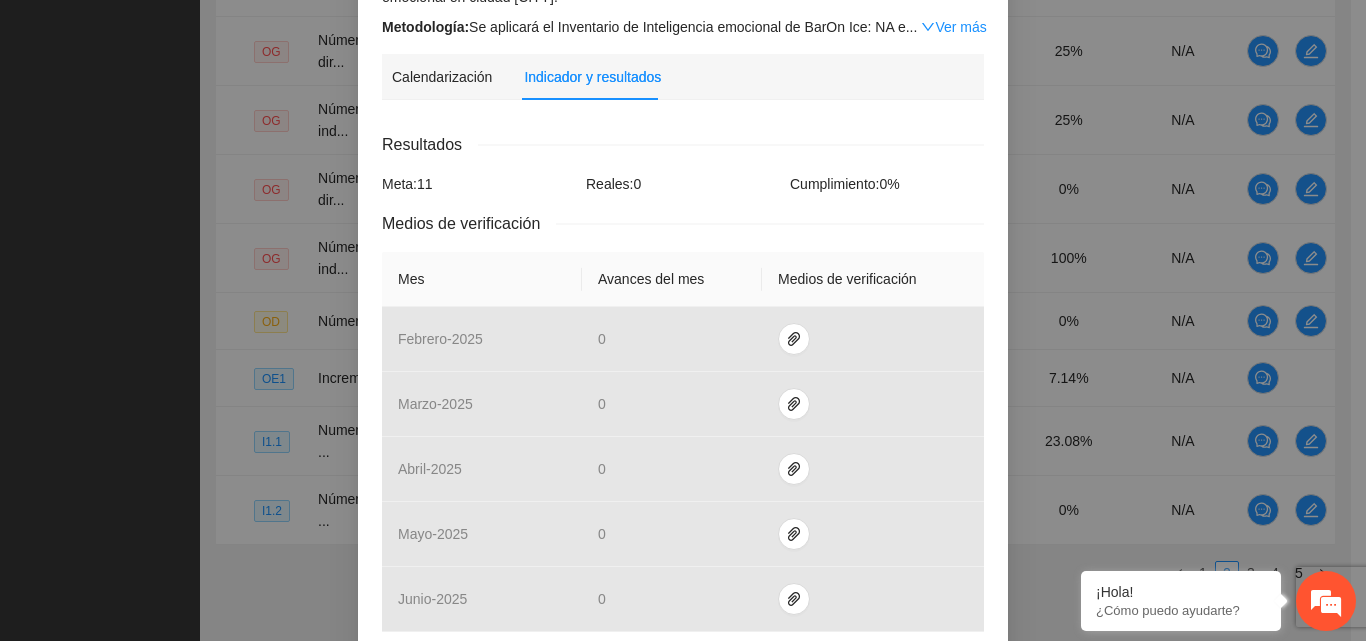 scroll, scrollTop: 500, scrollLeft: 0, axis: vertical 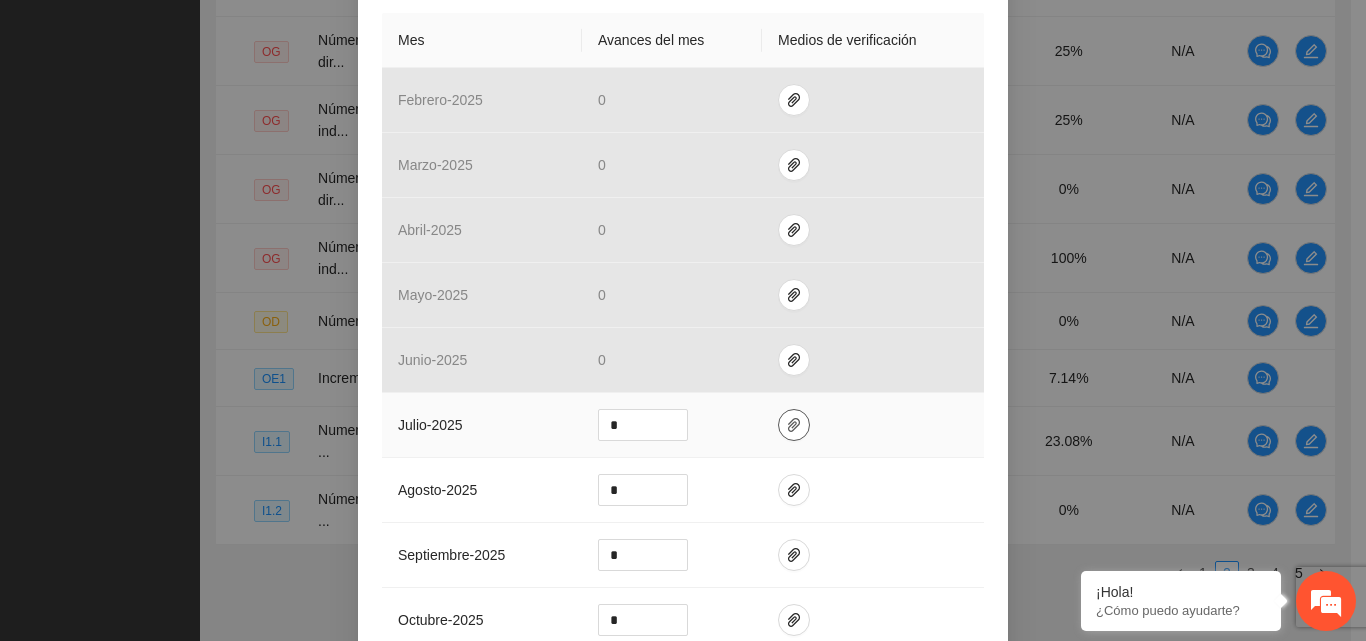 click at bounding box center [794, 425] 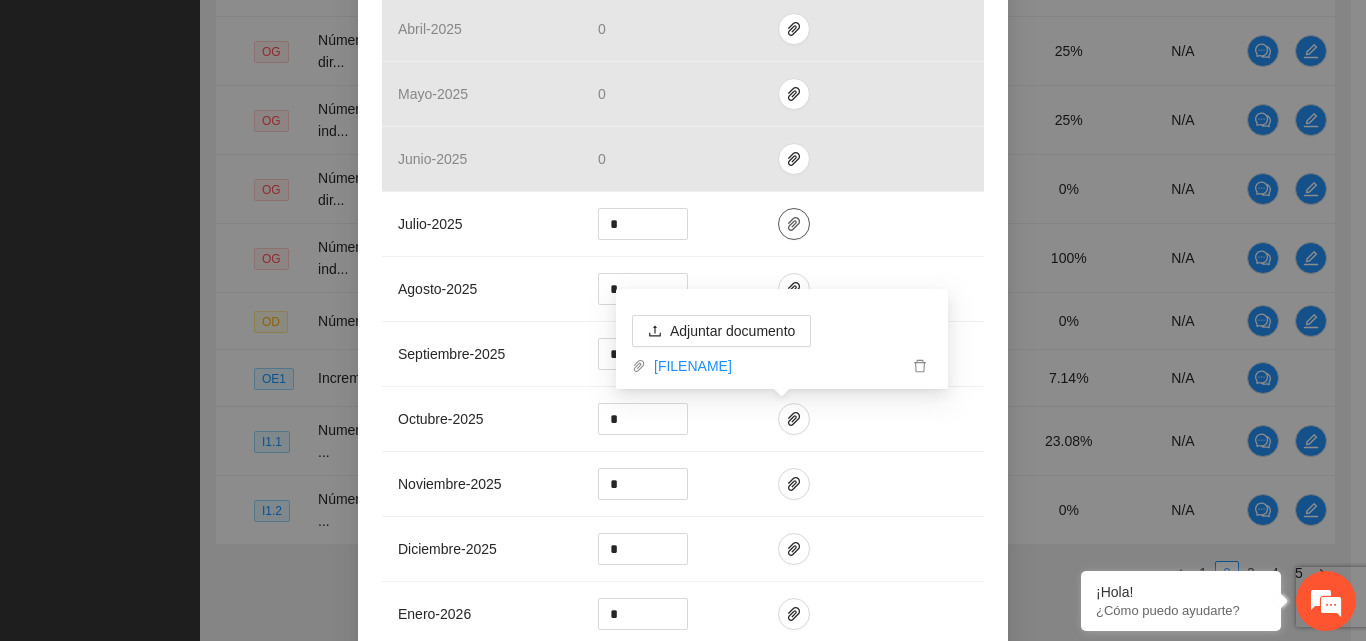 scroll, scrollTop: 922, scrollLeft: 0, axis: vertical 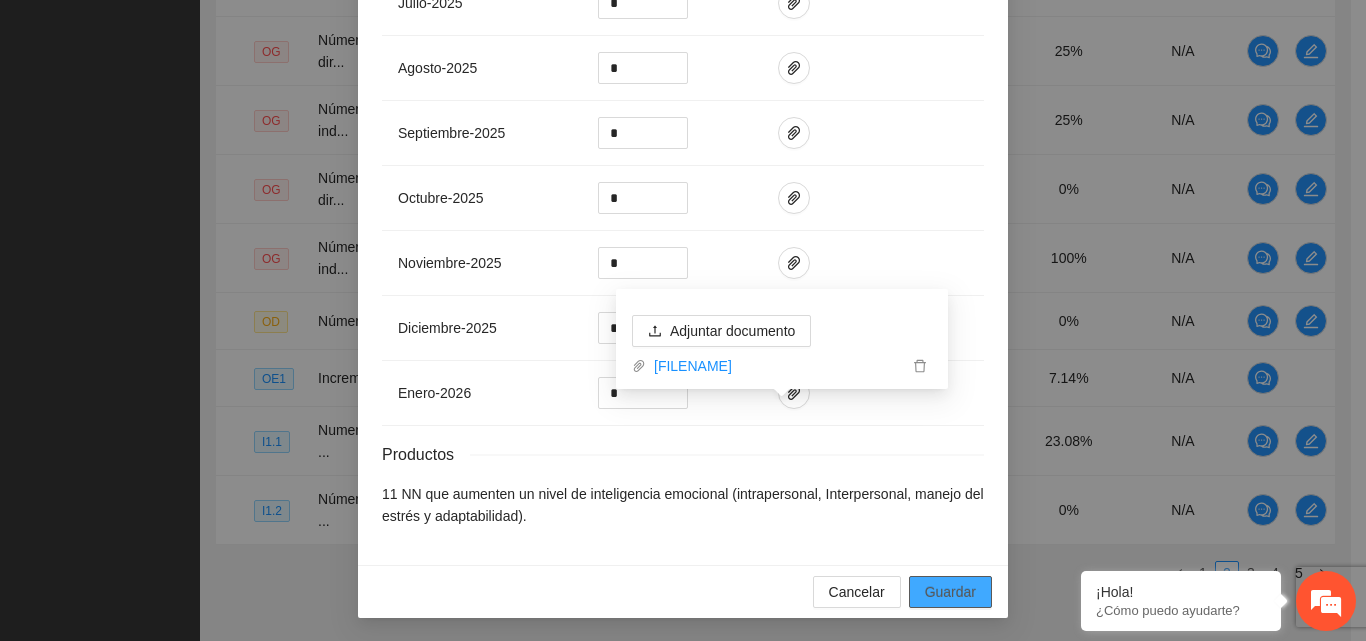 click on "Guardar" at bounding box center [950, 592] 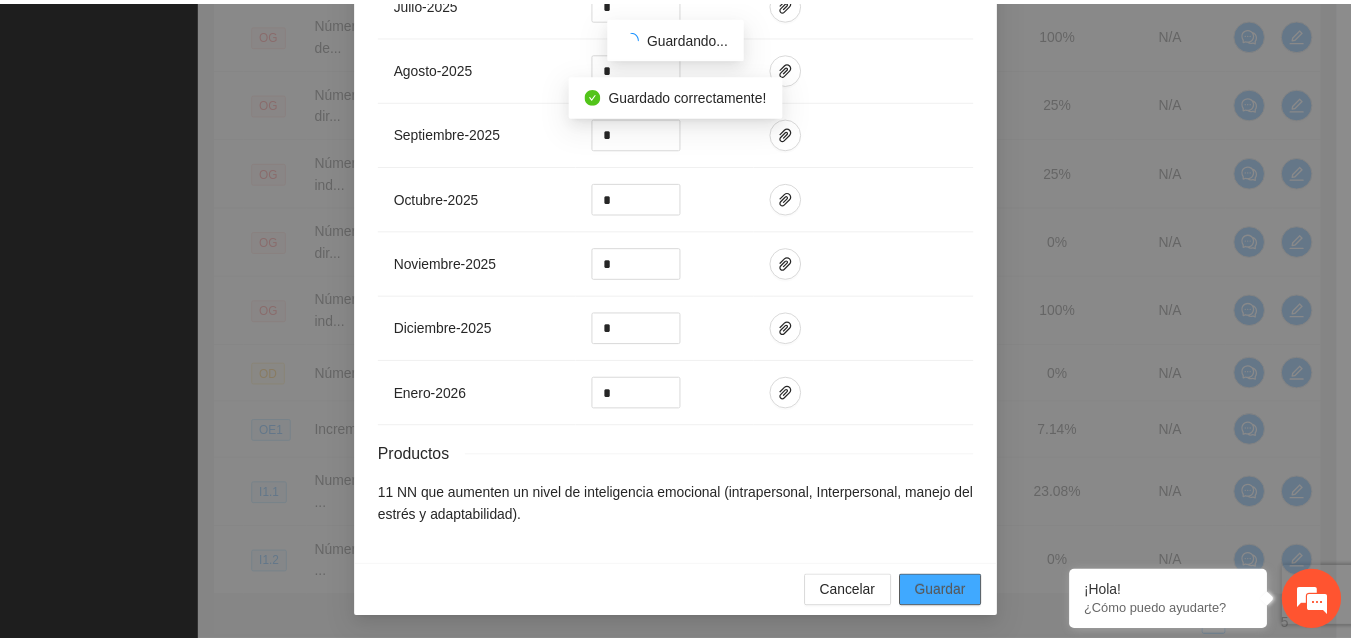 scroll, scrollTop: 822, scrollLeft: 0, axis: vertical 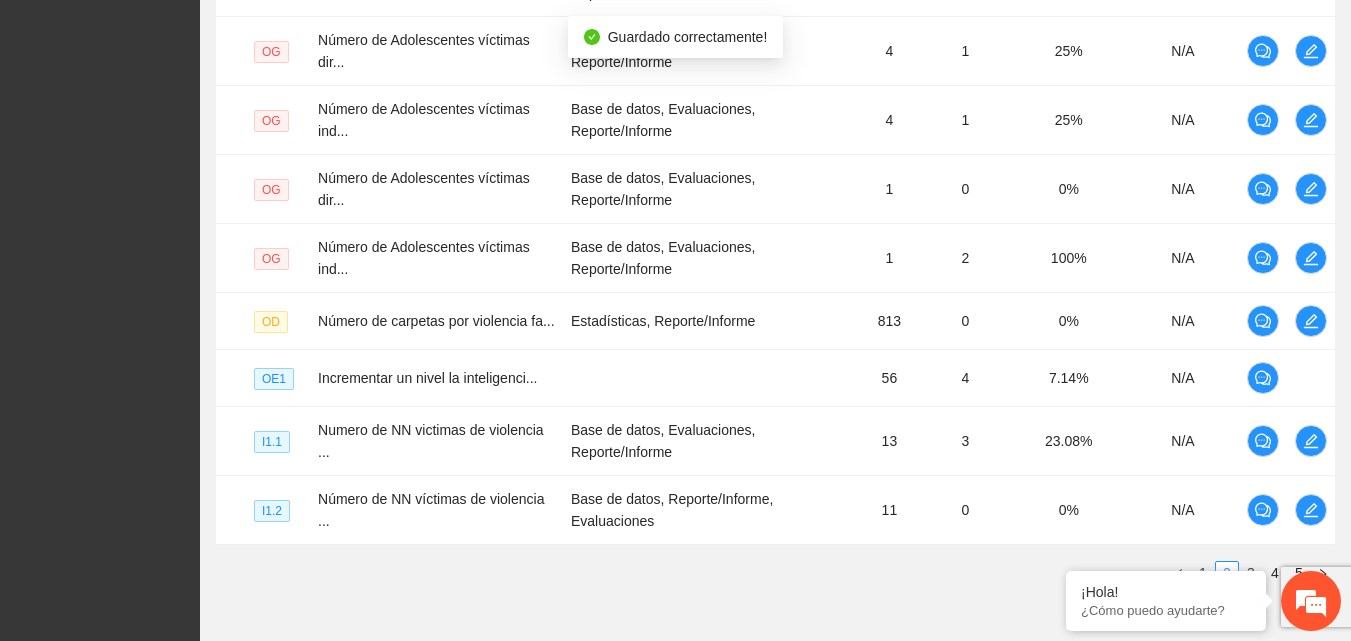 click on "Solicitudes Proyectos Activos Concluidos Usuarios Perfil de implementadora La información contenida en este sitio es confidencial y para uso exclusivo de FICOSEC. Cualquier impresión o copia tomada de esta plataforma será considerada como copia no autorizada." at bounding box center (100, 34) 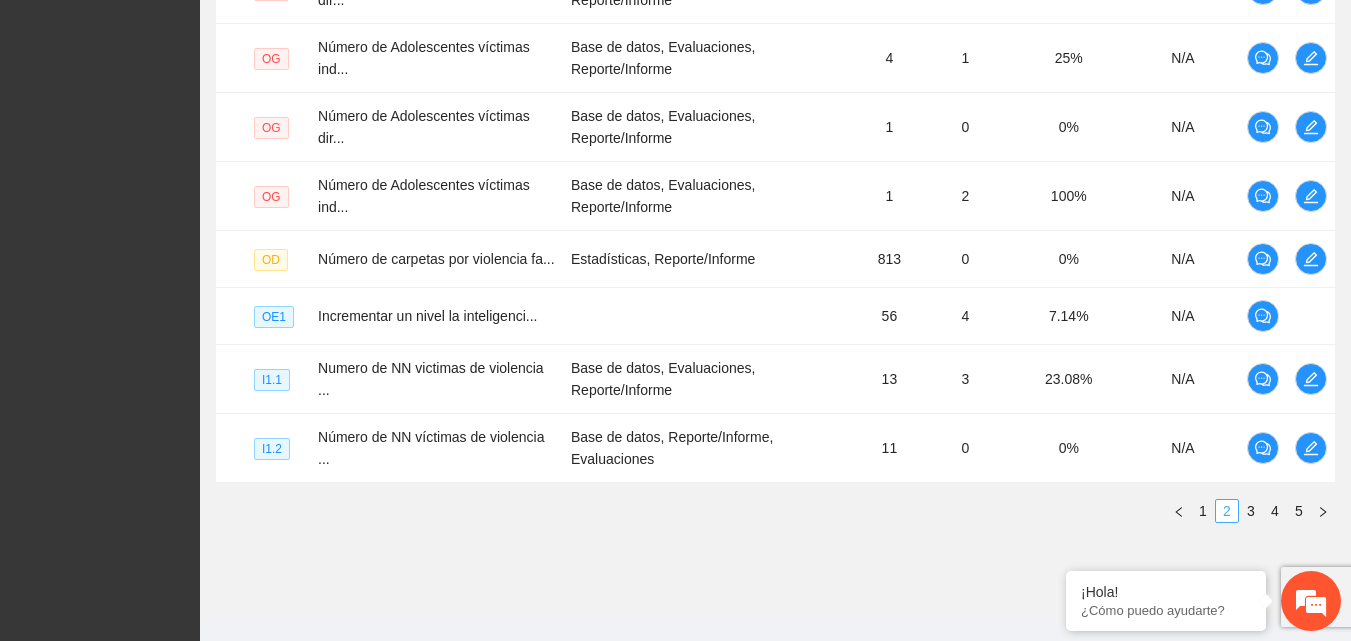 scroll, scrollTop: 764, scrollLeft: 0, axis: vertical 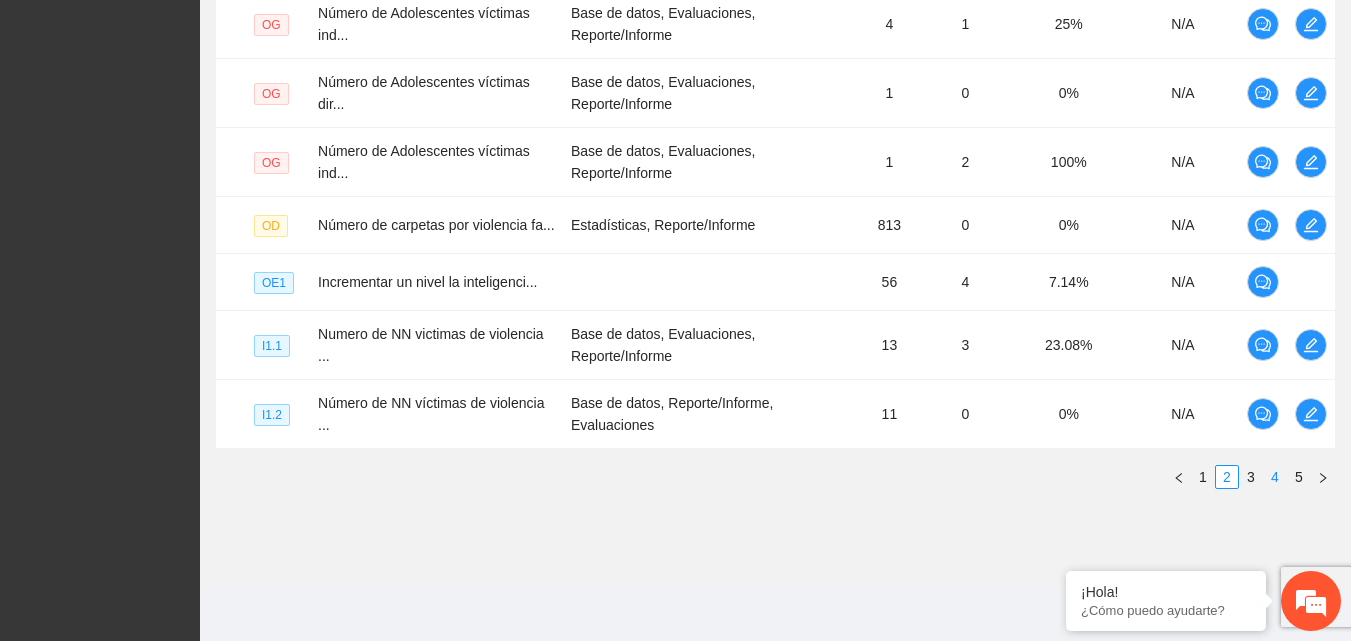 click on "4" at bounding box center [1275, 477] 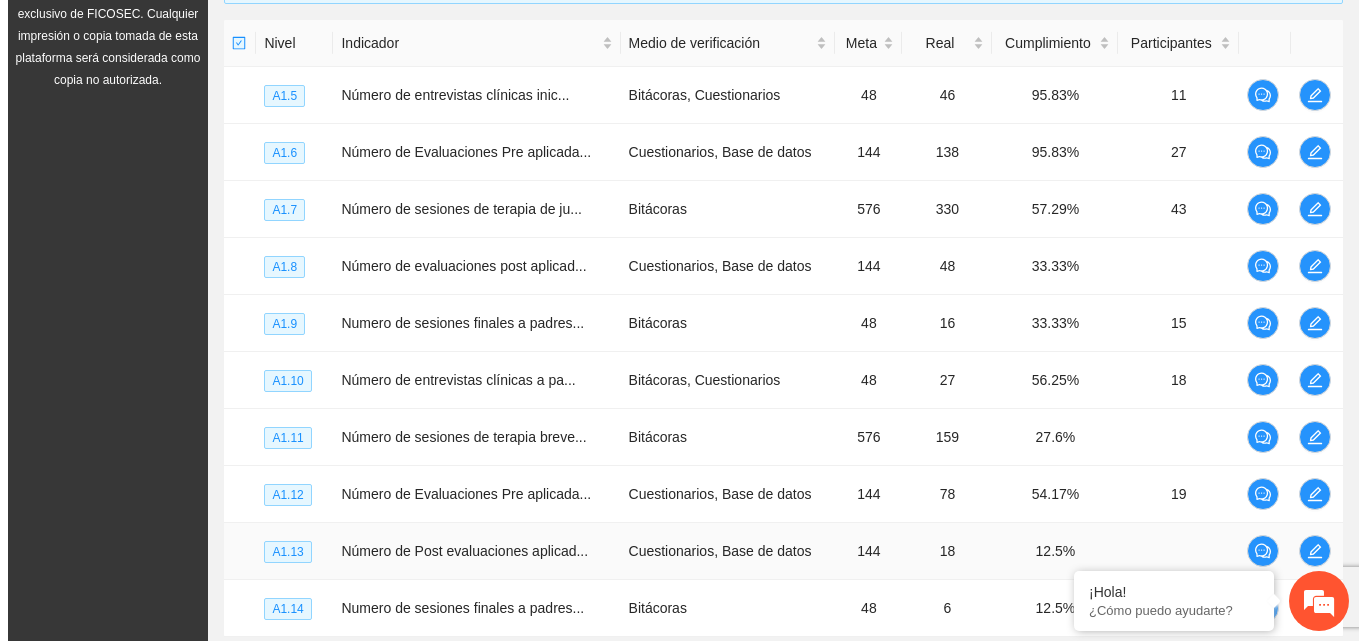 scroll, scrollTop: 468, scrollLeft: 0, axis: vertical 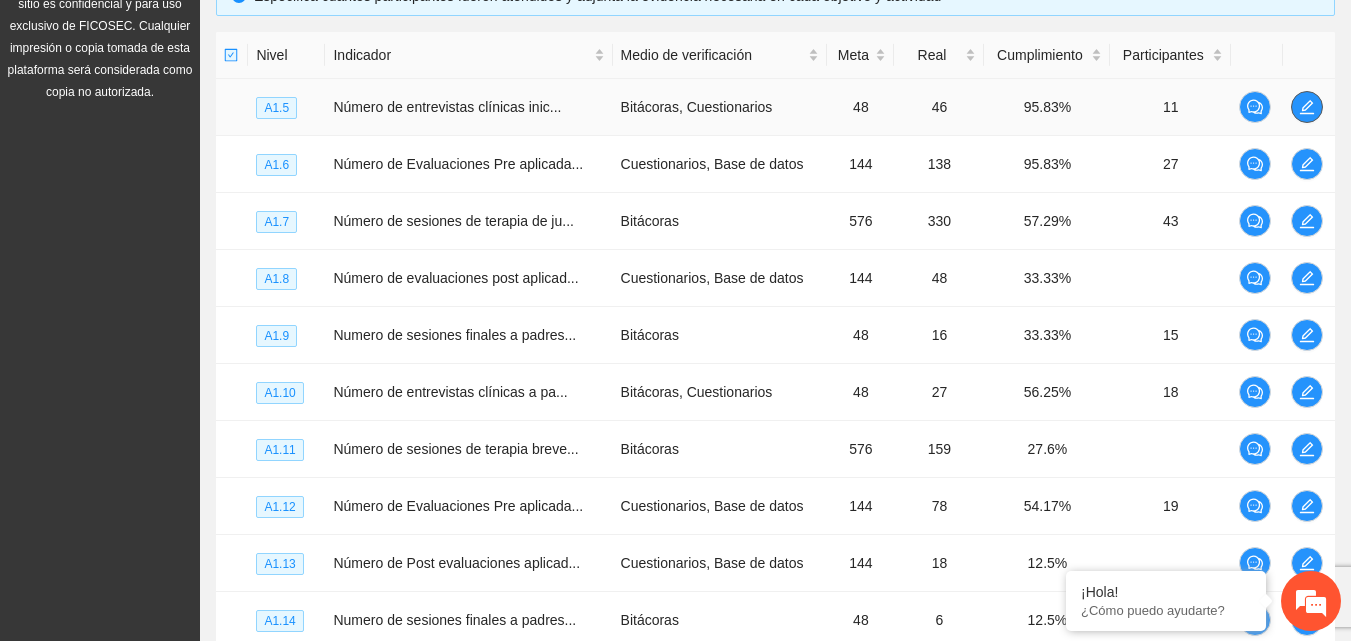 click 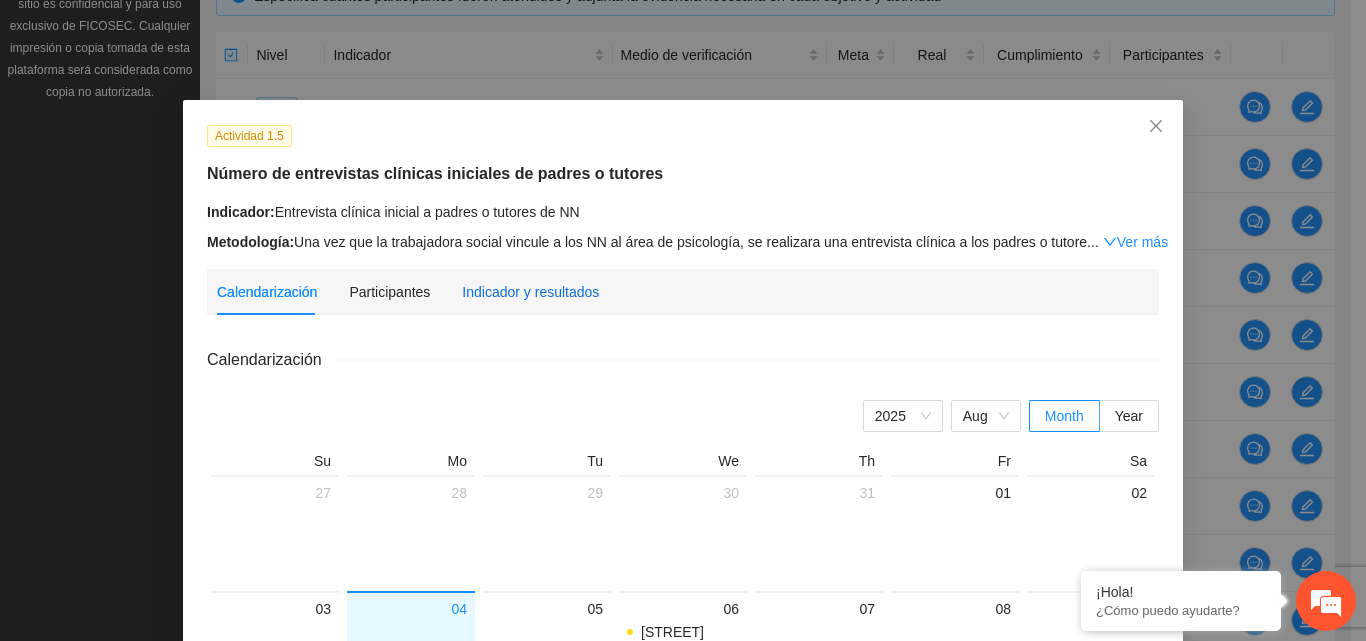 click on "Indicador y resultados" at bounding box center [530, 292] 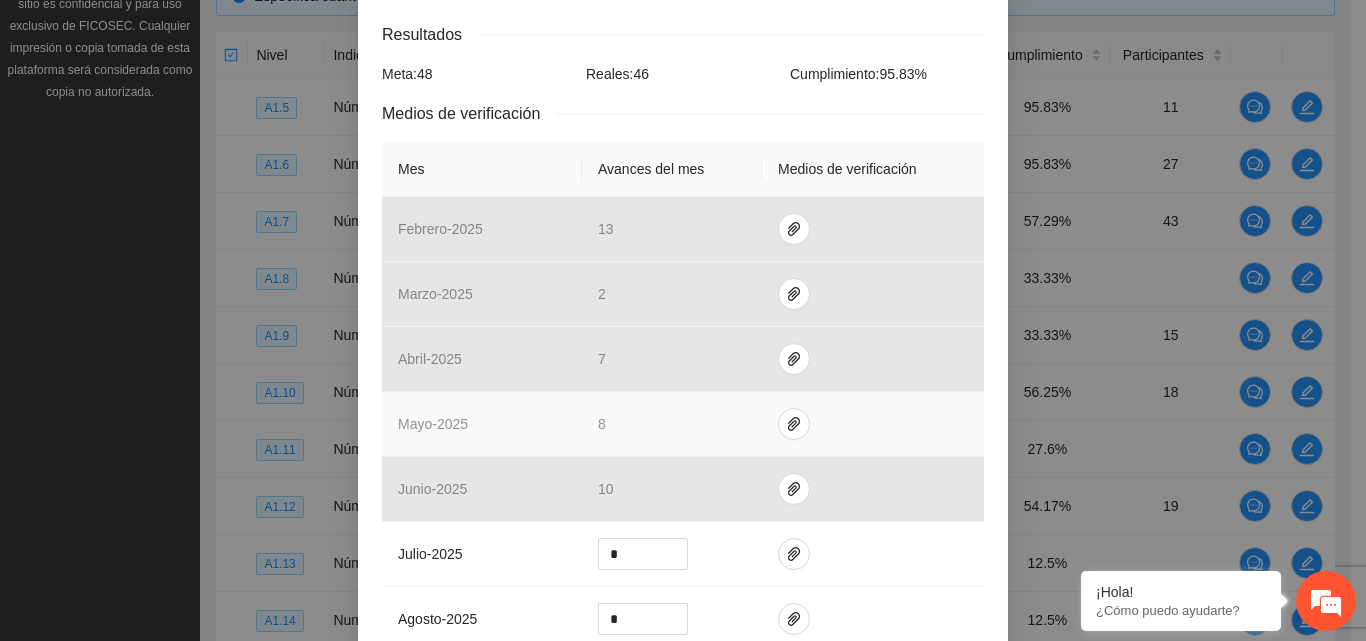 scroll, scrollTop: 400, scrollLeft: 0, axis: vertical 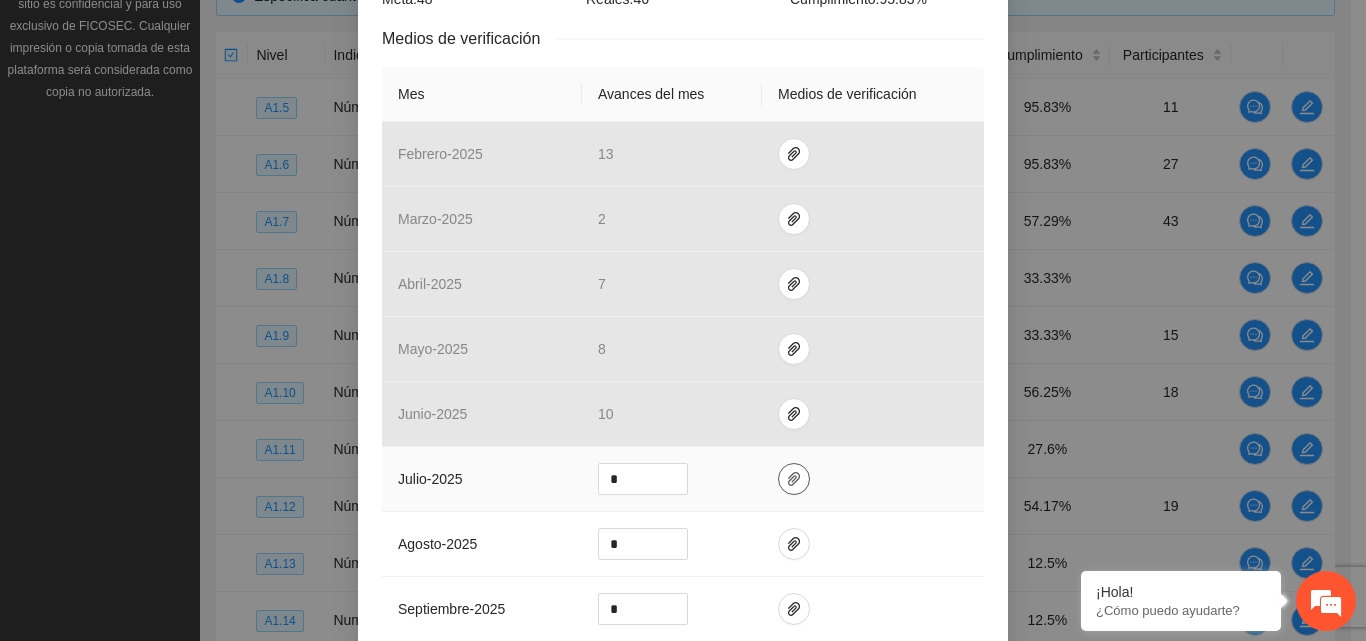 click 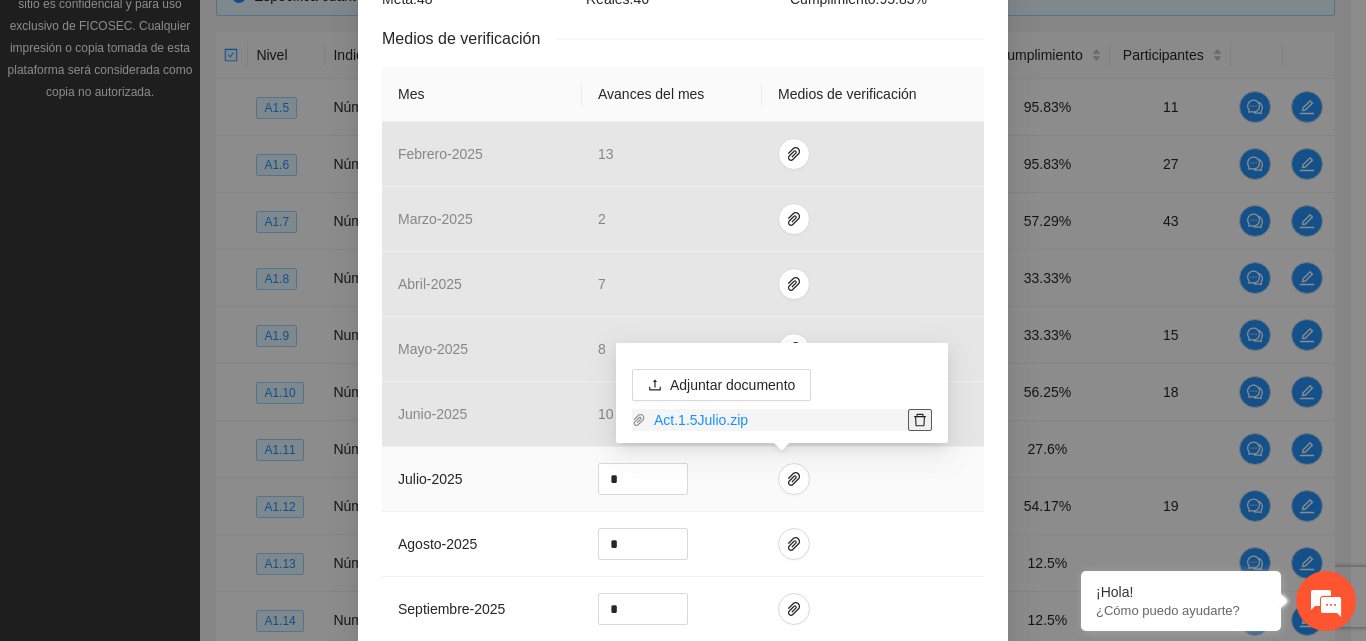 click 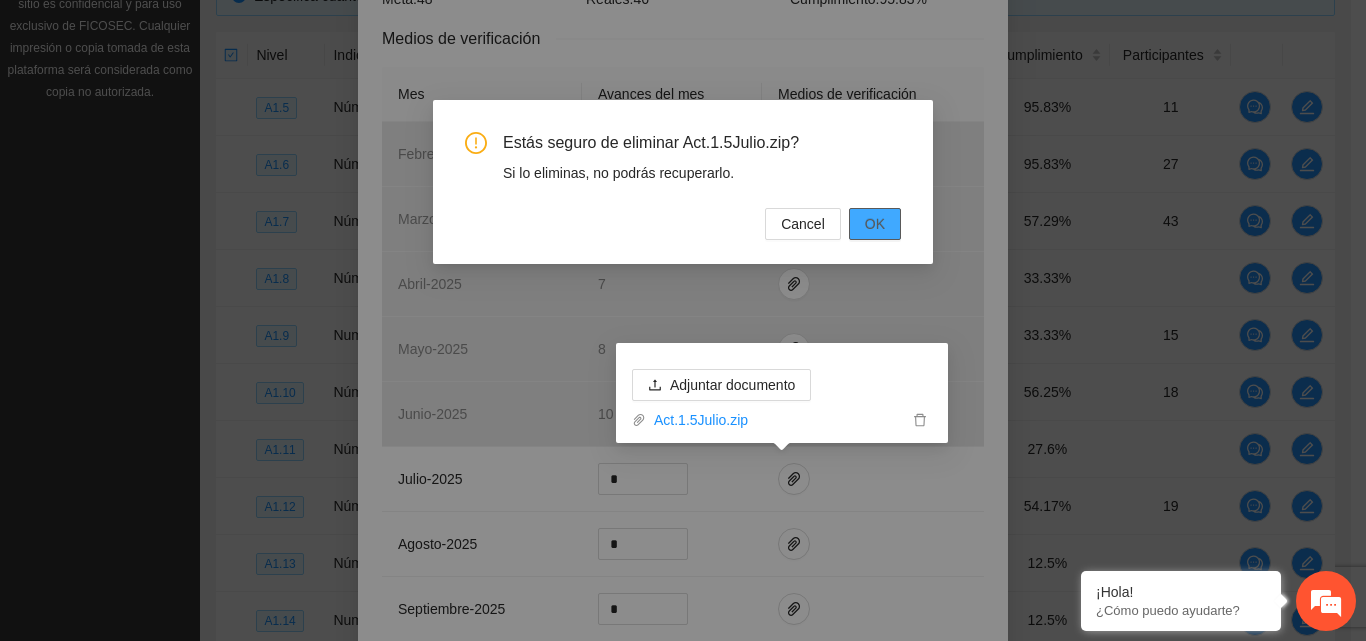 click on "OK" at bounding box center (875, 224) 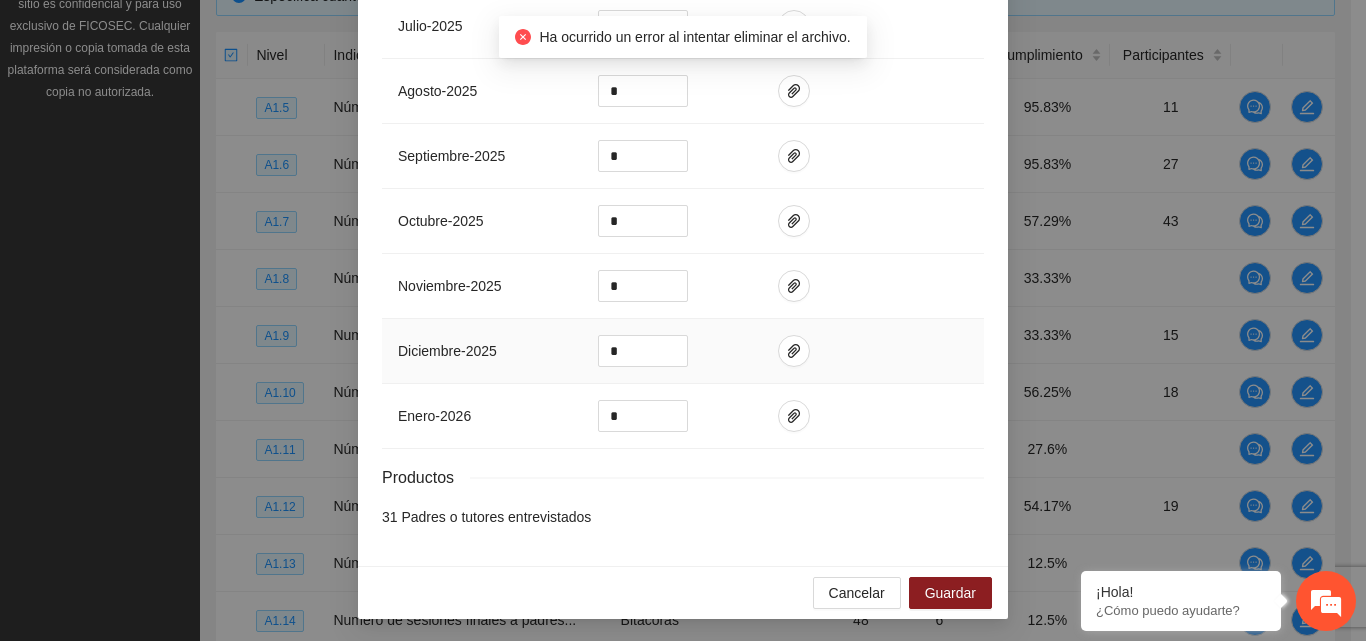 scroll, scrollTop: 854, scrollLeft: 0, axis: vertical 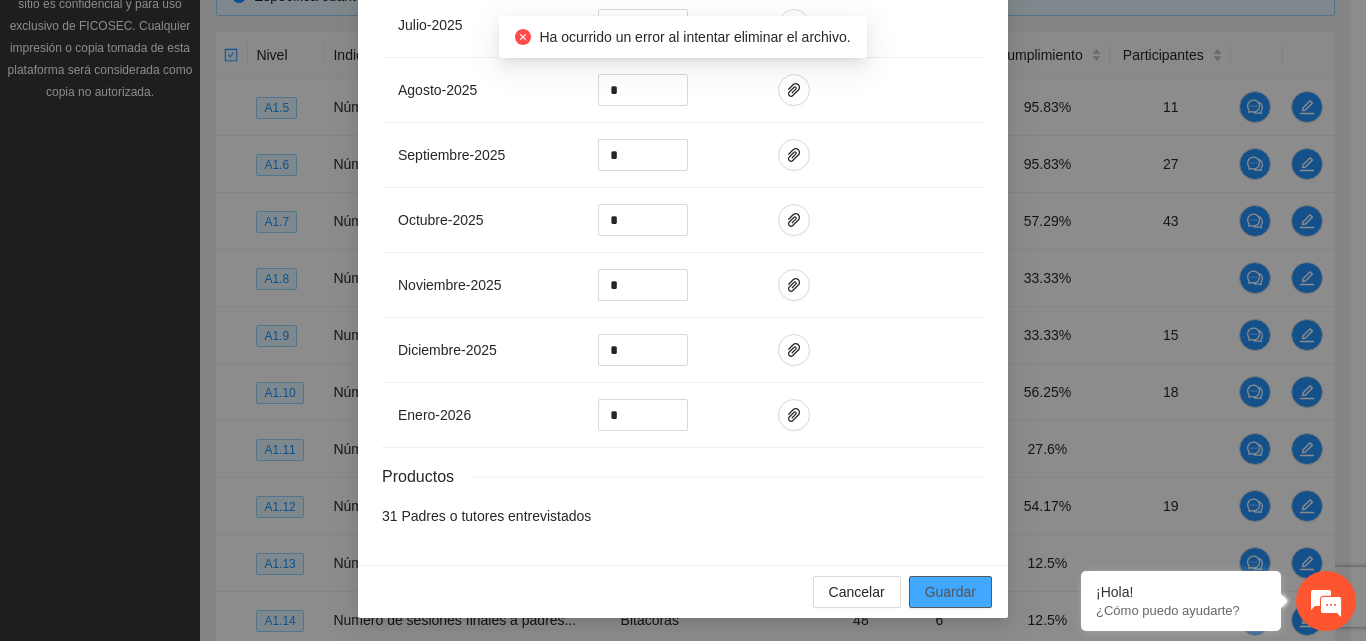 click on "Guardar" at bounding box center [950, 592] 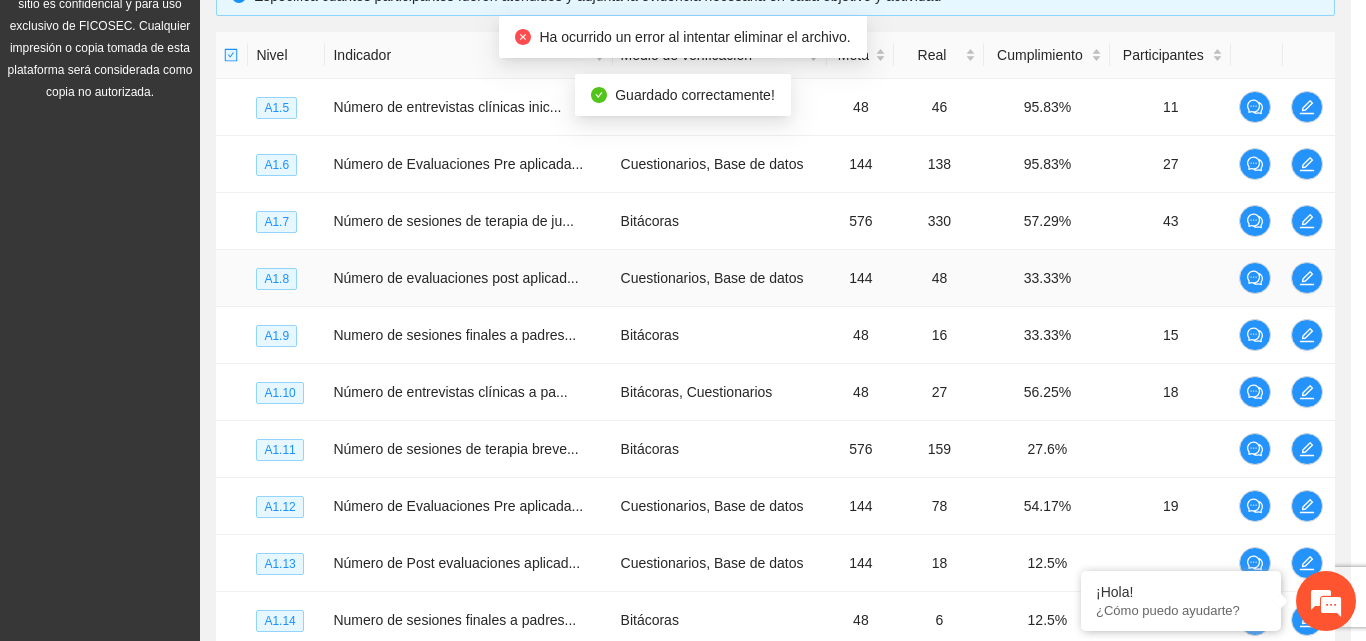 scroll, scrollTop: 0, scrollLeft: 0, axis: both 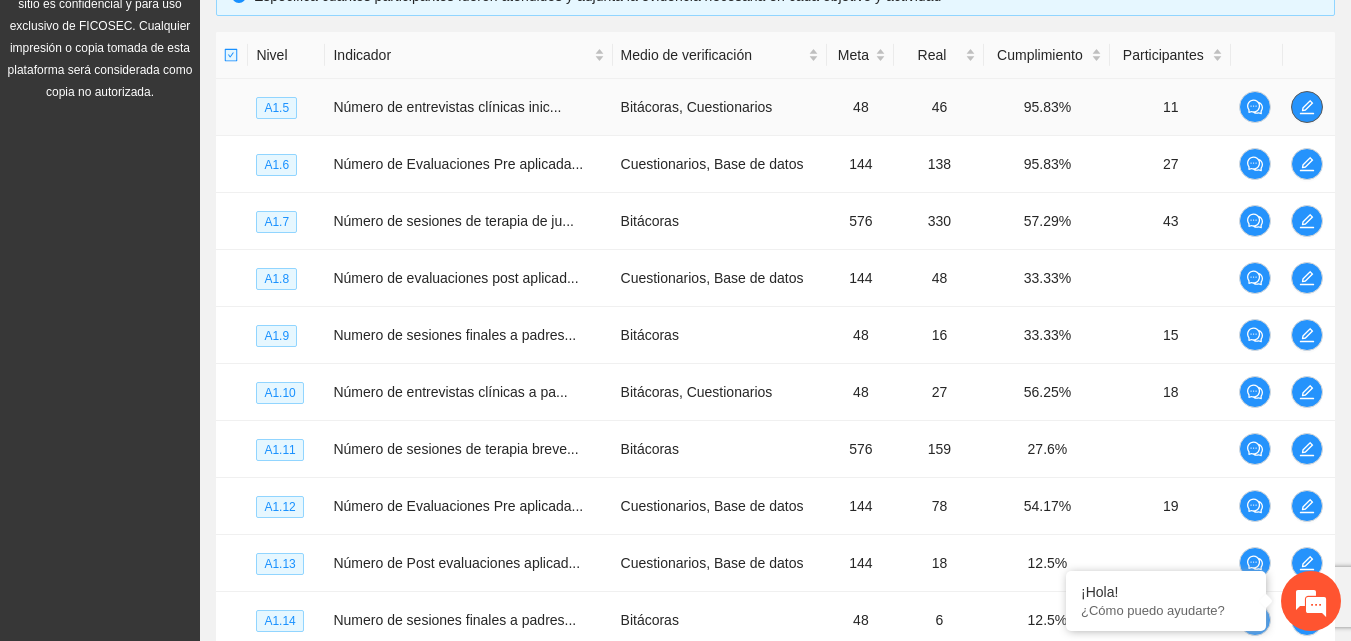 click 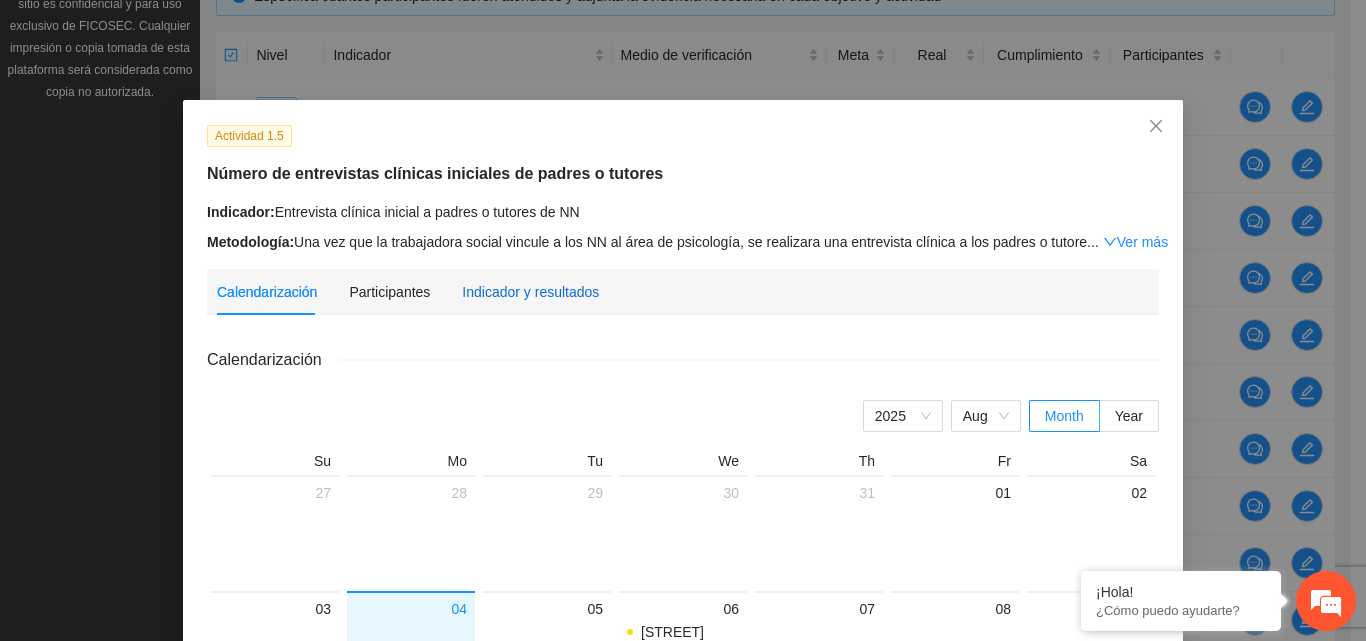 click on "Indicador y resultados" at bounding box center (530, 292) 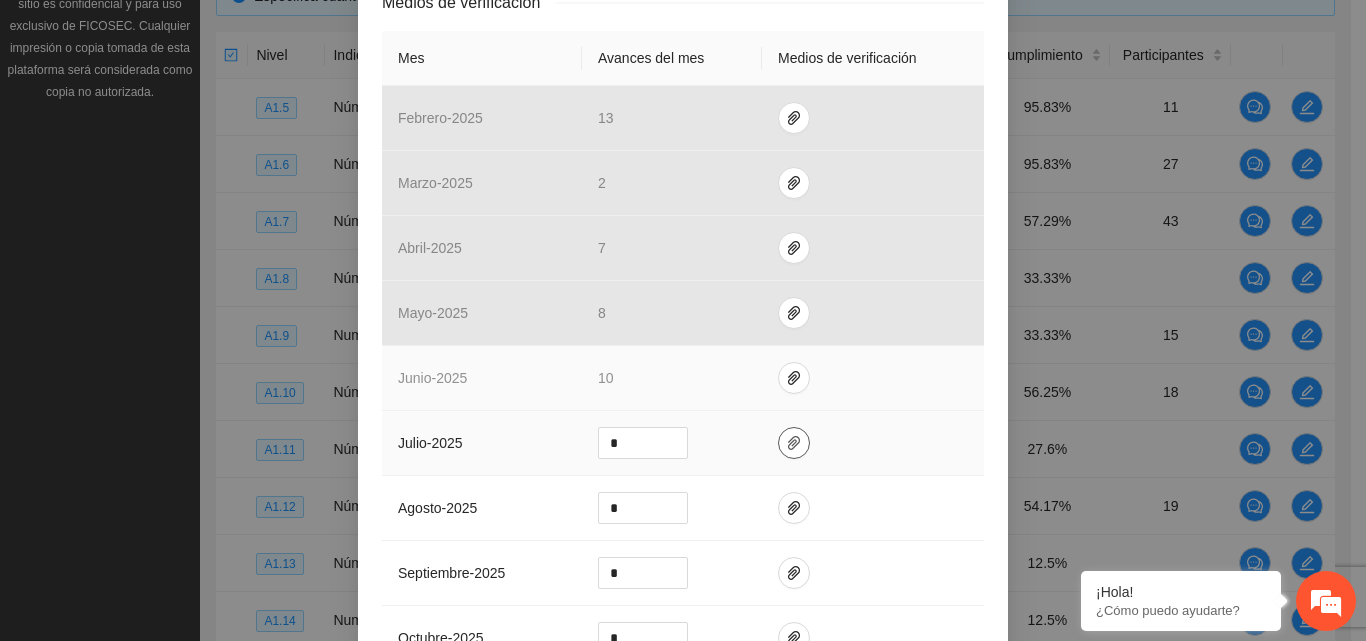 scroll, scrollTop: 500, scrollLeft: 0, axis: vertical 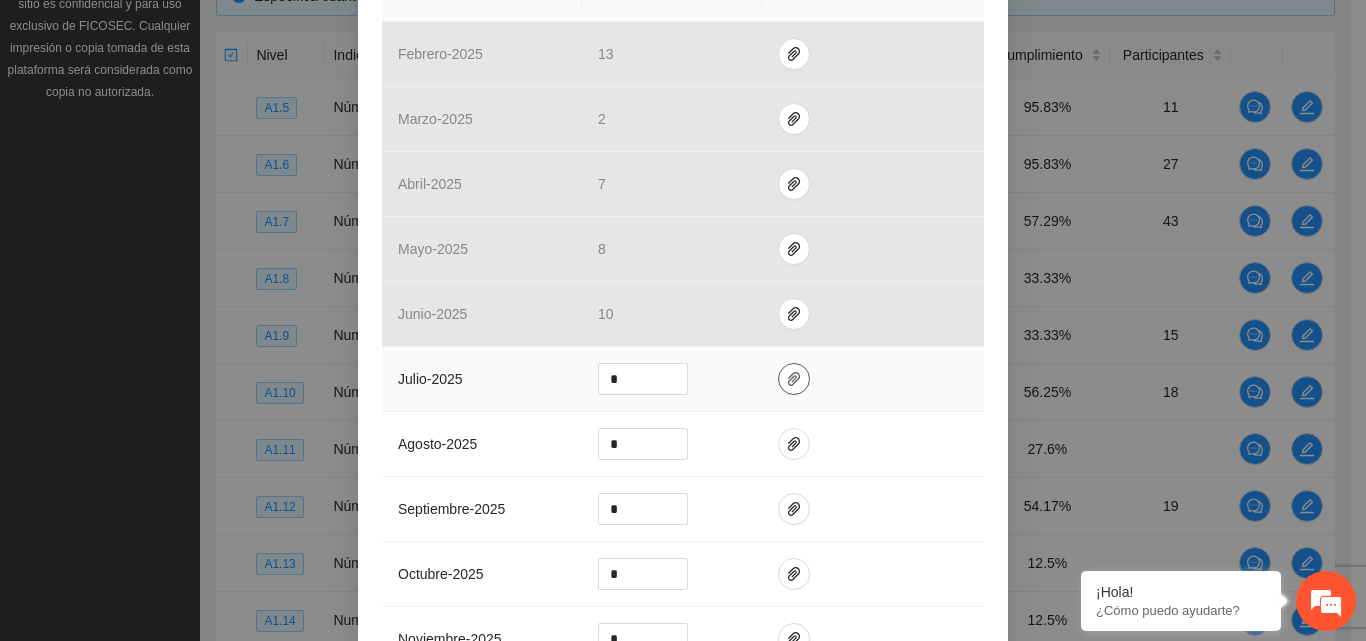 click at bounding box center [794, 379] 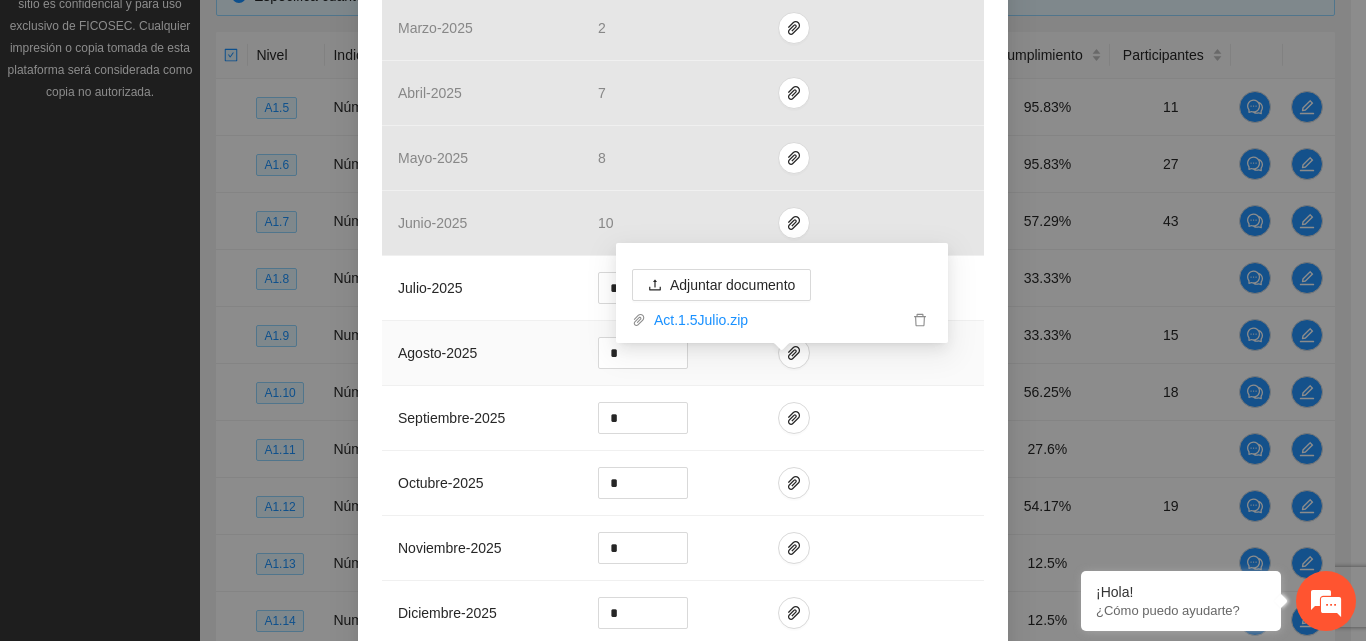 scroll, scrollTop: 854, scrollLeft: 0, axis: vertical 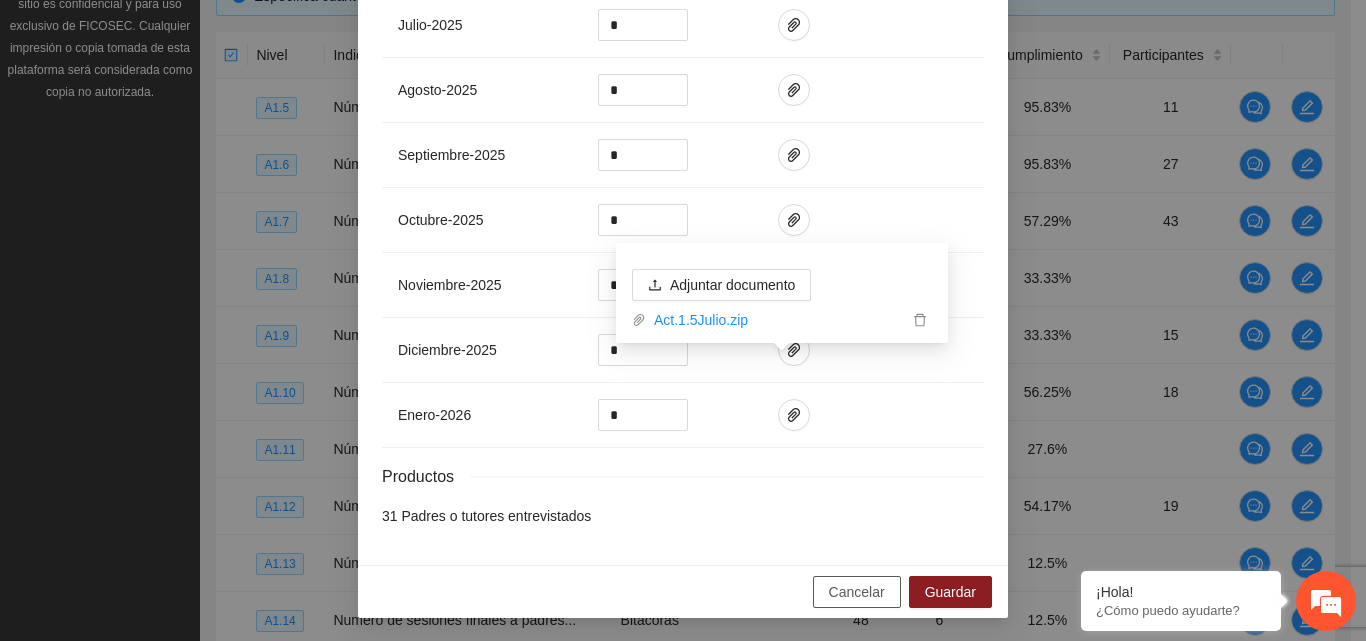 click on "Cancelar" at bounding box center (857, 592) 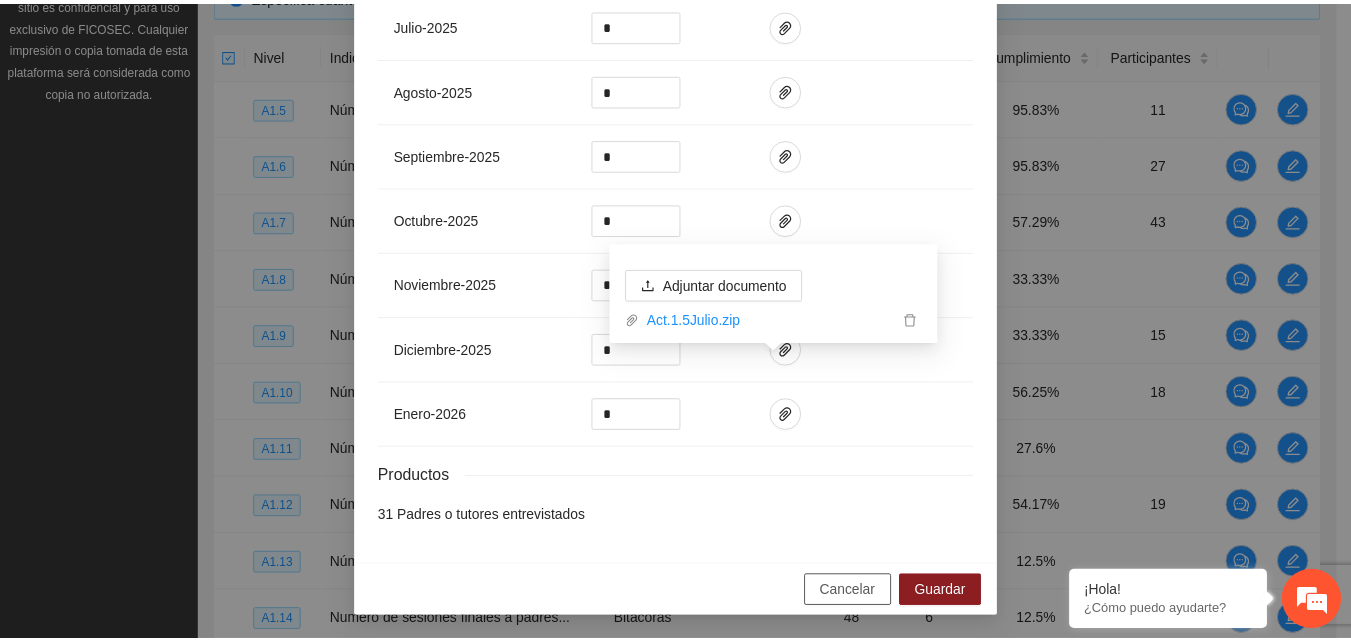 scroll, scrollTop: 754, scrollLeft: 0, axis: vertical 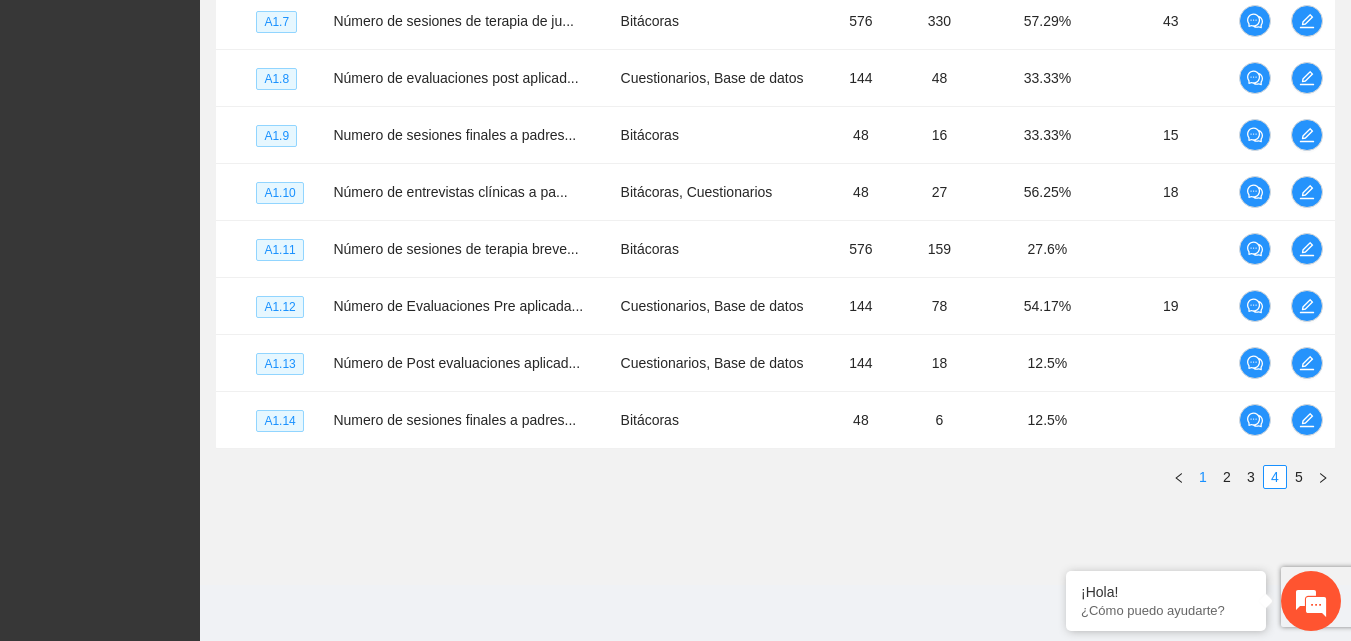click on "1" at bounding box center [1203, 477] 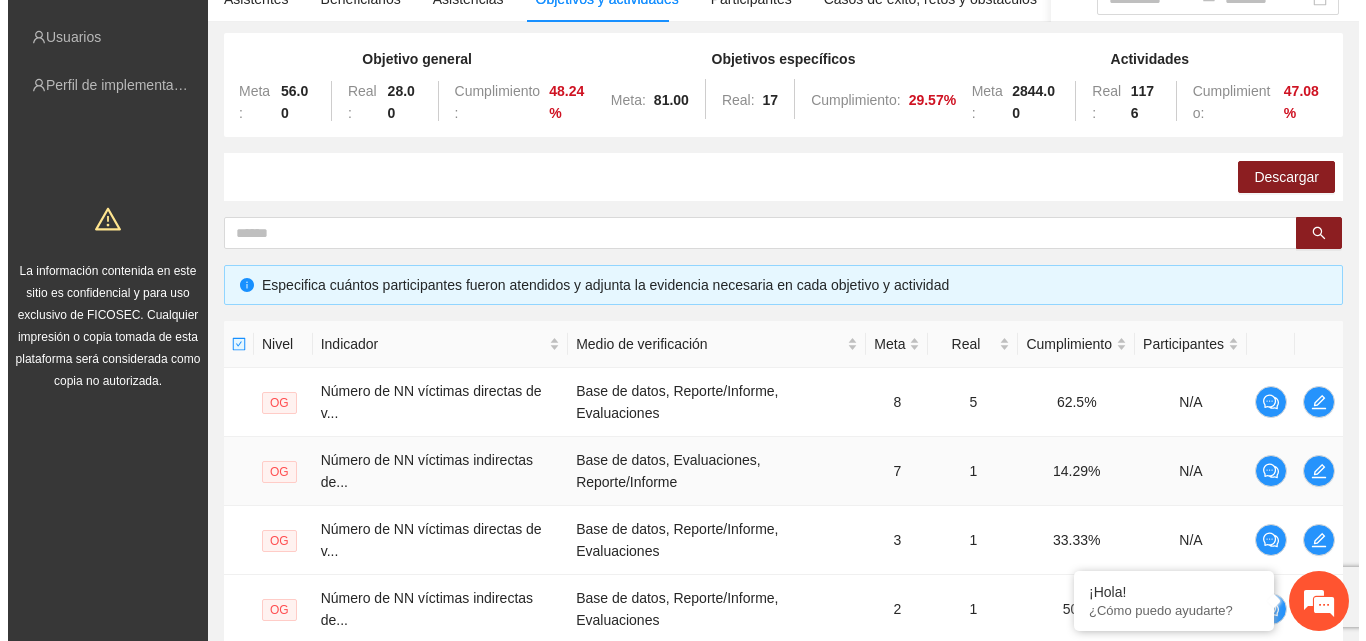 scroll, scrollTop: 500, scrollLeft: 0, axis: vertical 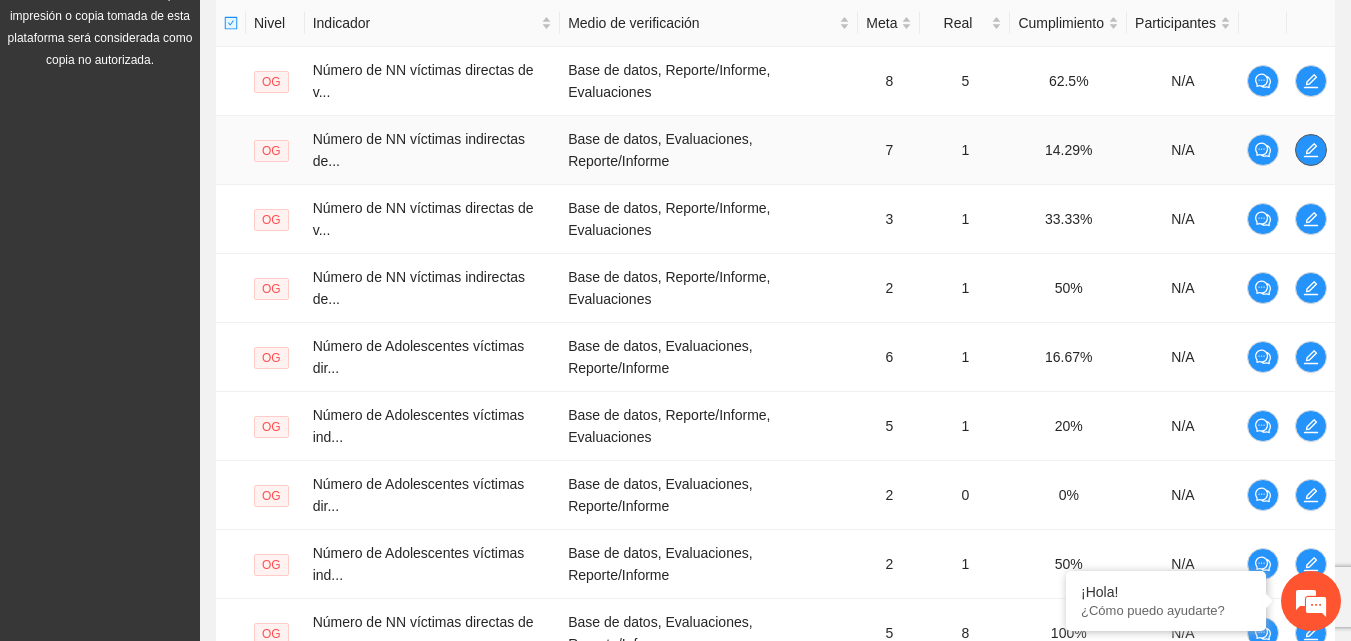 click 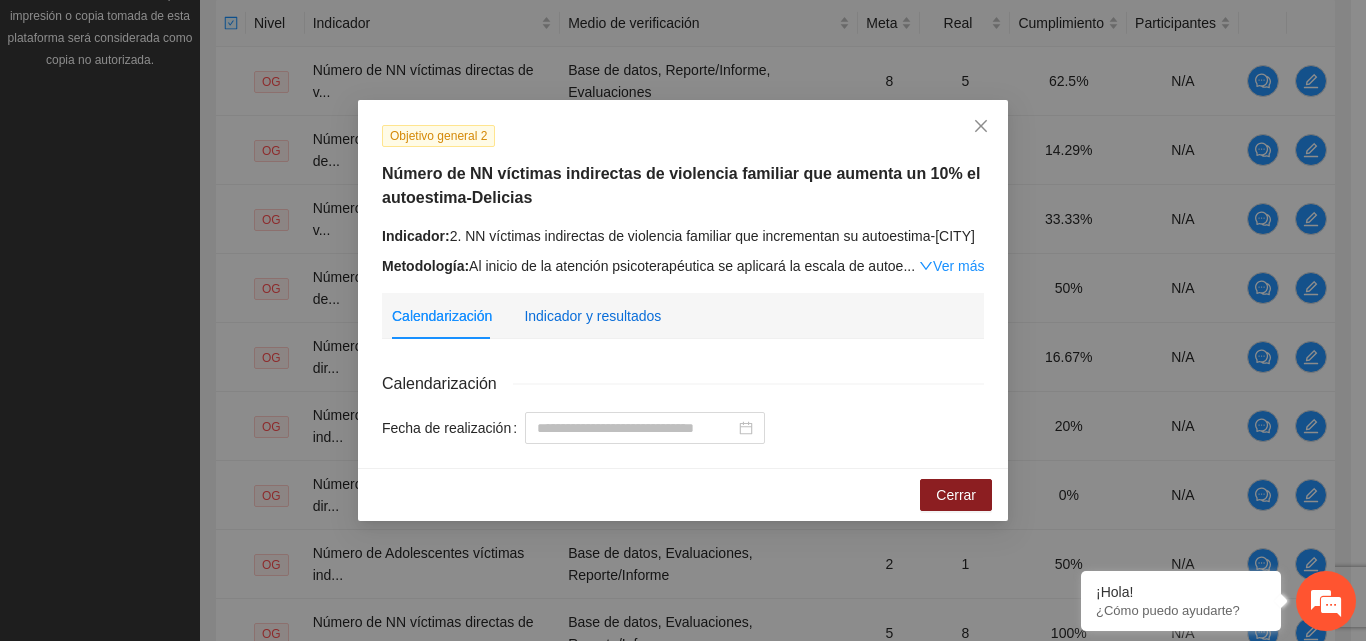 click on "Indicador y resultados" at bounding box center [592, 316] 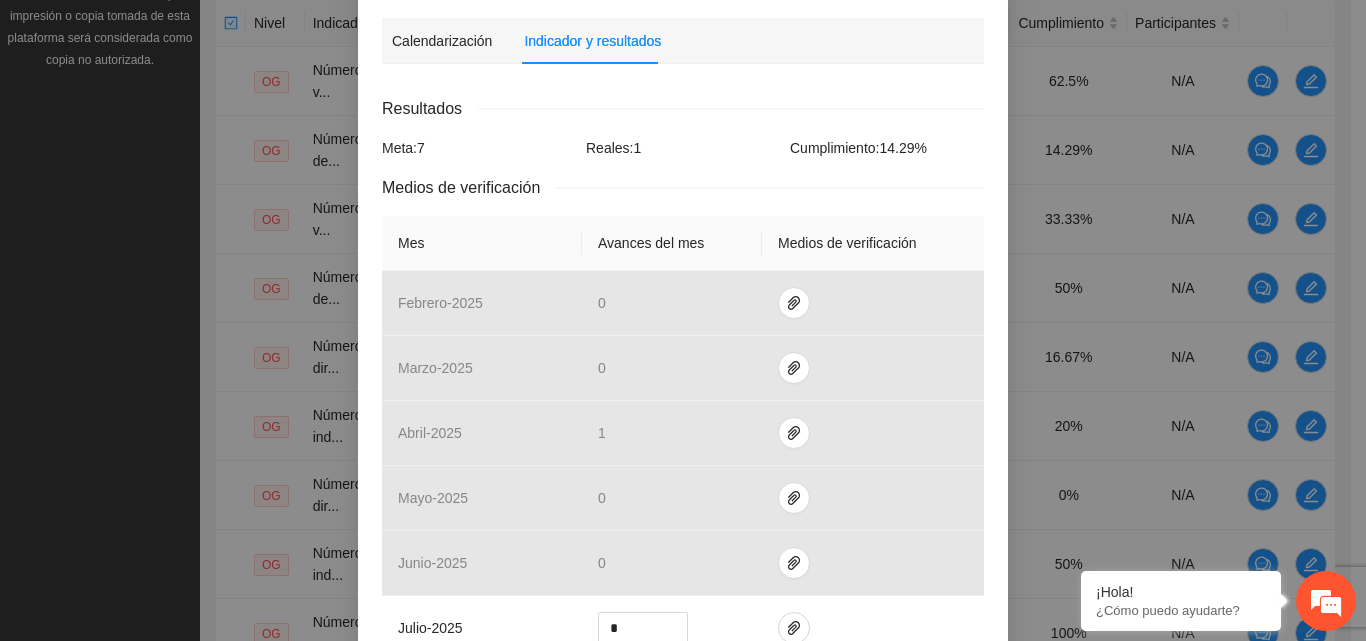 scroll, scrollTop: 400, scrollLeft: 0, axis: vertical 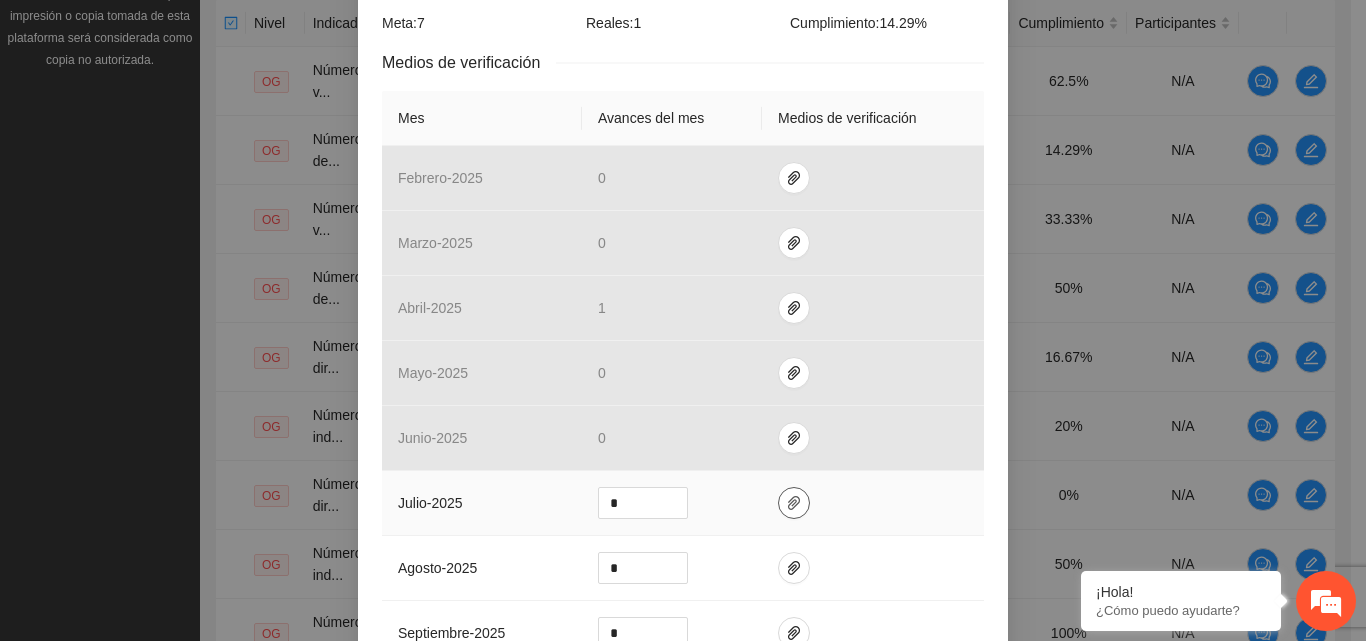 click 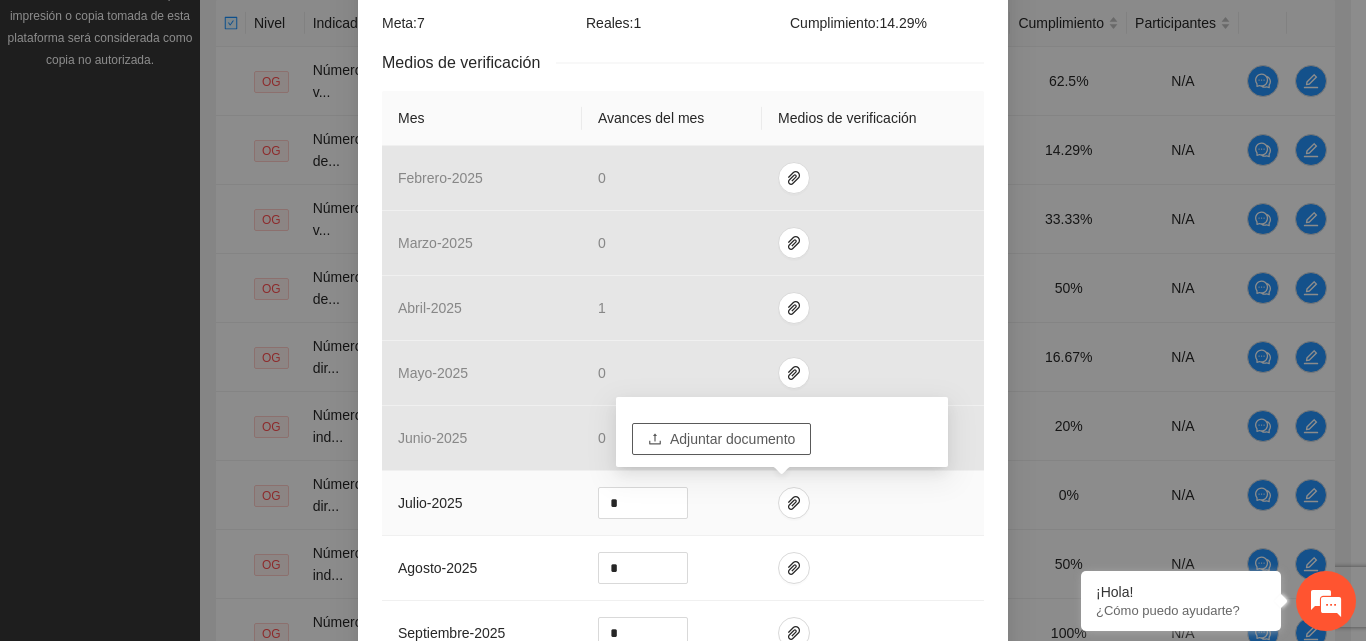 click on "Adjuntar documento" at bounding box center (732, 439) 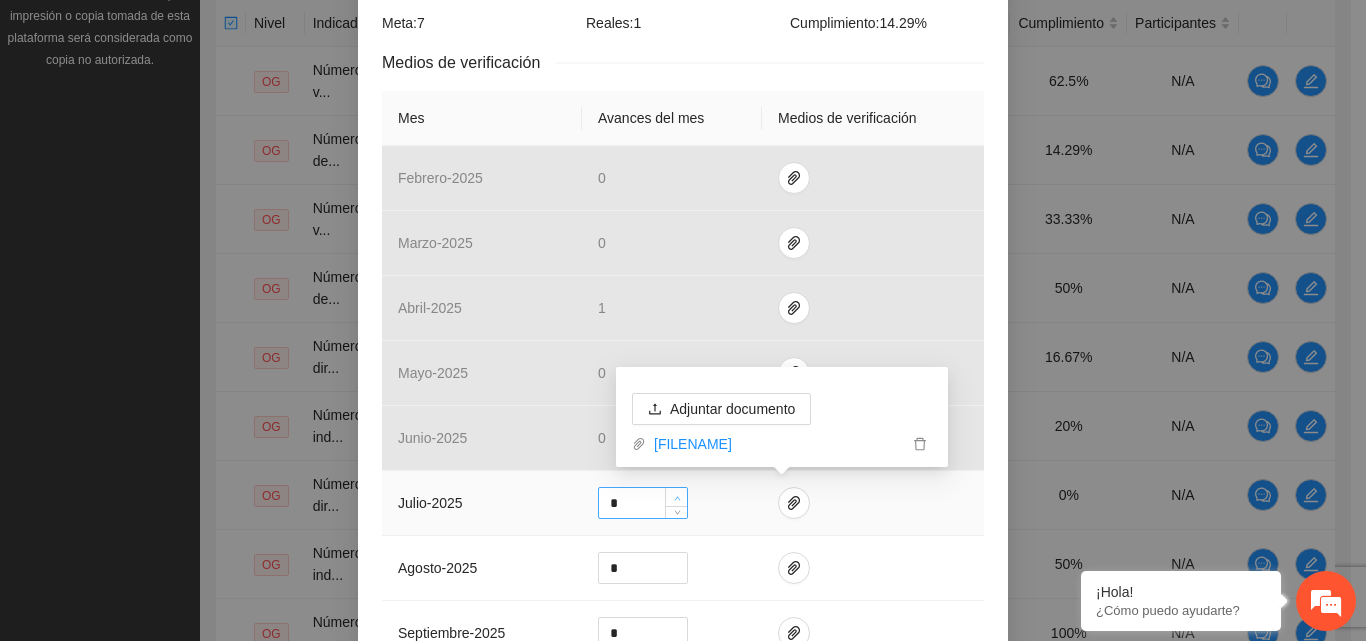 click at bounding box center [677, 498] 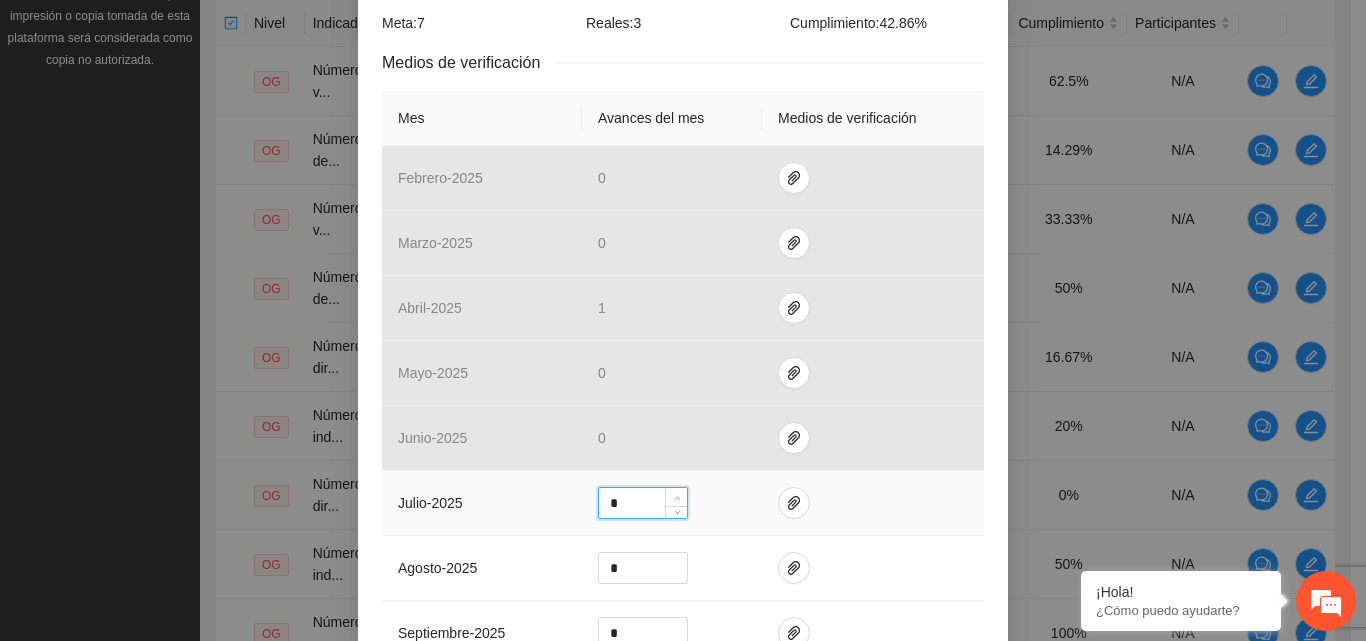 click at bounding box center (677, 498) 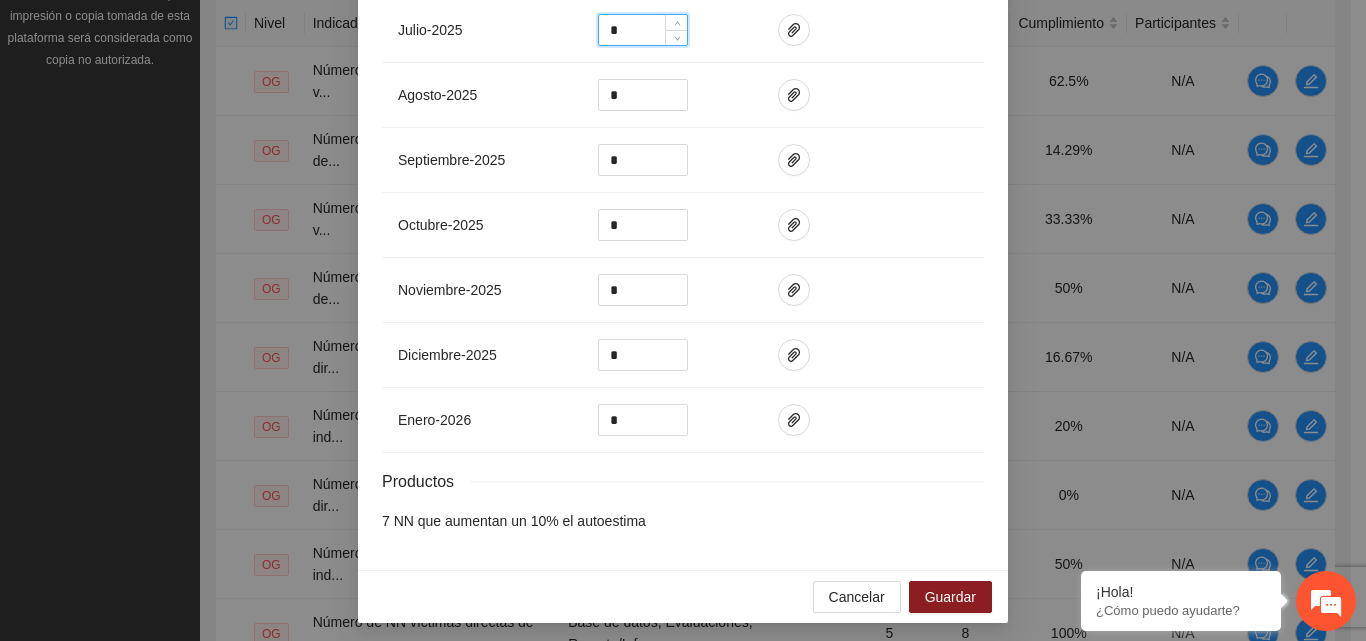 scroll, scrollTop: 878, scrollLeft: 0, axis: vertical 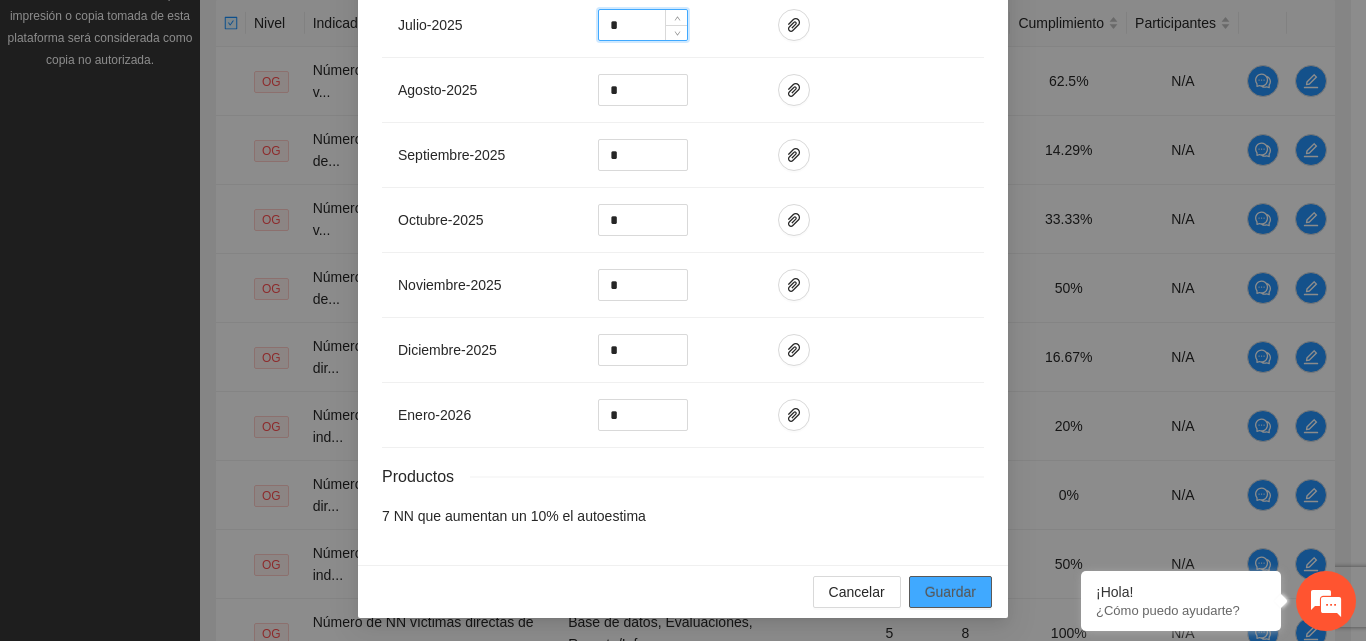 click on "Guardar" at bounding box center (950, 592) 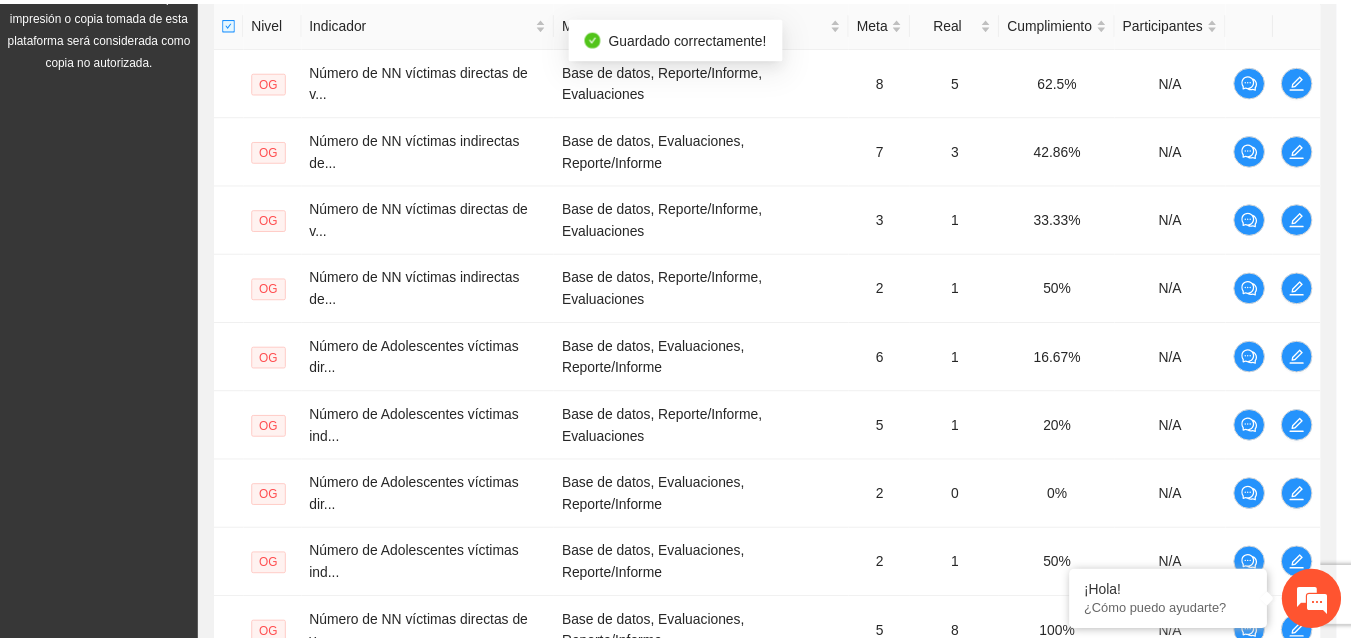 scroll, scrollTop: 778, scrollLeft: 0, axis: vertical 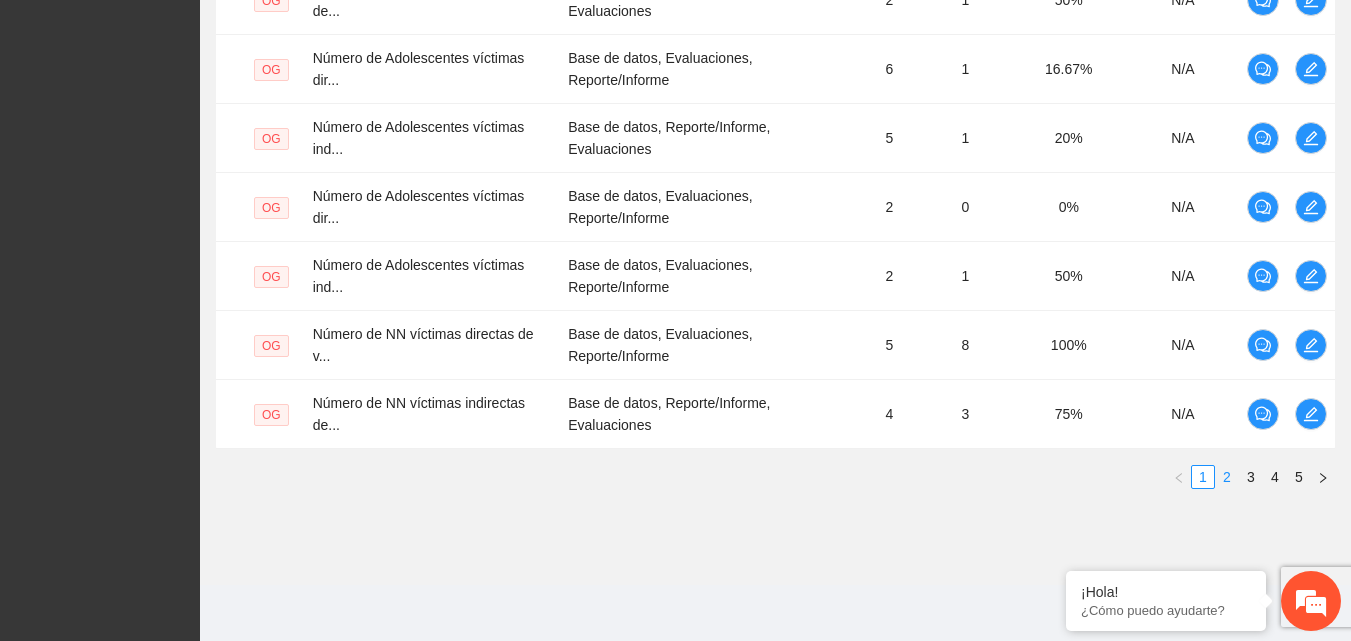 click on "2" at bounding box center [1227, 477] 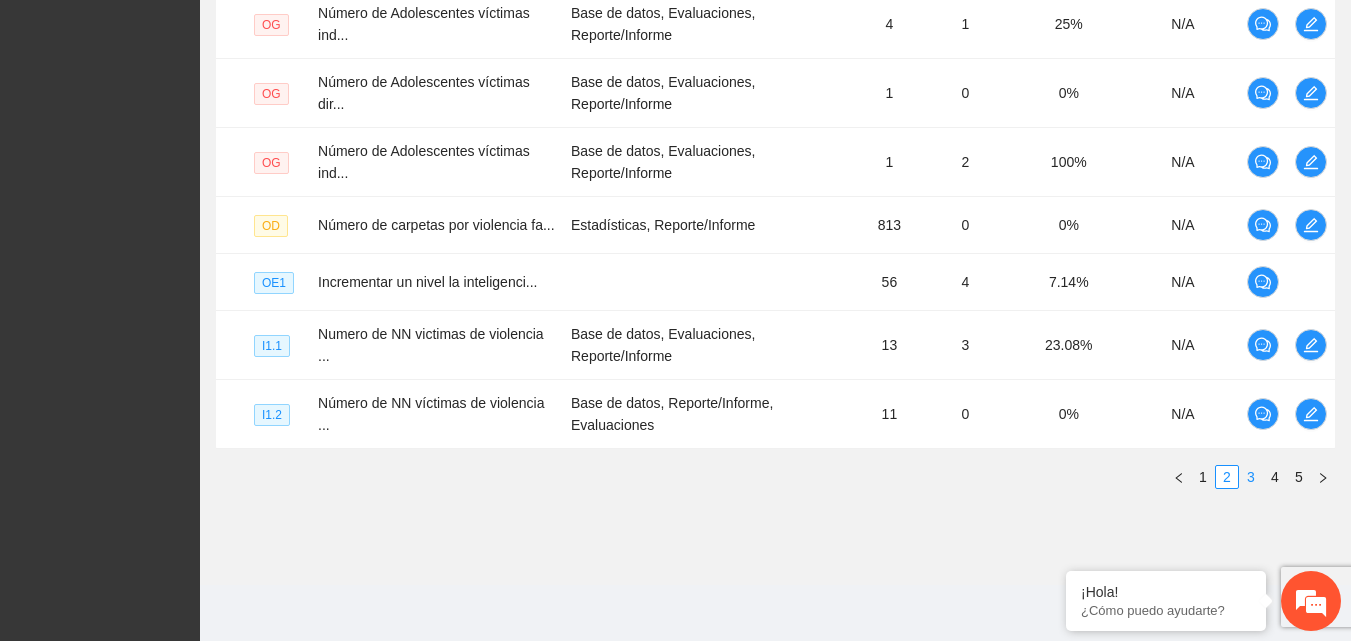 click on "3" at bounding box center [1251, 477] 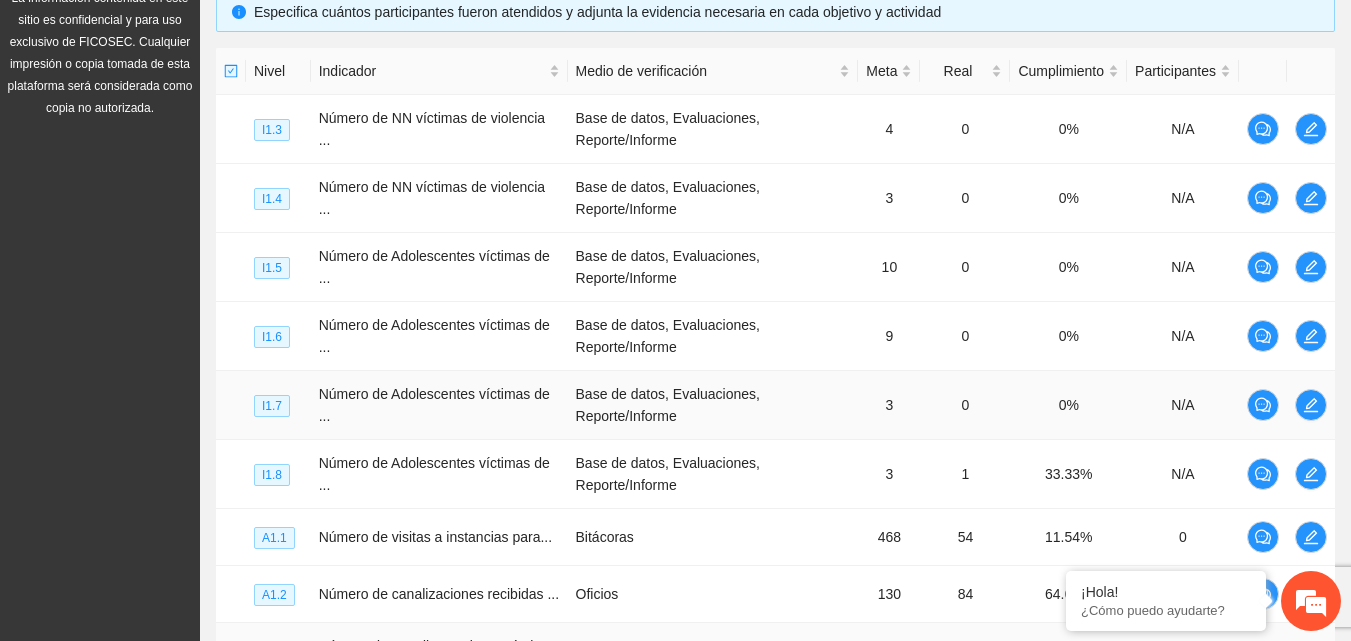 scroll, scrollTop: 752, scrollLeft: 0, axis: vertical 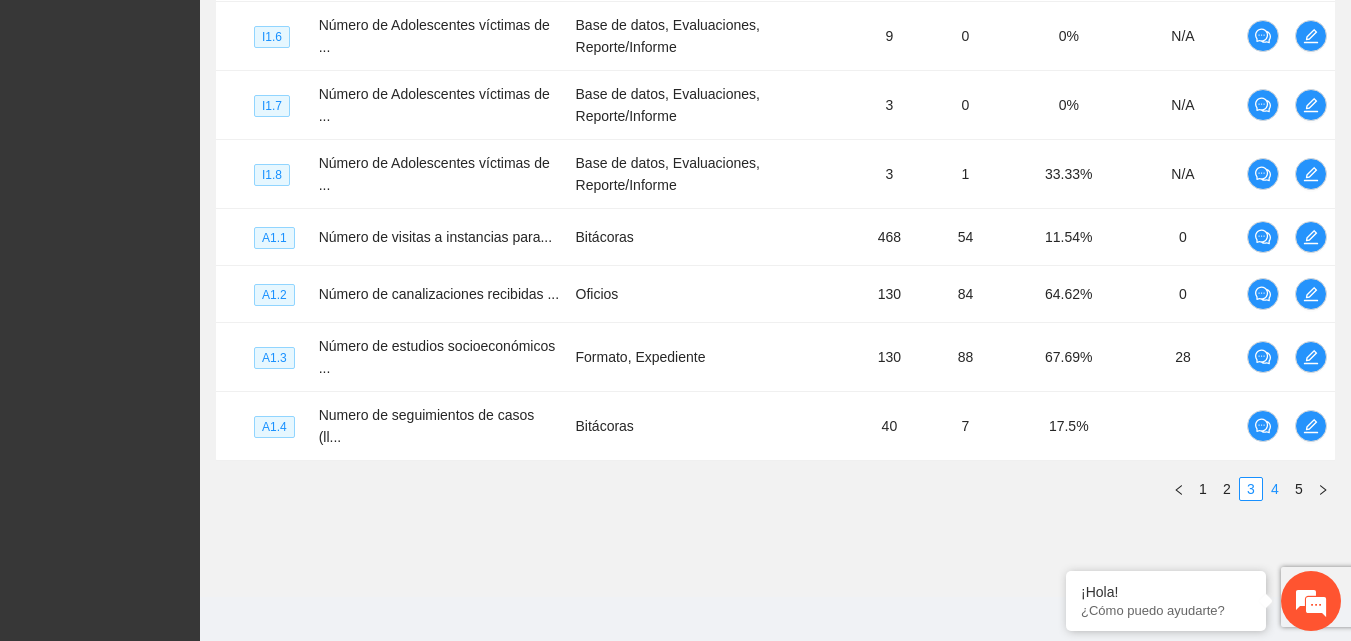 click on "4" at bounding box center [1275, 489] 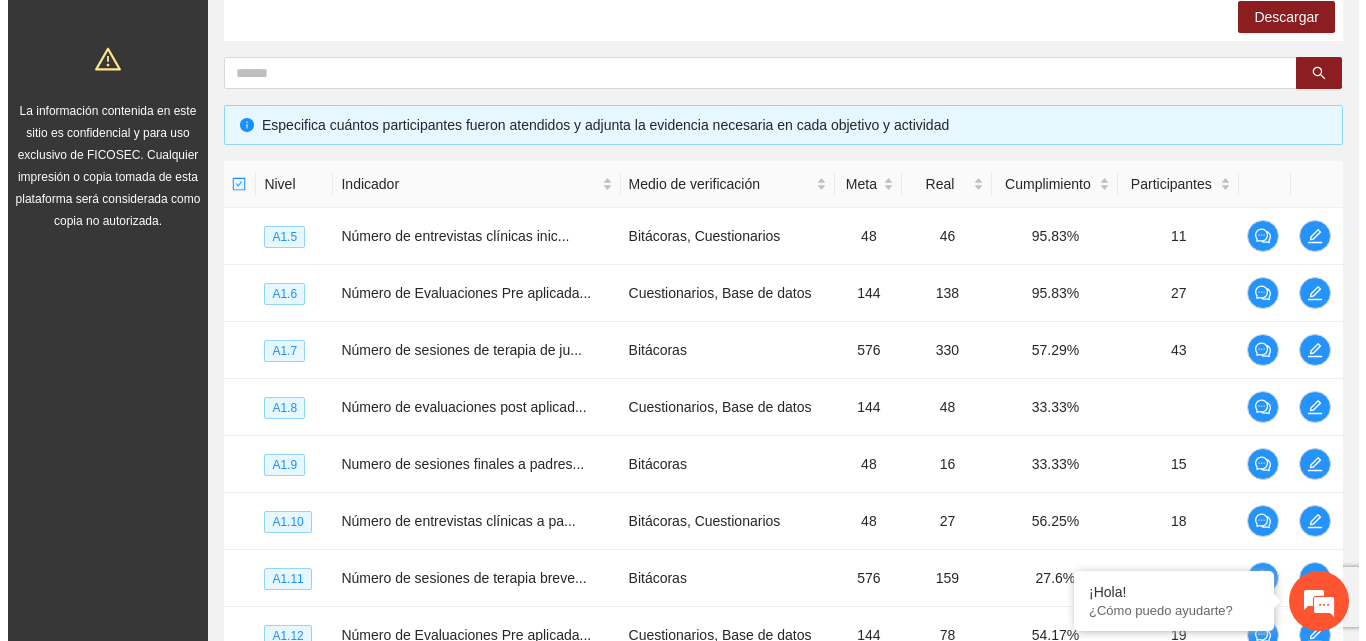 scroll, scrollTop: 68, scrollLeft: 0, axis: vertical 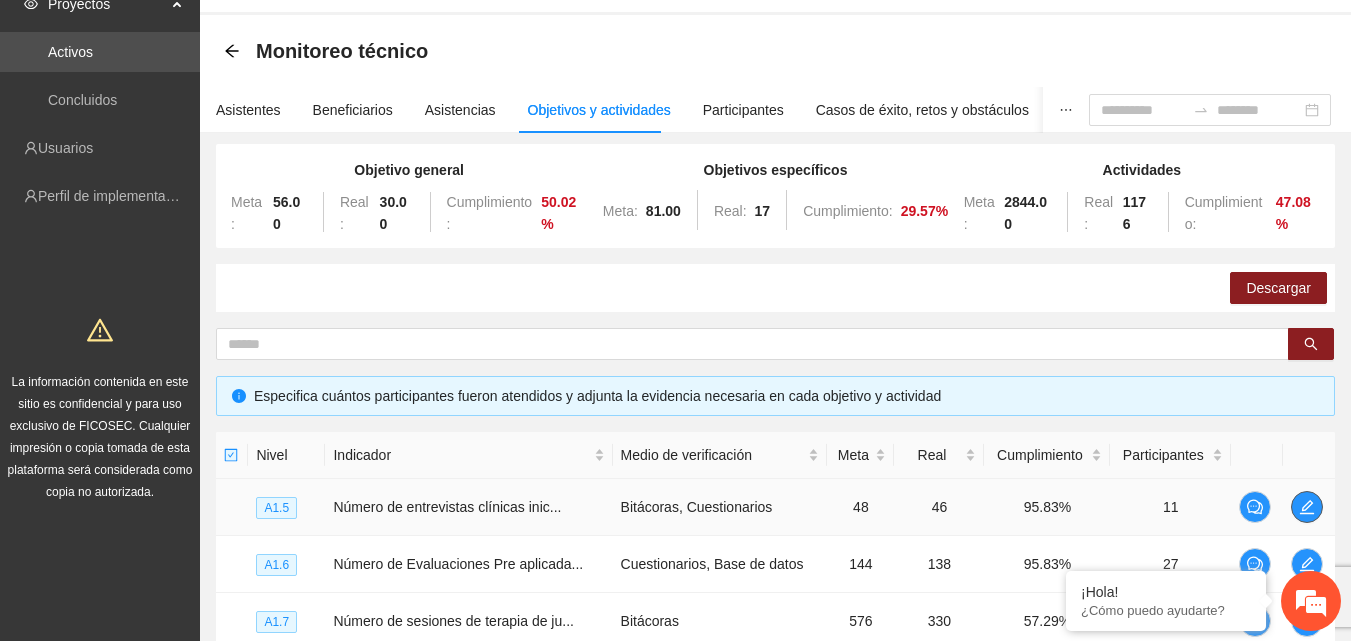 click 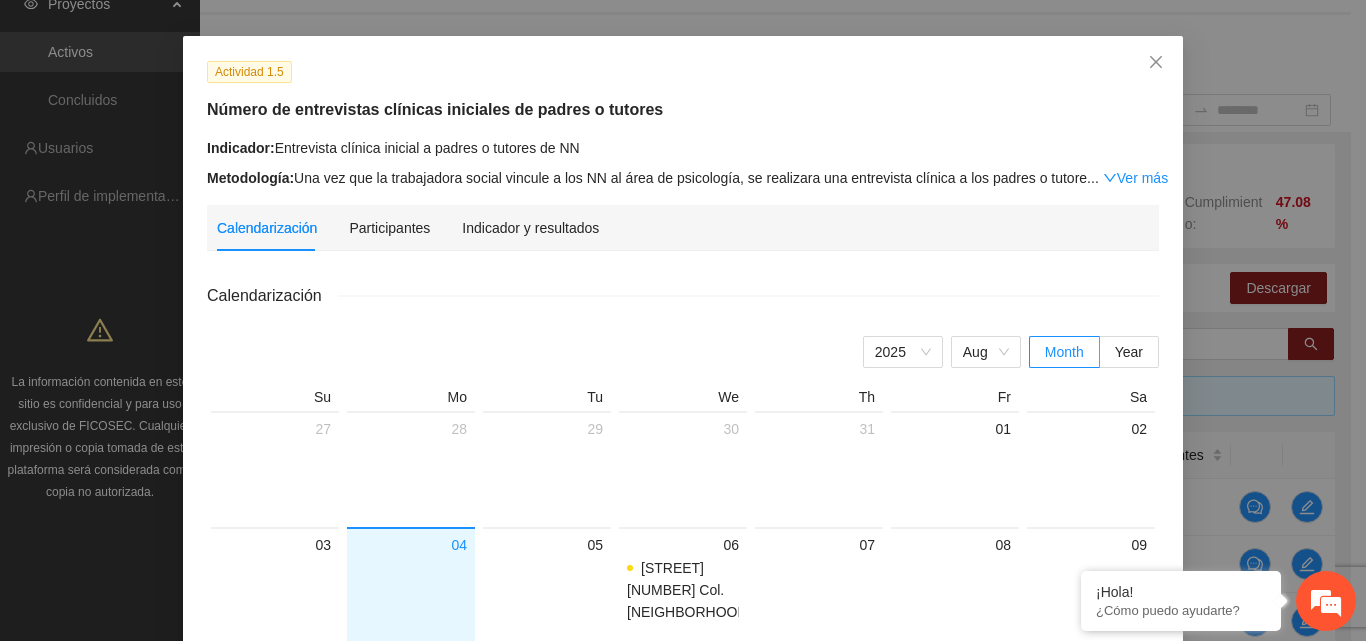 scroll, scrollTop: 100, scrollLeft: 0, axis: vertical 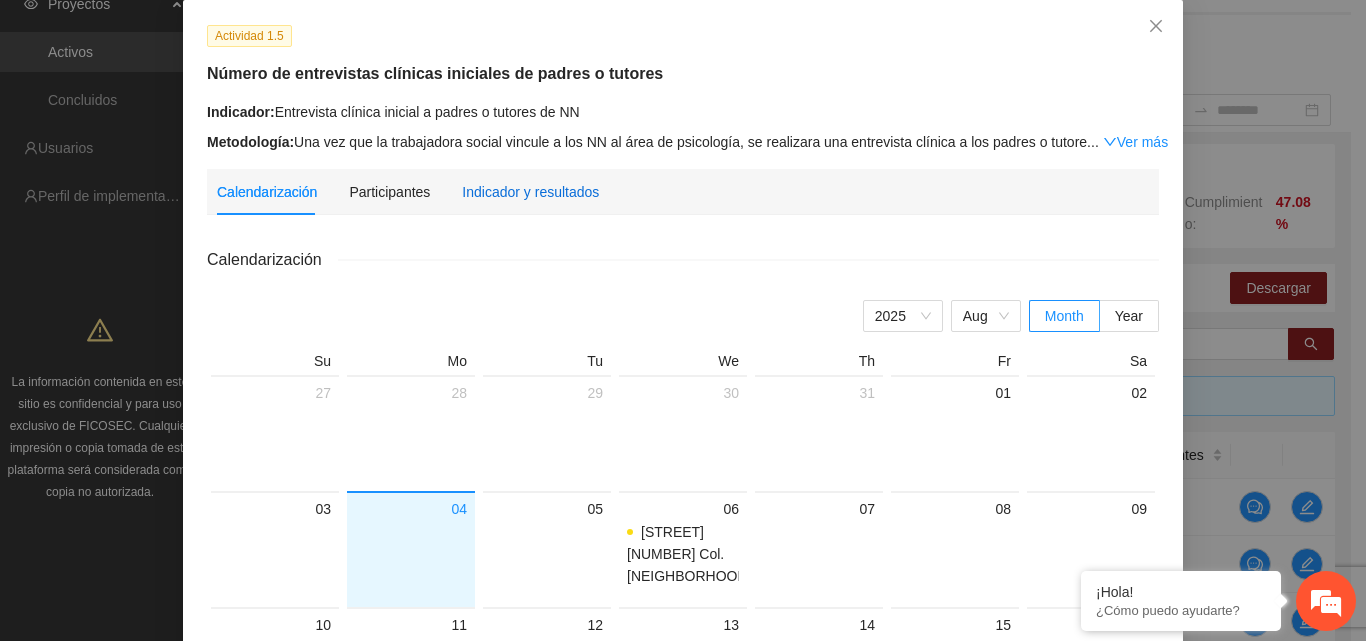 click on "Indicador y resultados" at bounding box center (530, 192) 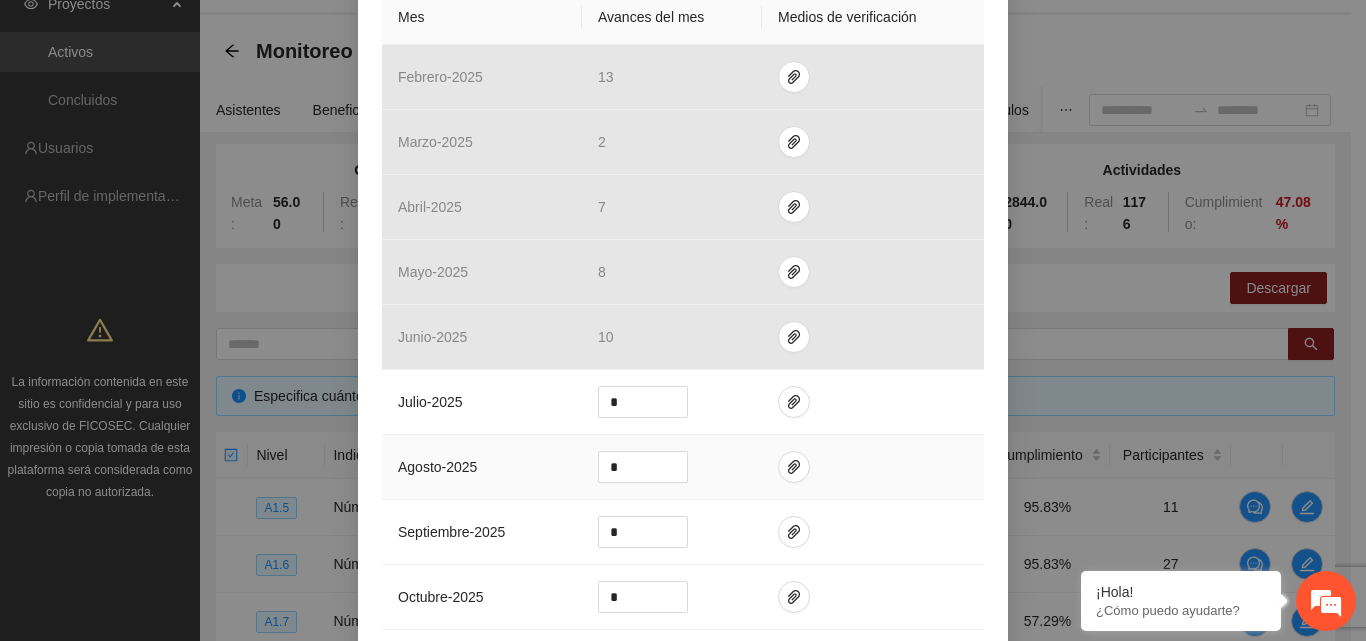 scroll, scrollTop: 500, scrollLeft: 0, axis: vertical 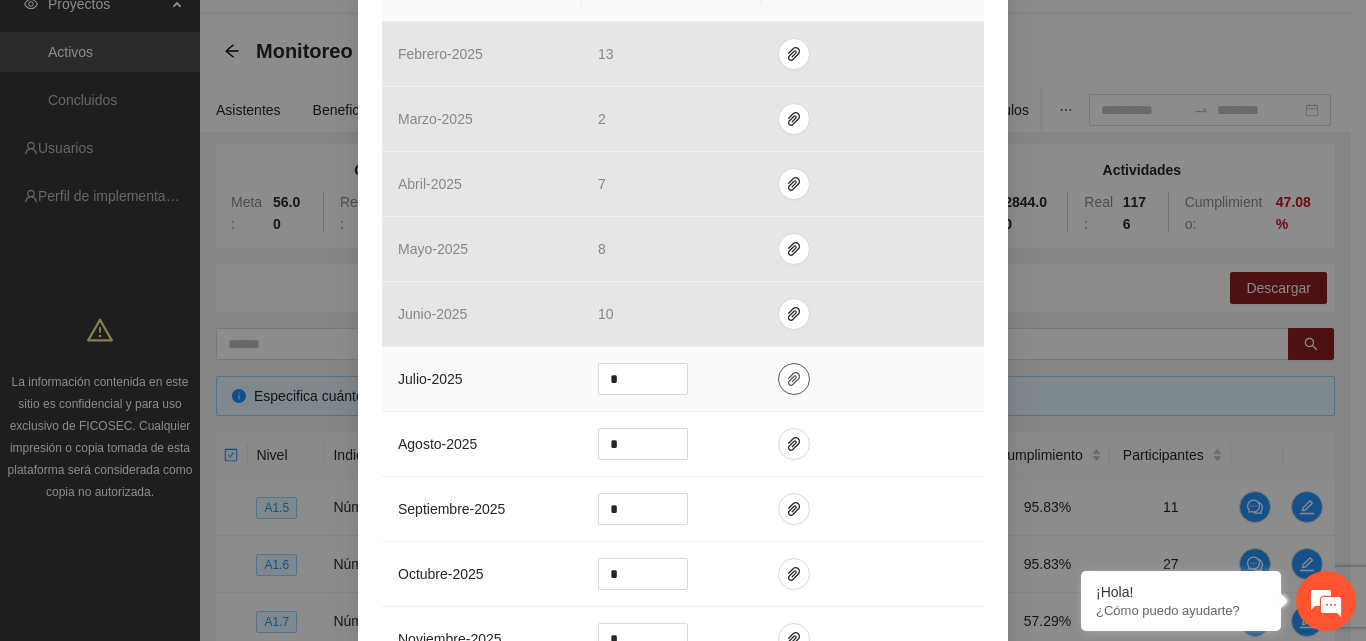 click 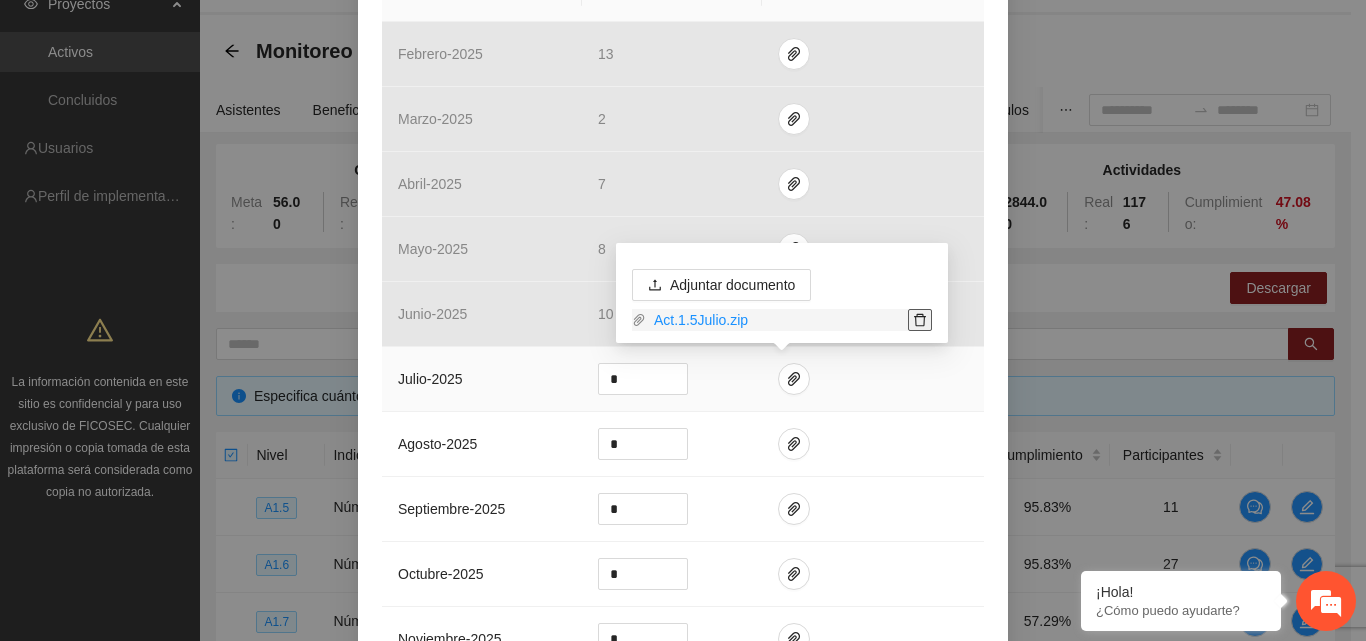 click 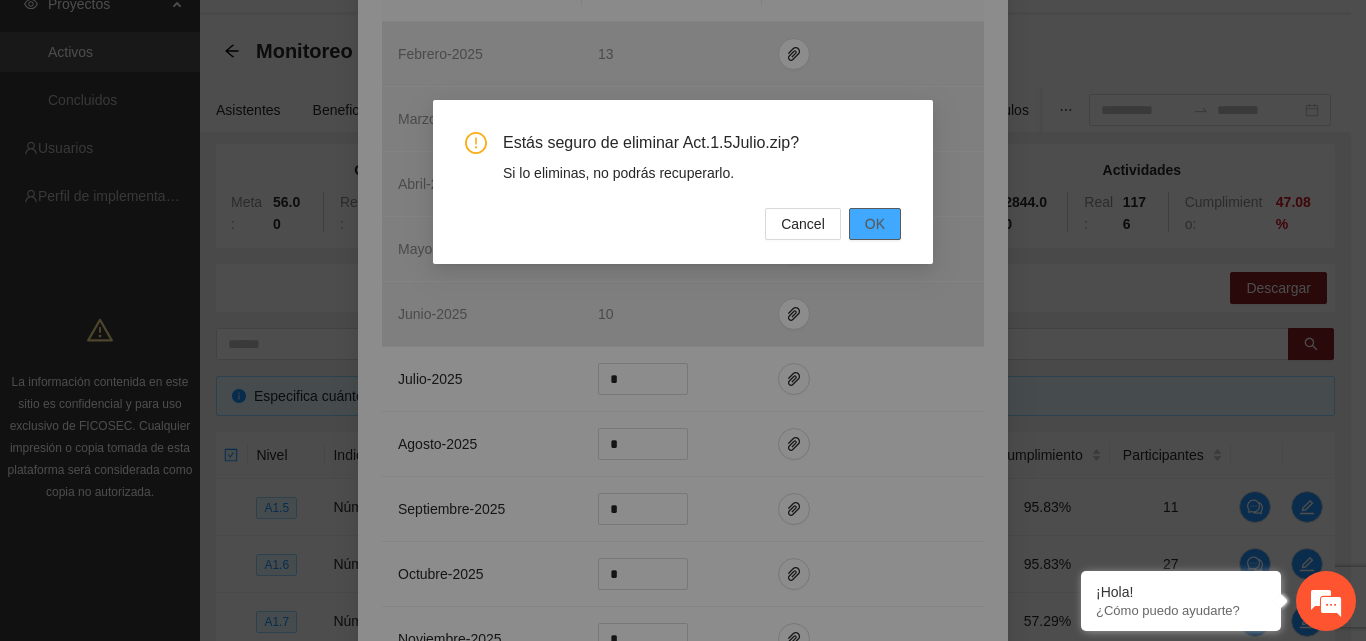 click on "OK" at bounding box center [875, 224] 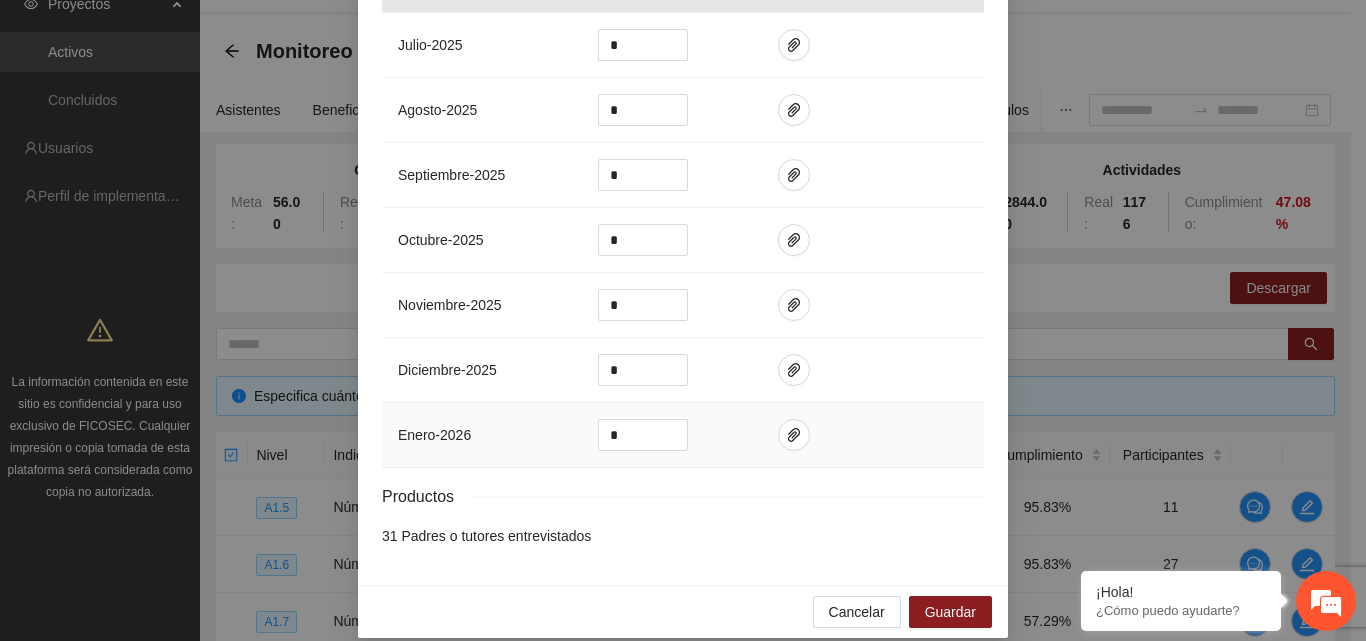 scroll, scrollTop: 854, scrollLeft: 0, axis: vertical 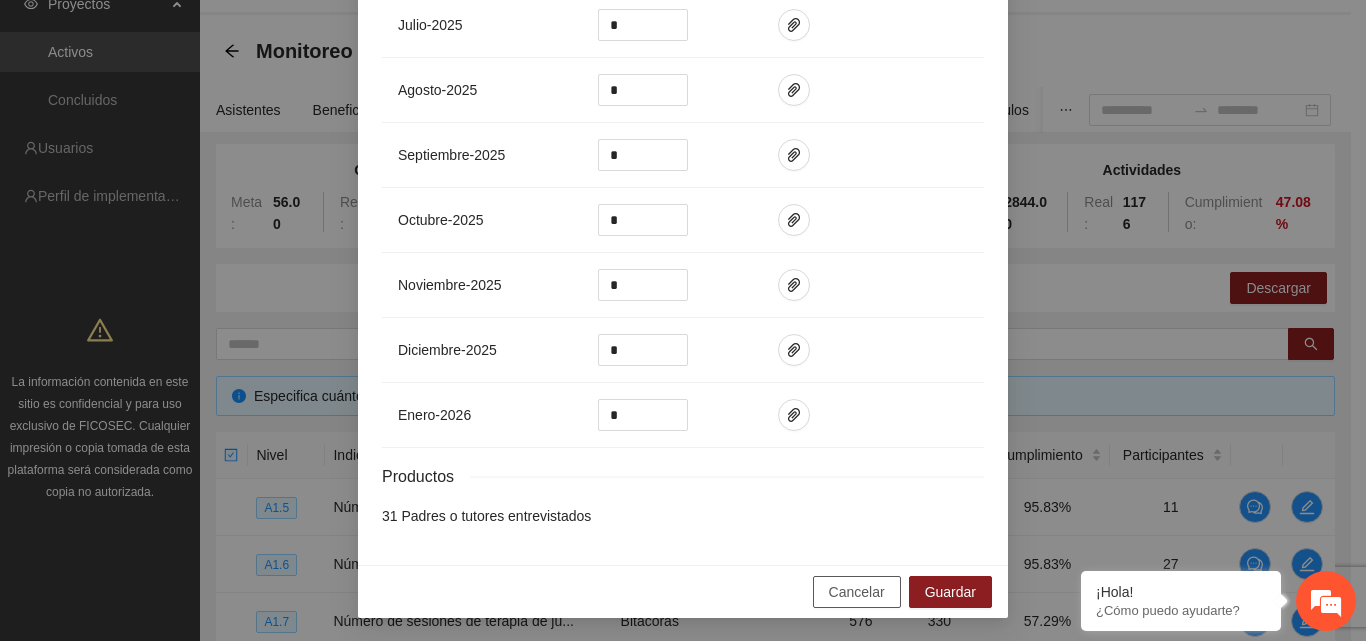 click on "Cancelar" at bounding box center [857, 592] 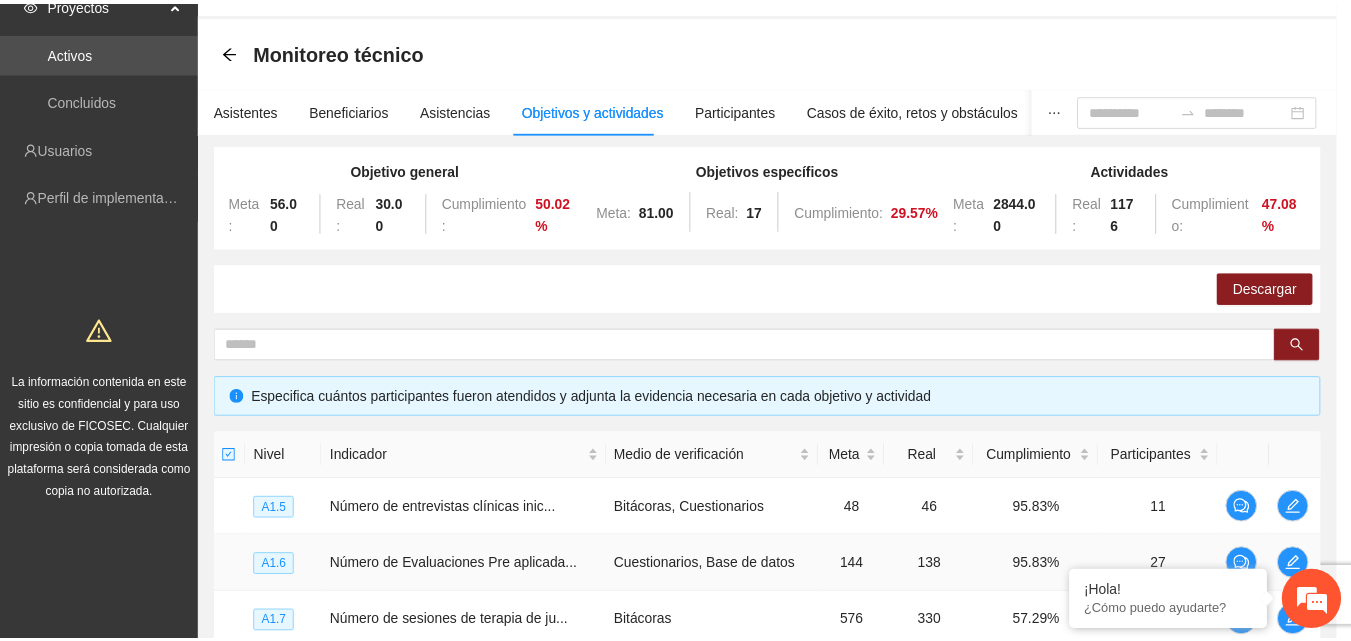 scroll, scrollTop: 754, scrollLeft: 0, axis: vertical 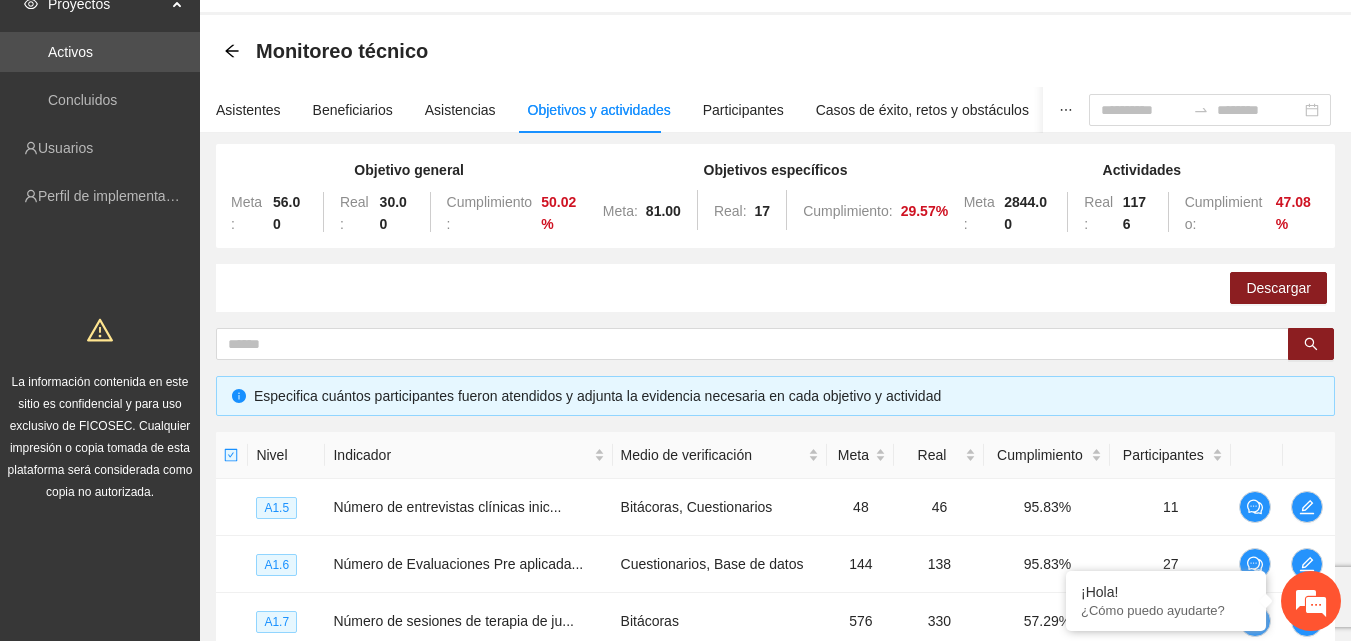 click on "Monitoreo técnico" at bounding box center (775, 51) 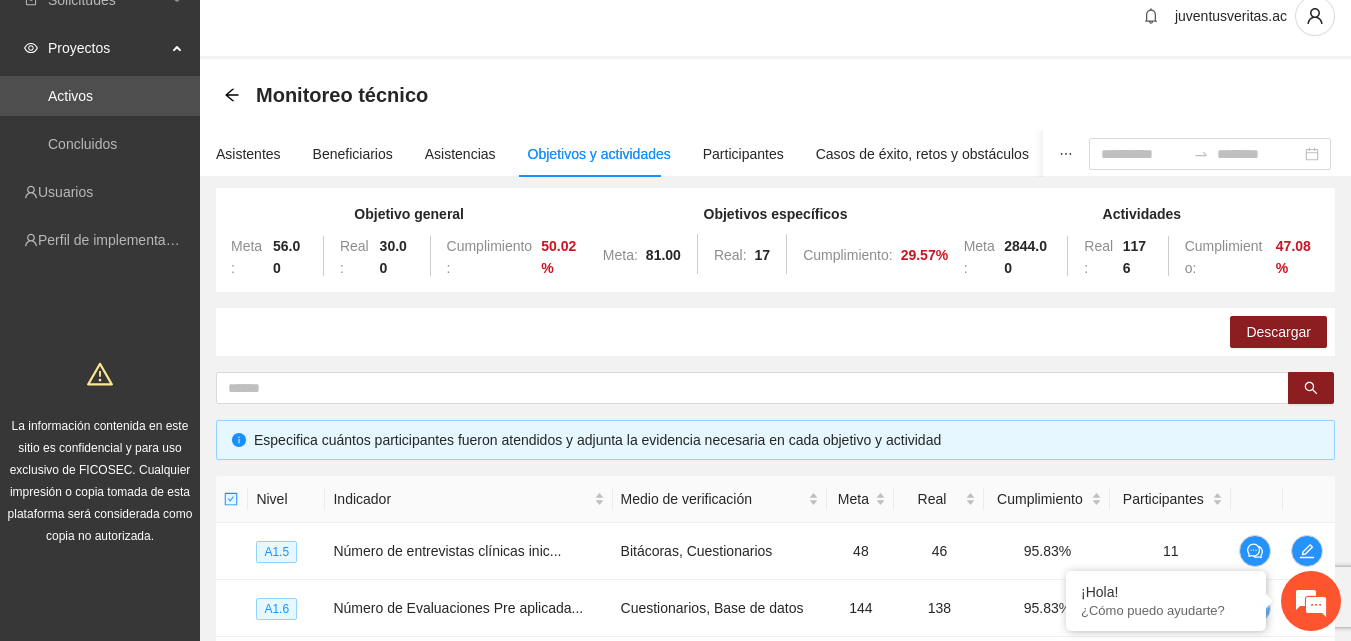 scroll, scrollTop: 0, scrollLeft: 0, axis: both 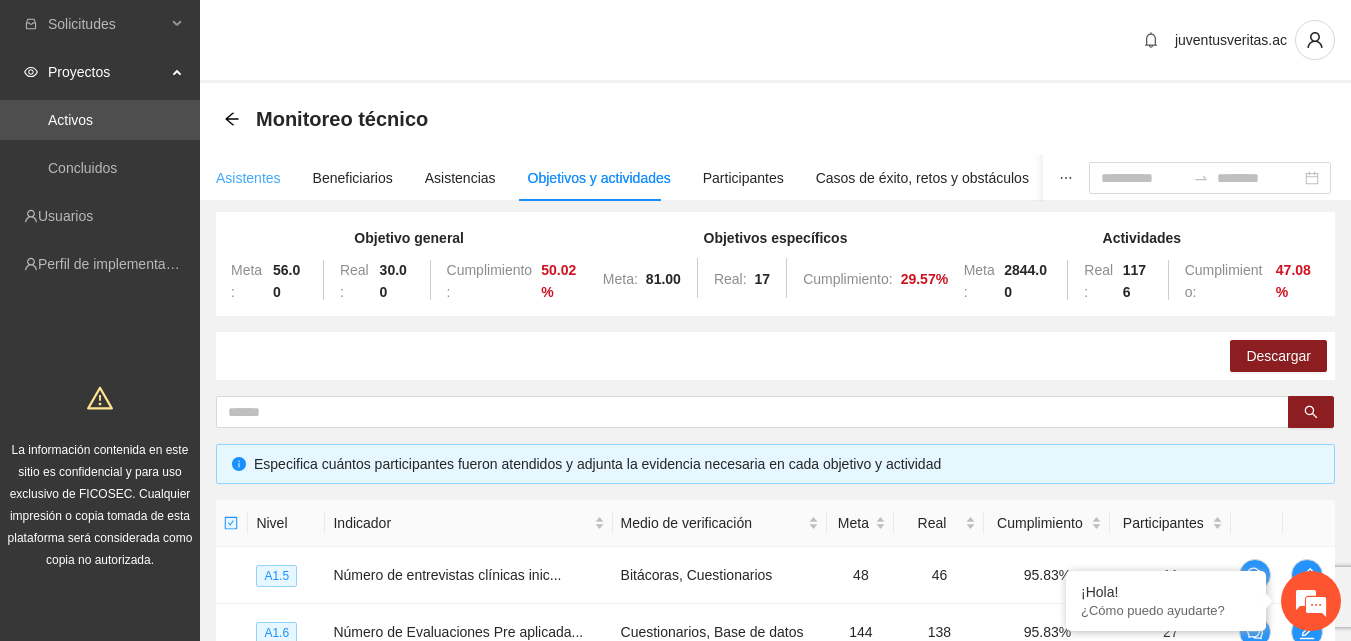 click on "Asistentes" at bounding box center (248, 178) 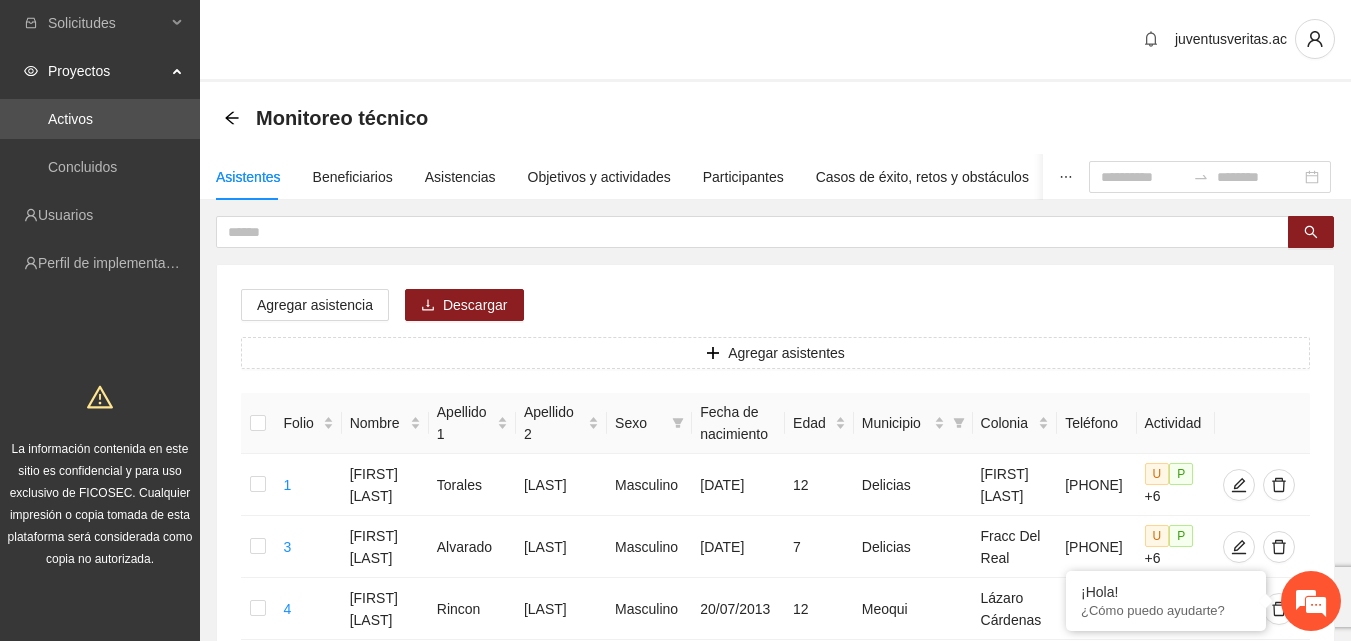 scroll, scrollTop: 0, scrollLeft: 0, axis: both 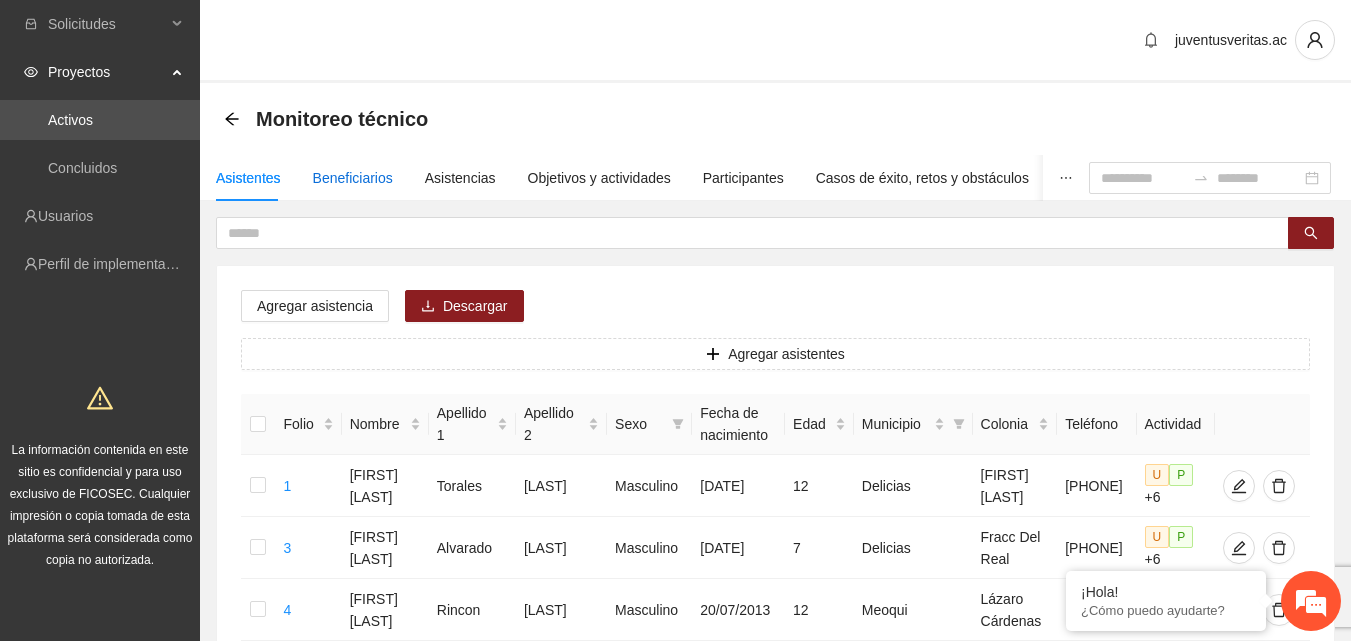 click on "Beneficiarios" at bounding box center [353, 178] 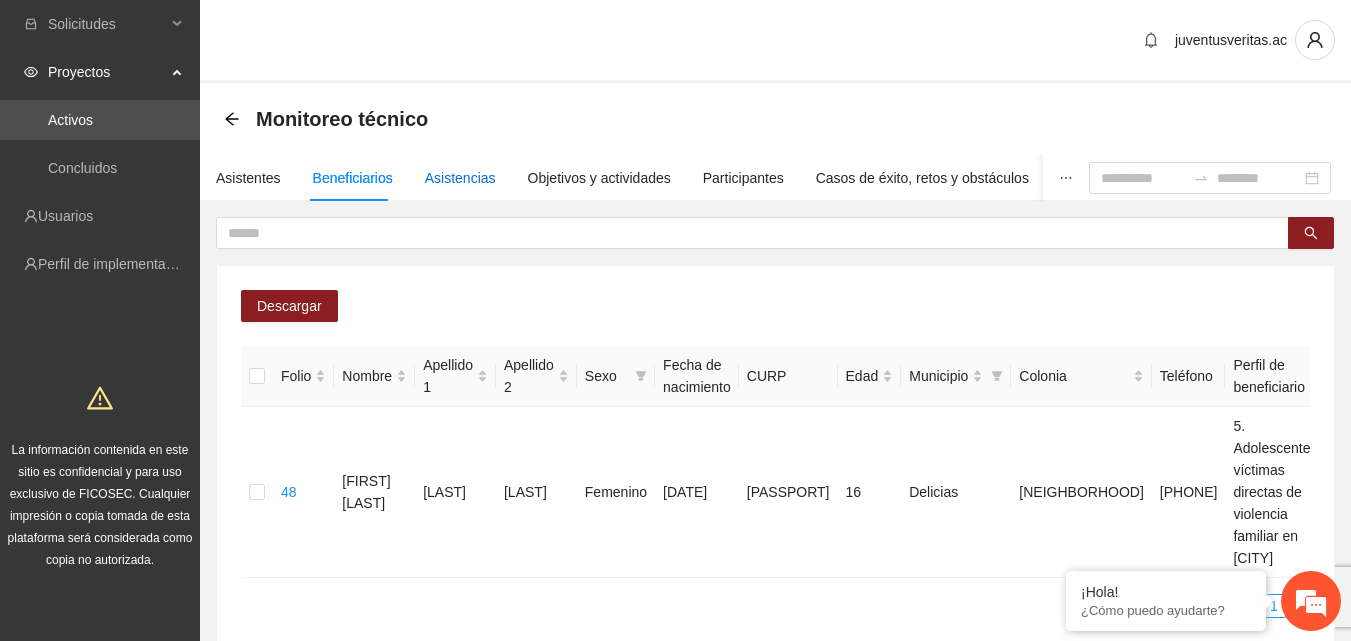 click on "Asistencias" at bounding box center (460, 178) 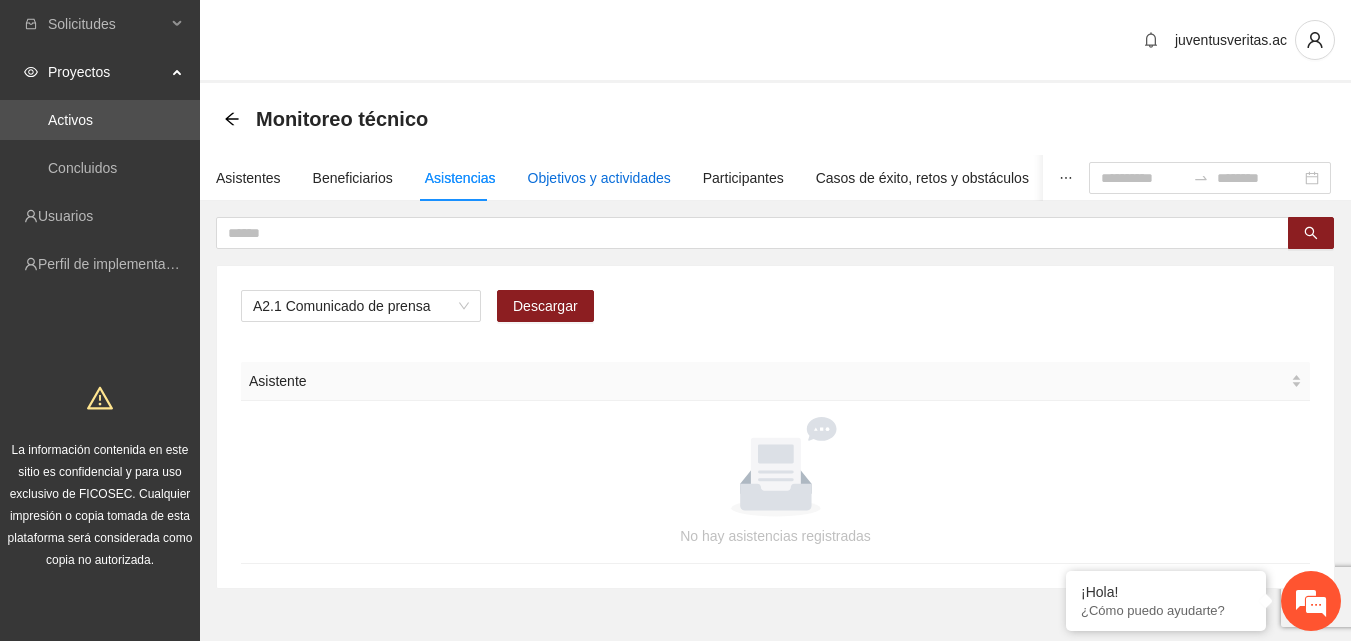 click on "Objetivos y actividades" at bounding box center [599, 178] 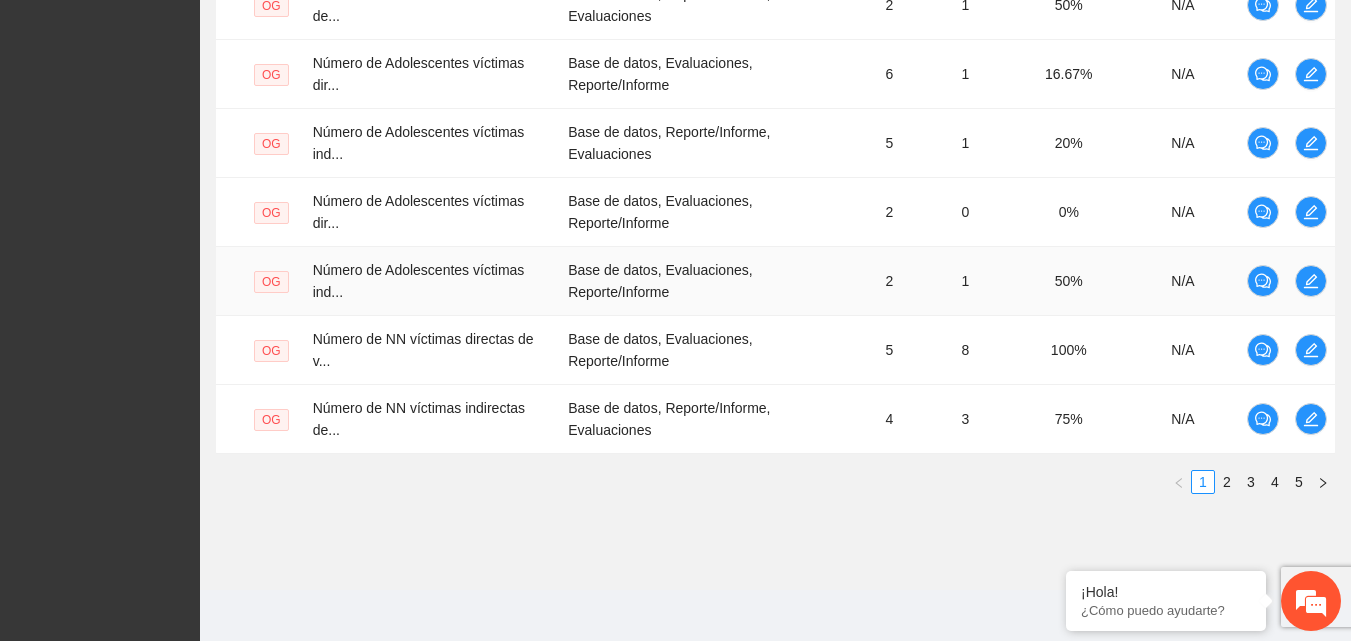 scroll, scrollTop: 788, scrollLeft: 0, axis: vertical 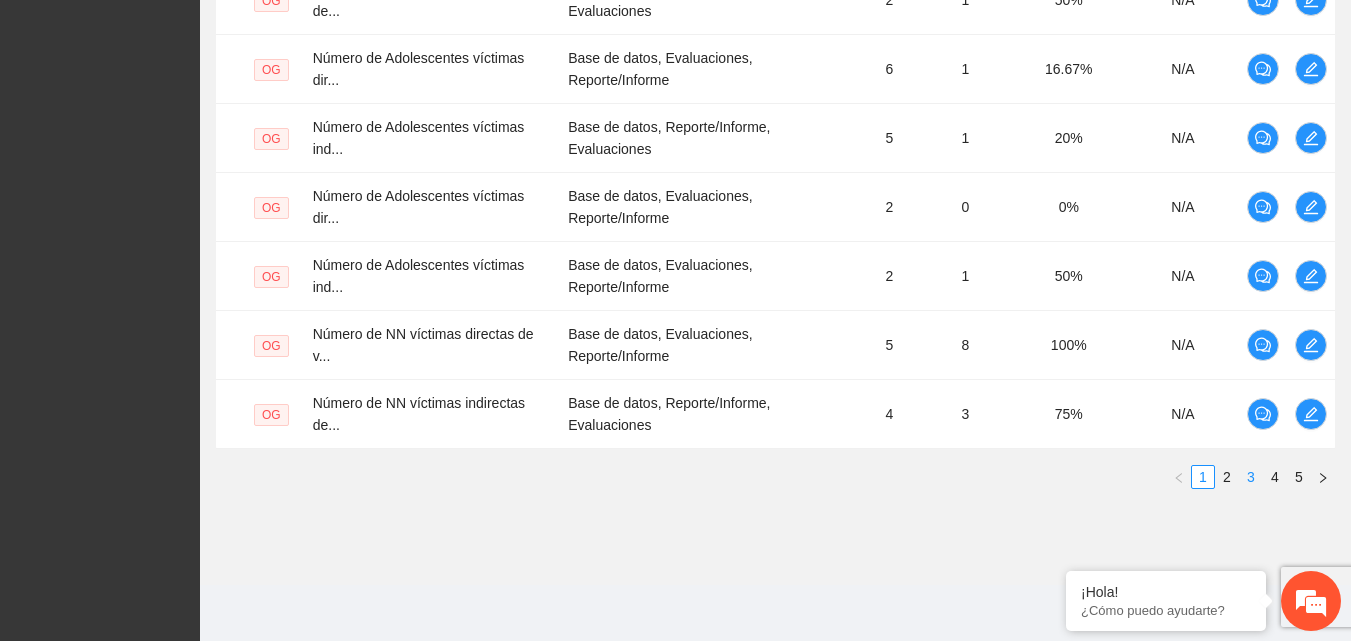click on "3" at bounding box center [1251, 477] 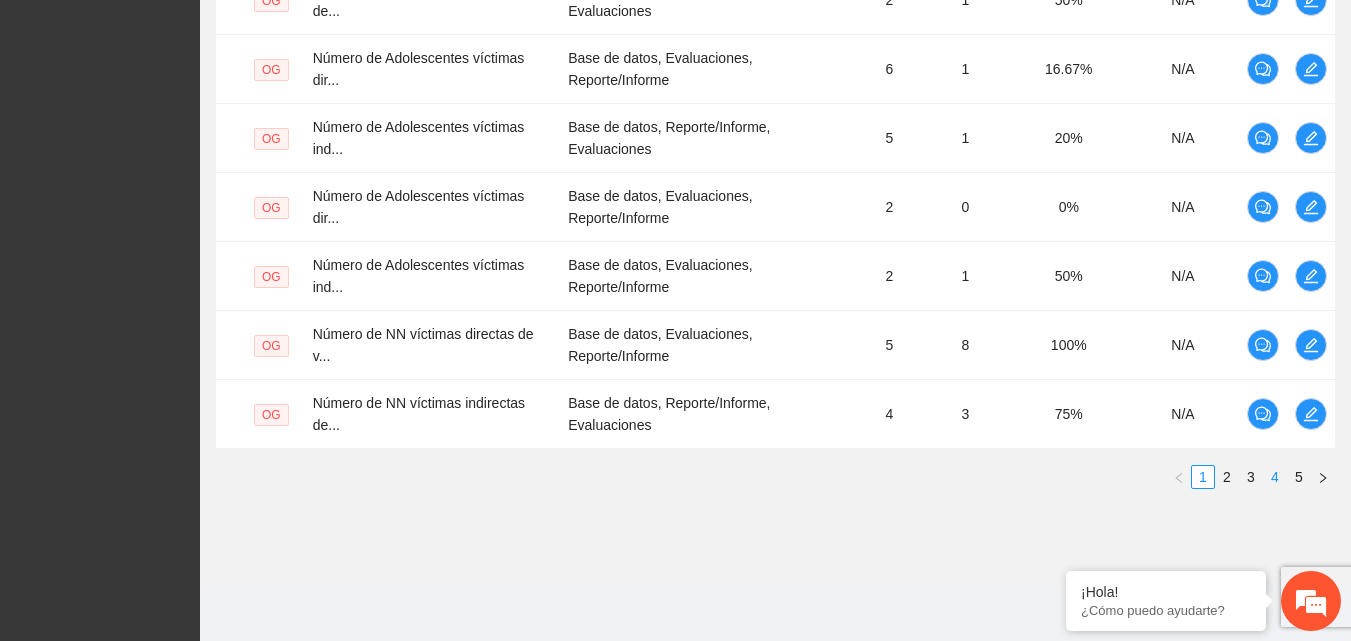 scroll, scrollTop: 752, scrollLeft: 0, axis: vertical 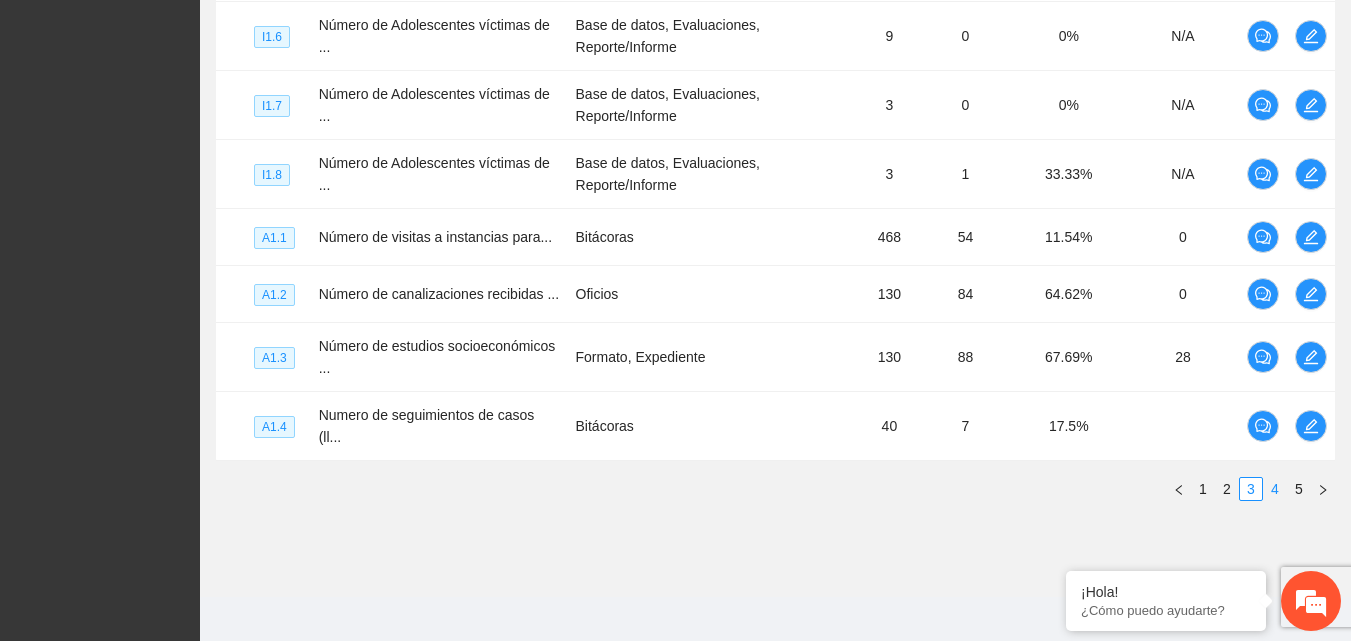 click on "4" at bounding box center [1275, 489] 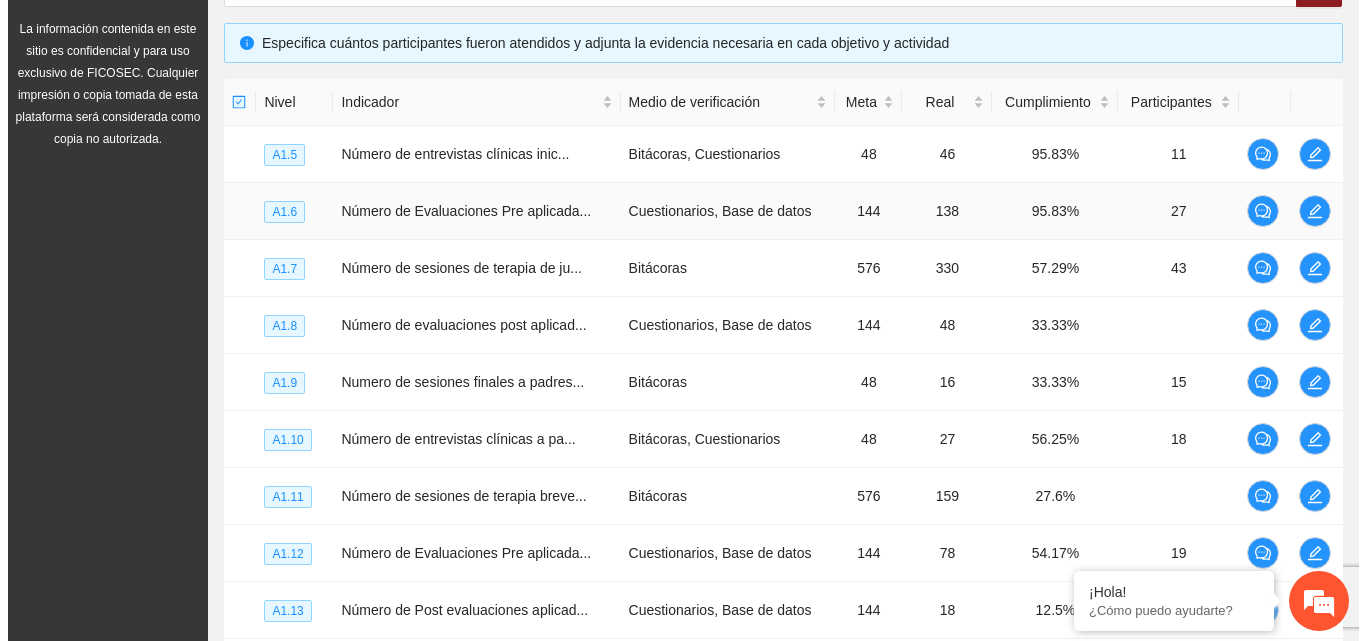 scroll, scrollTop: 168, scrollLeft: 0, axis: vertical 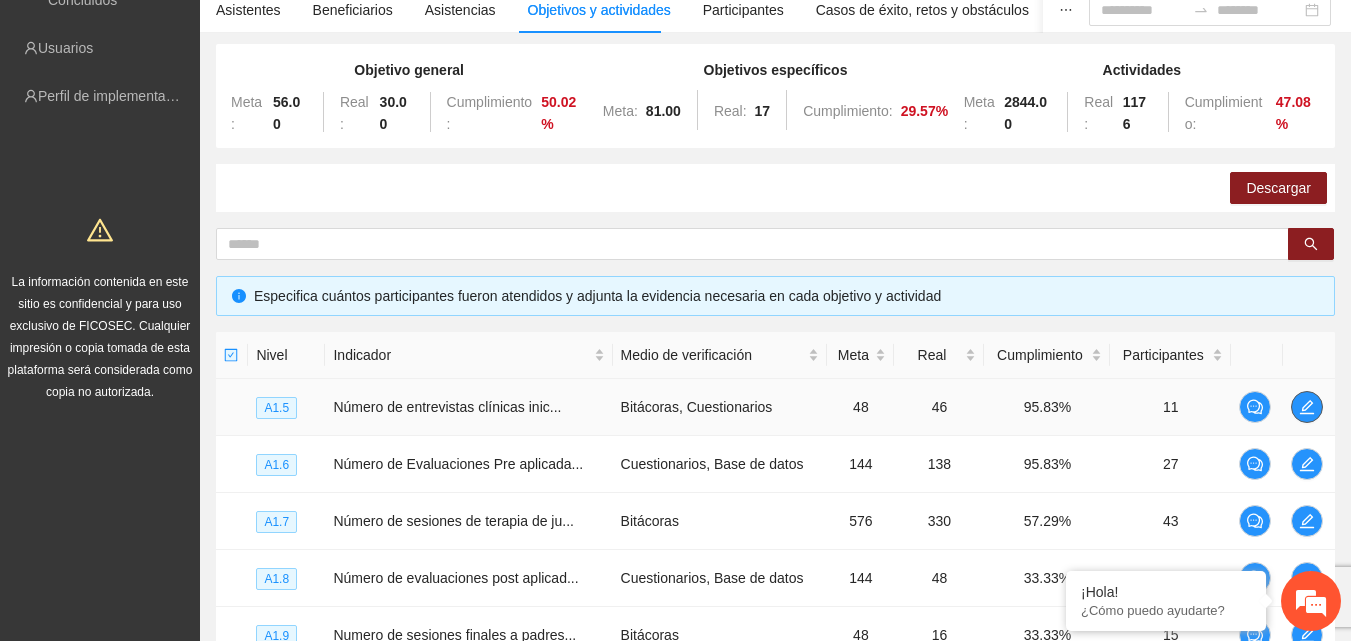 click 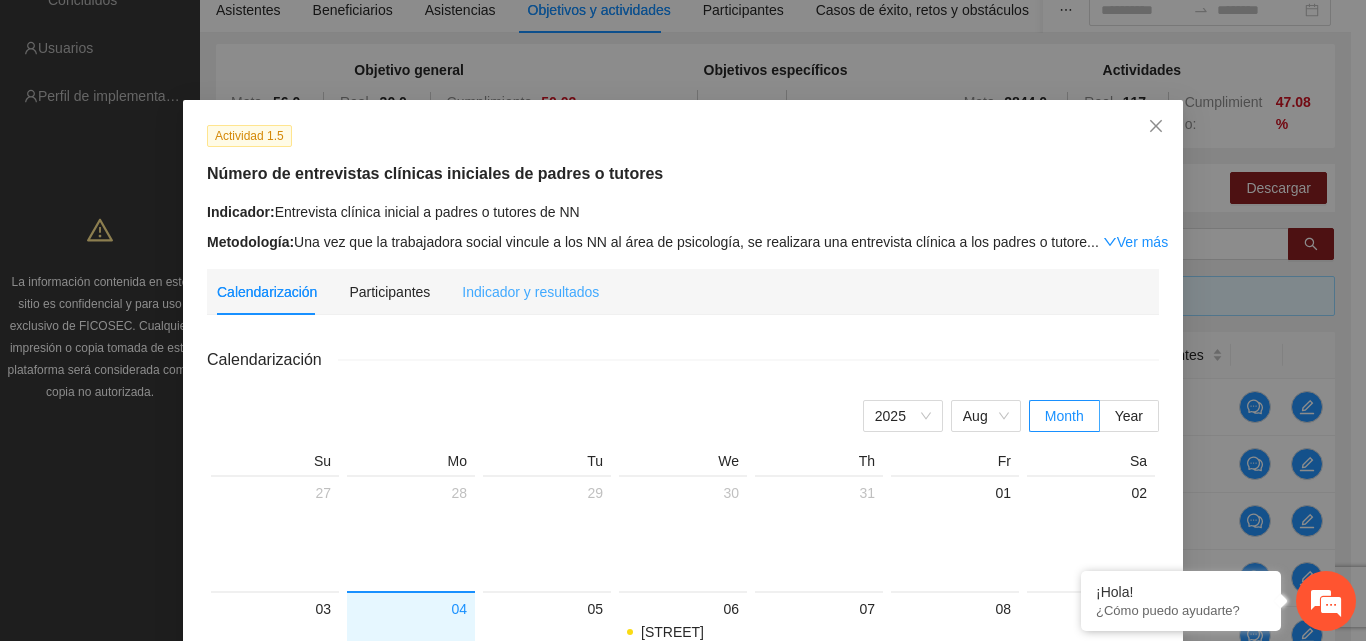 click on "Indicador y resultados" at bounding box center [530, 292] 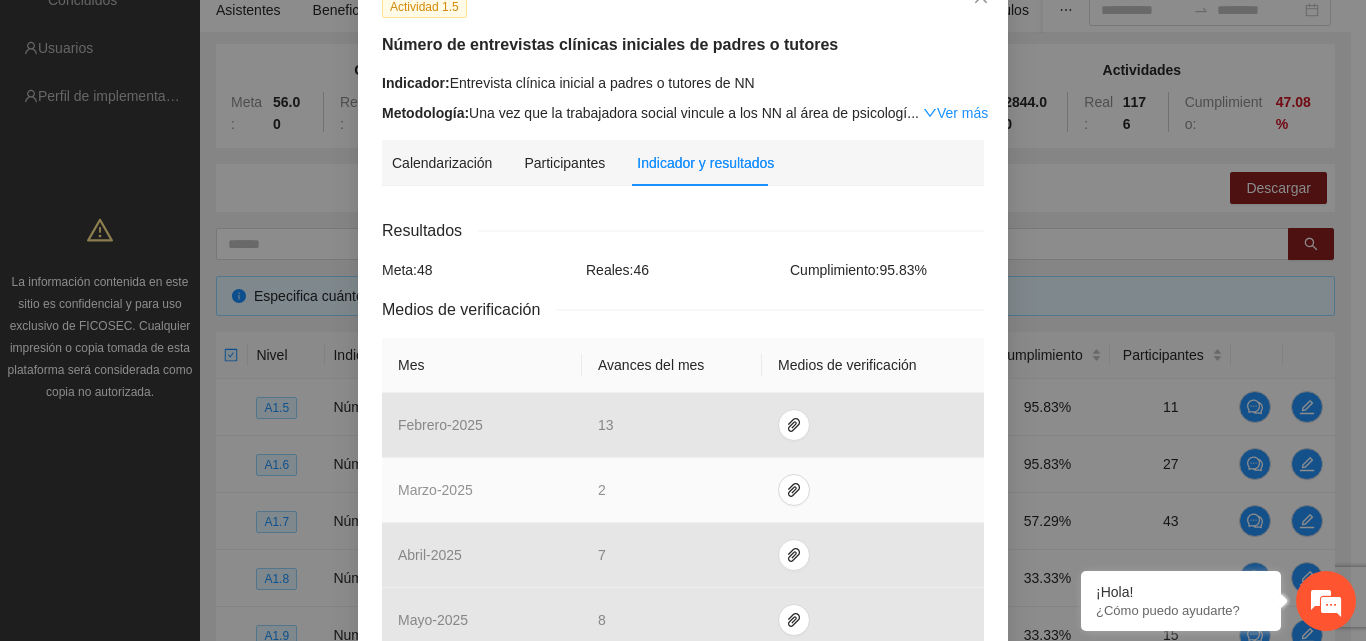 scroll, scrollTop: 300, scrollLeft: 0, axis: vertical 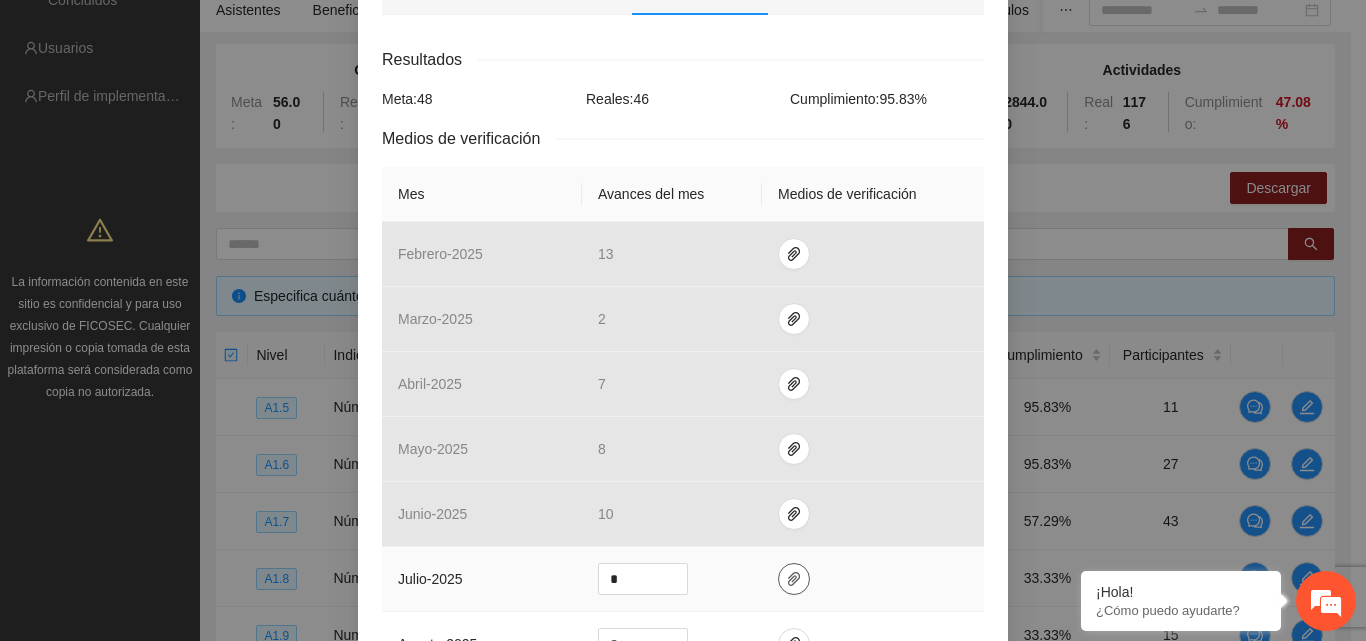 click 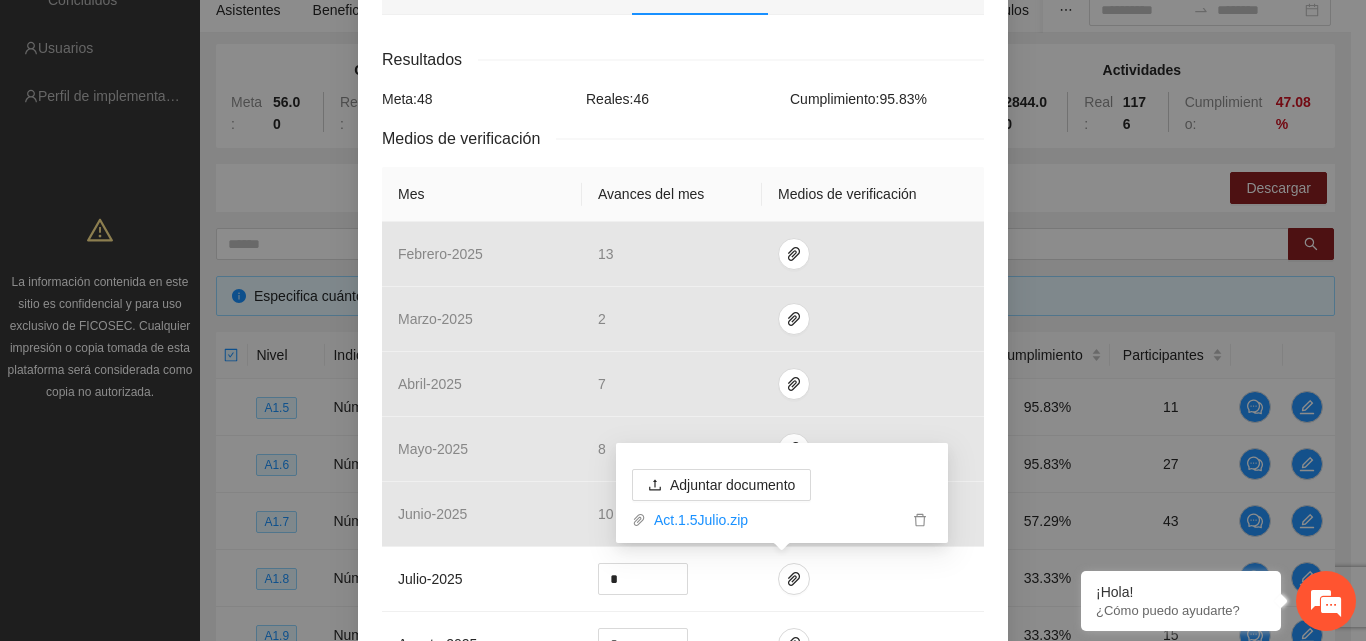 click on "Cumplimiento:  95.83 %" at bounding box center [887, 99] 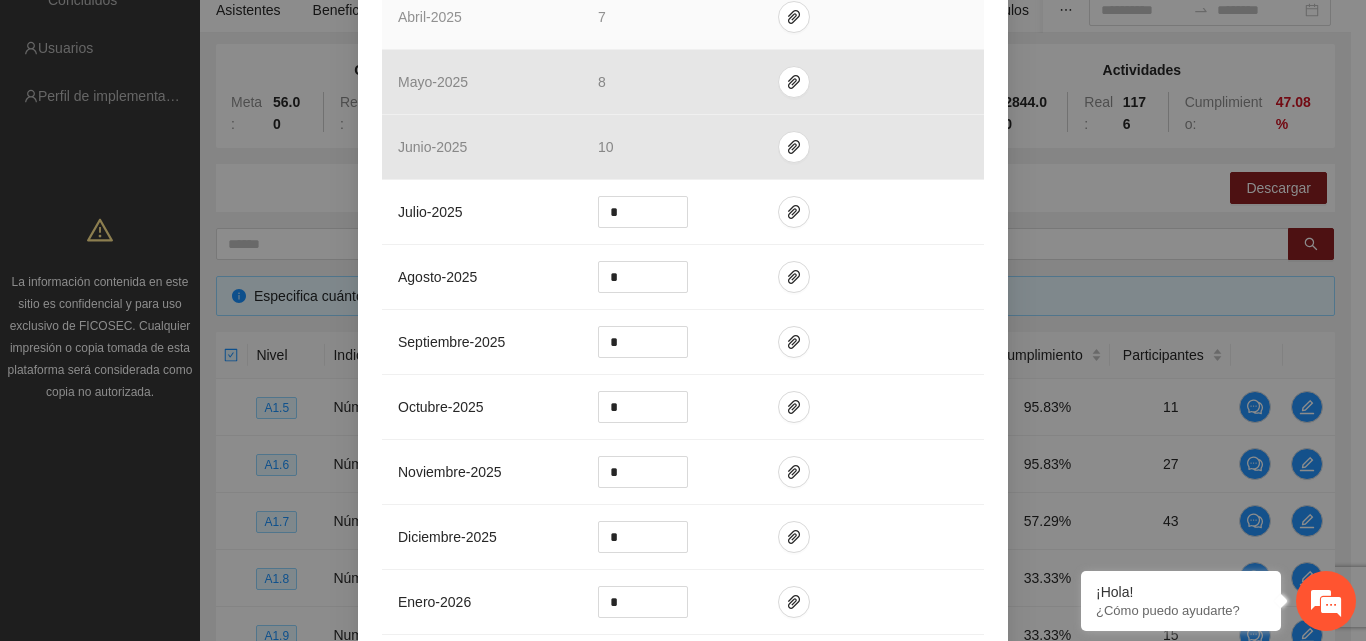 scroll, scrollTop: 854, scrollLeft: 0, axis: vertical 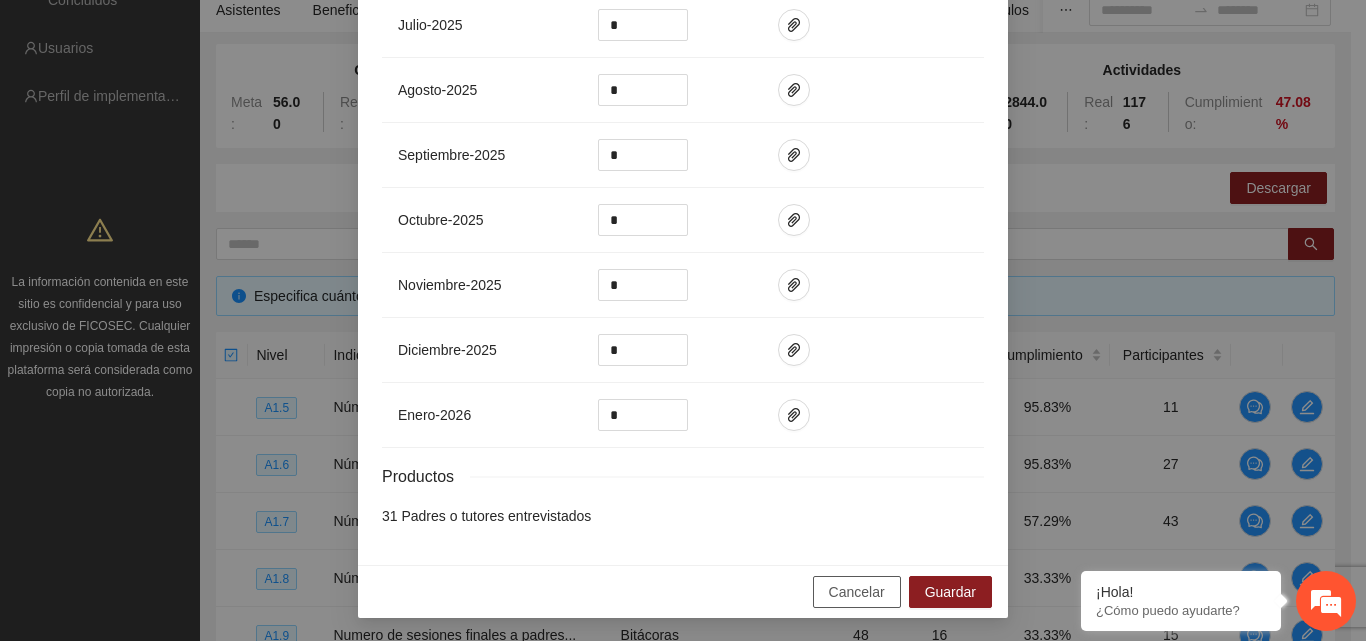 click on "Cancelar" at bounding box center (857, 592) 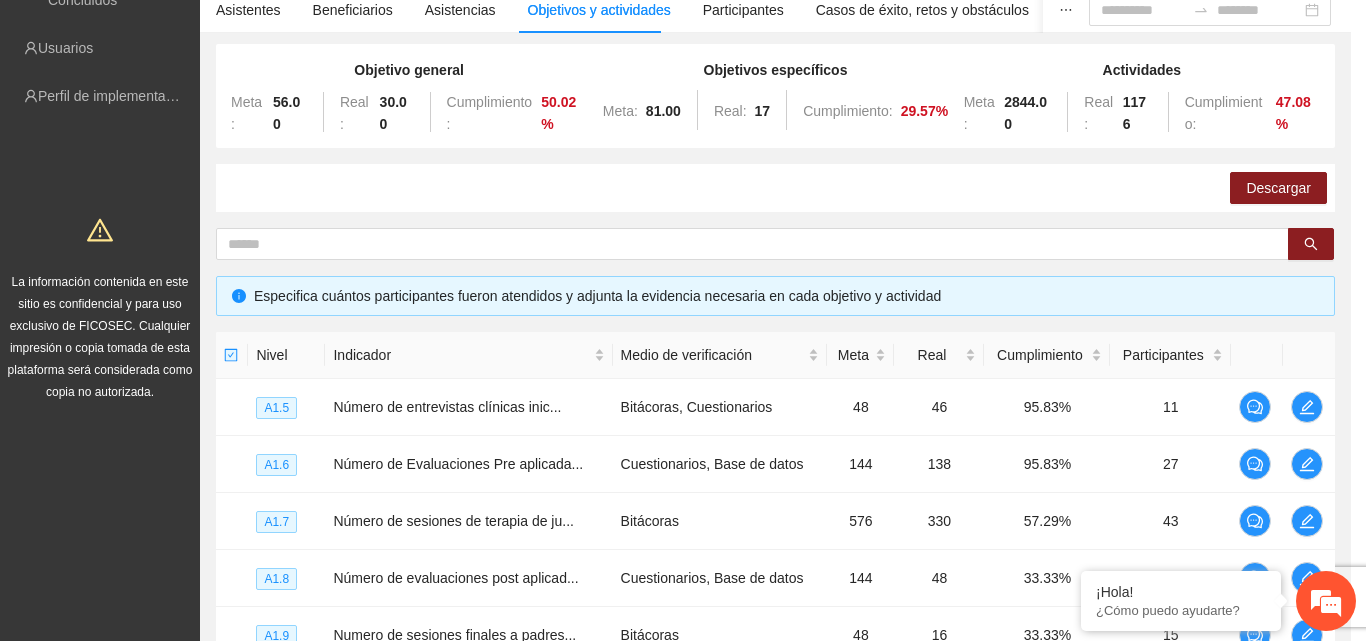 scroll, scrollTop: 754, scrollLeft: 0, axis: vertical 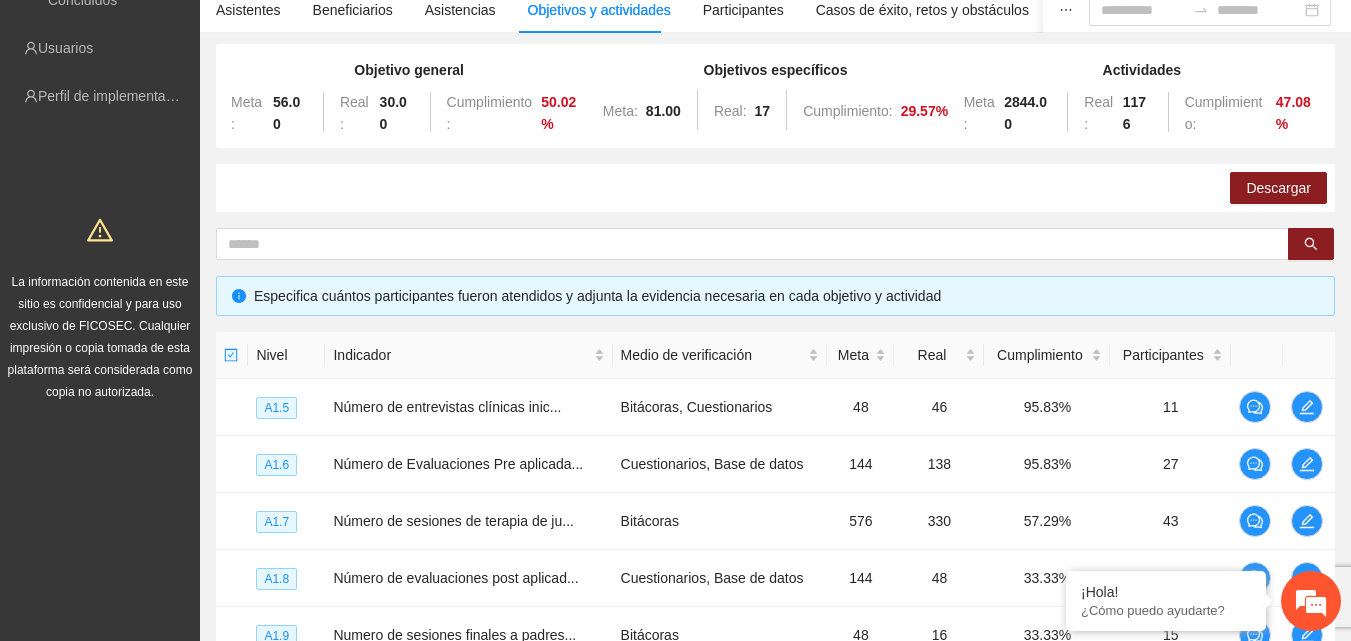 click on "Descargar" at bounding box center (775, 188) 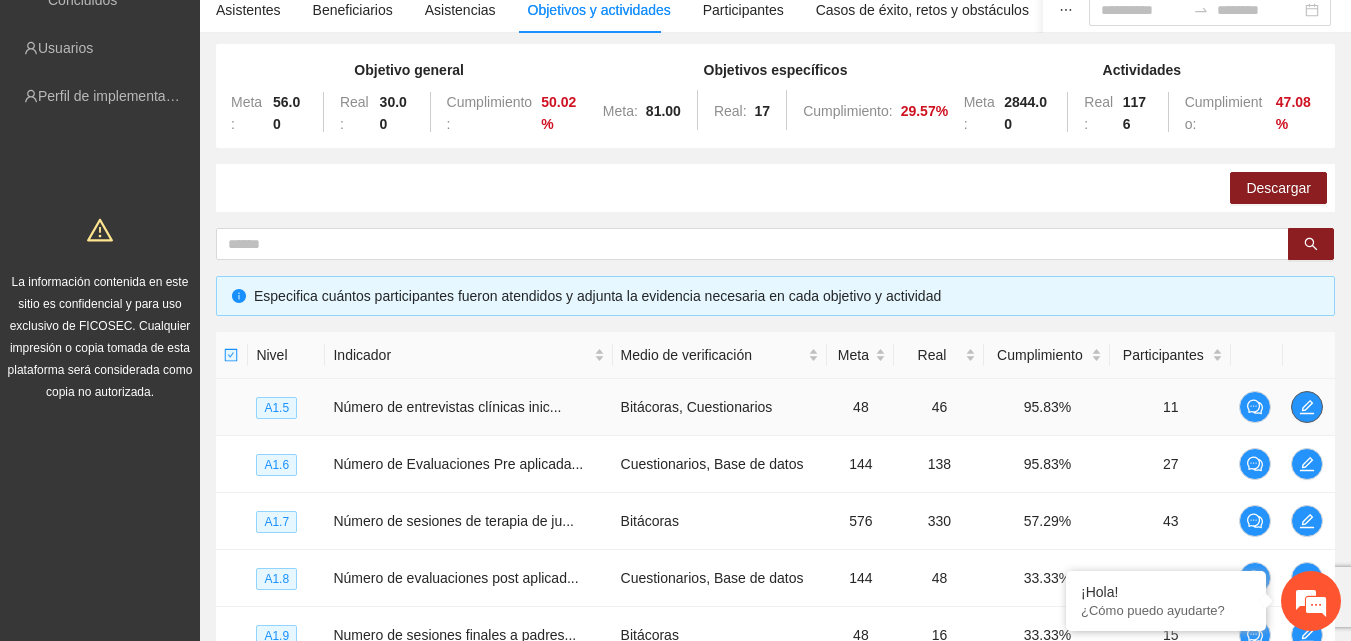click 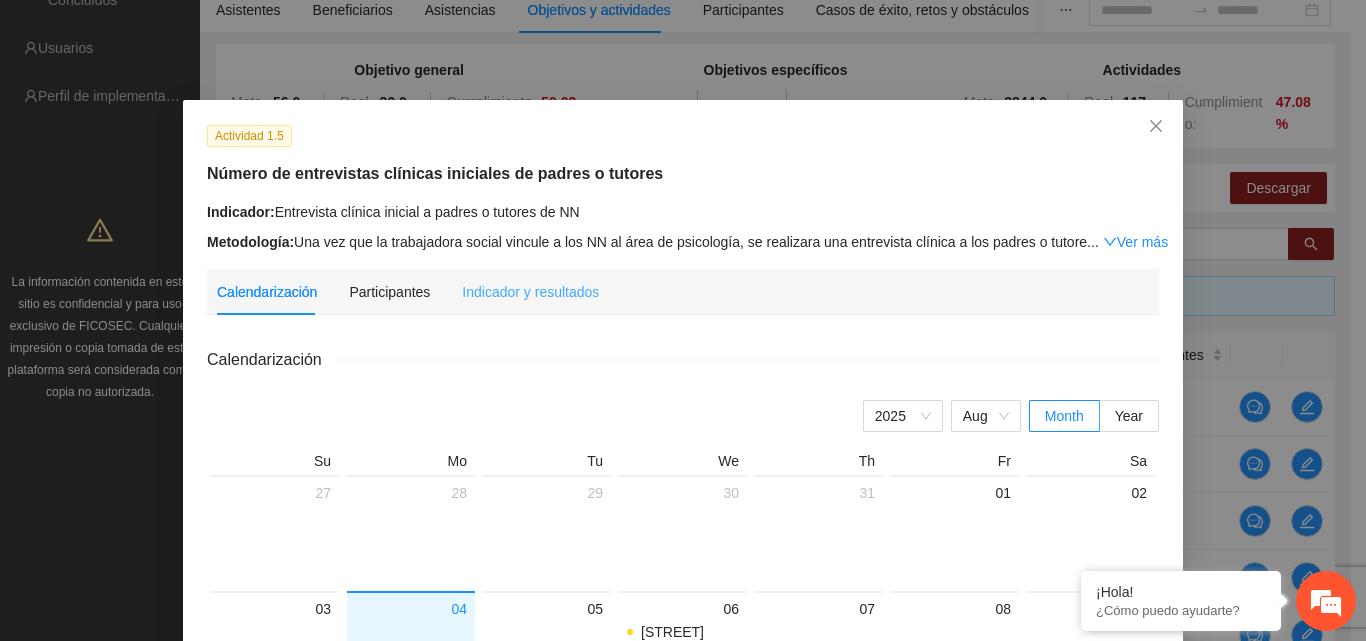 click on "Indicador y resultados" at bounding box center [530, 292] 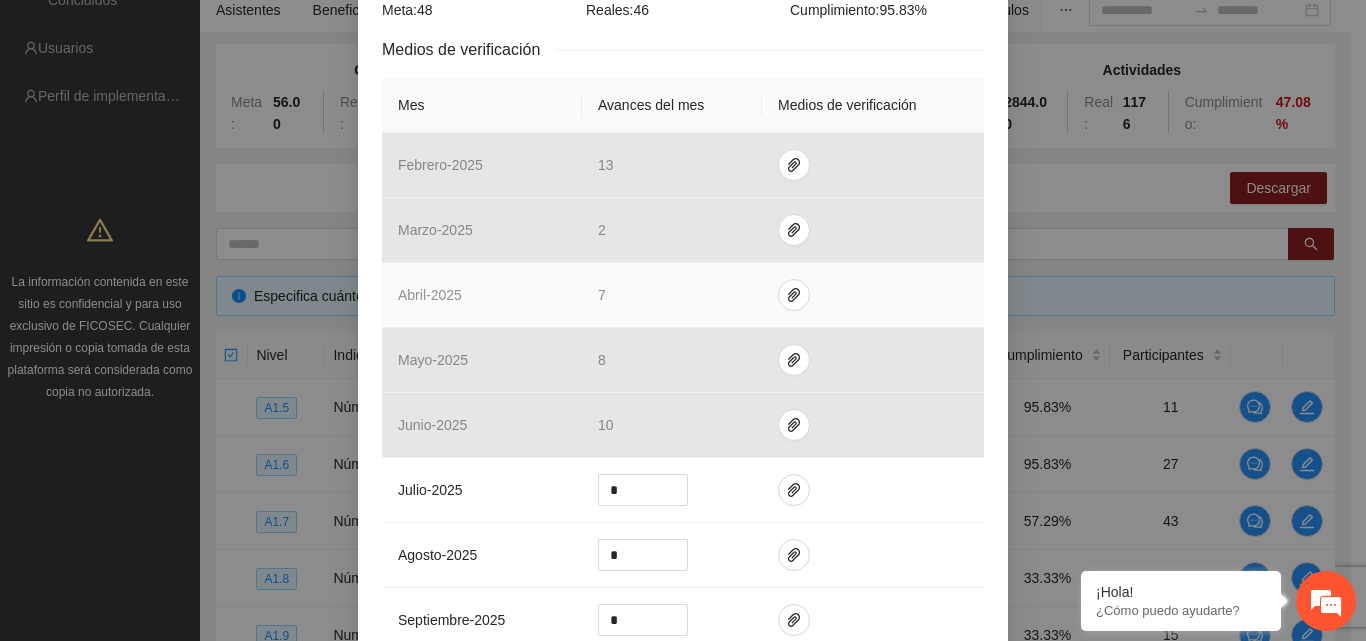 scroll, scrollTop: 400, scrollLeft: 0, axis: vertical 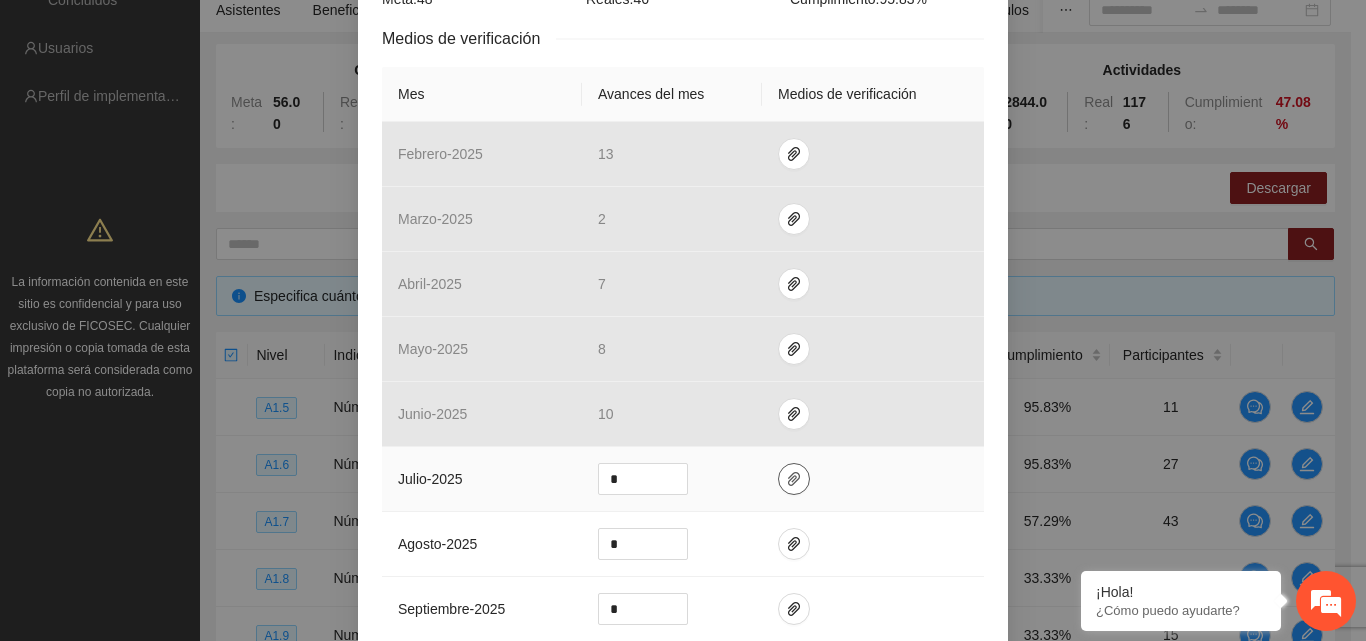 click at bounding box center [794, 479] 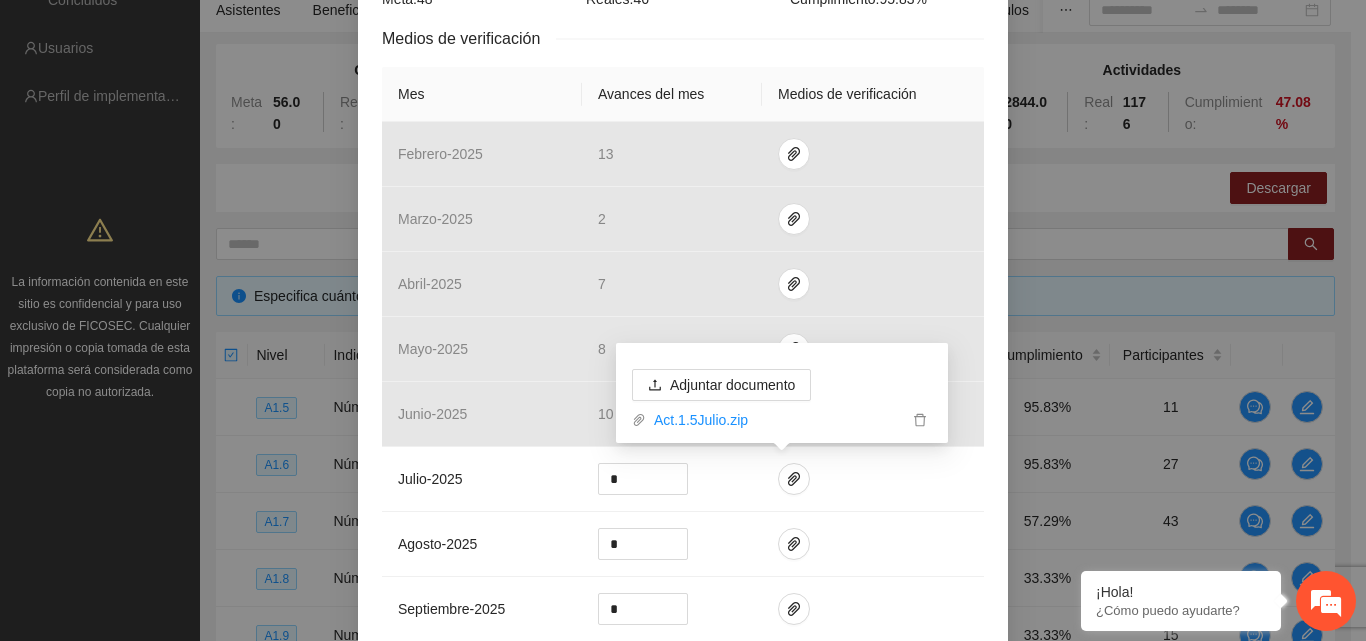 click on "Medios de verificación" at bounding box center [683, 38] 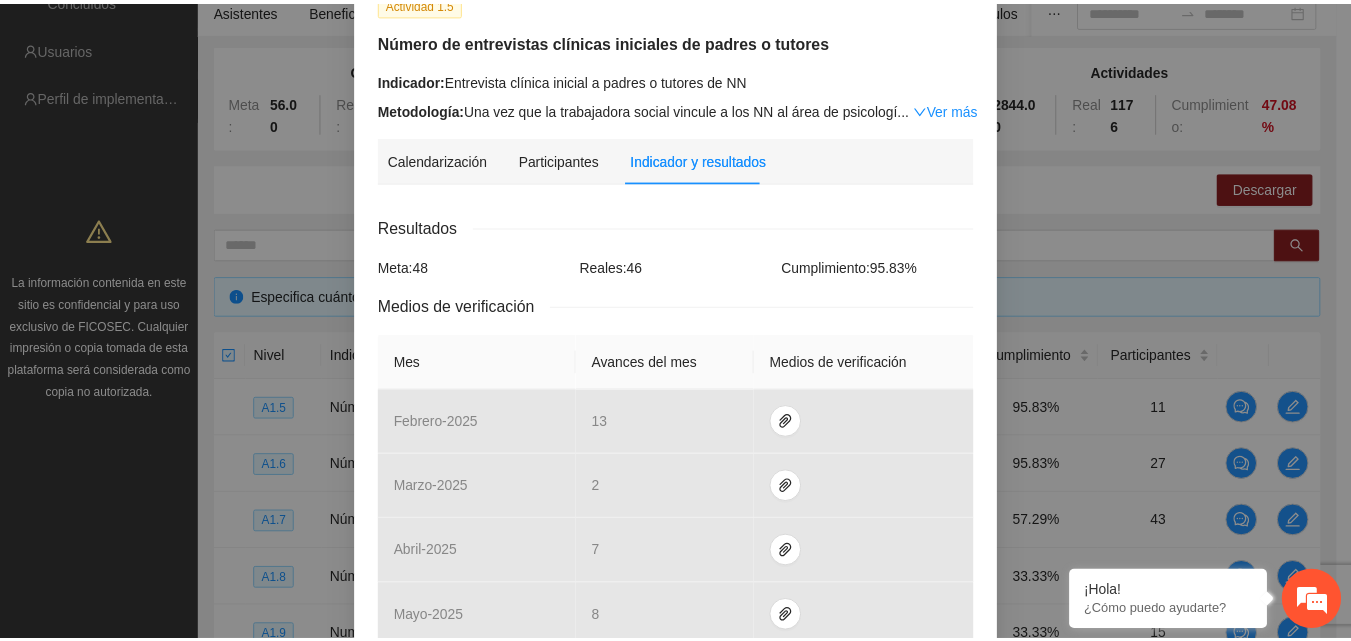 scroll, scrollTop: 0, scrollLeft: 0, axis: both 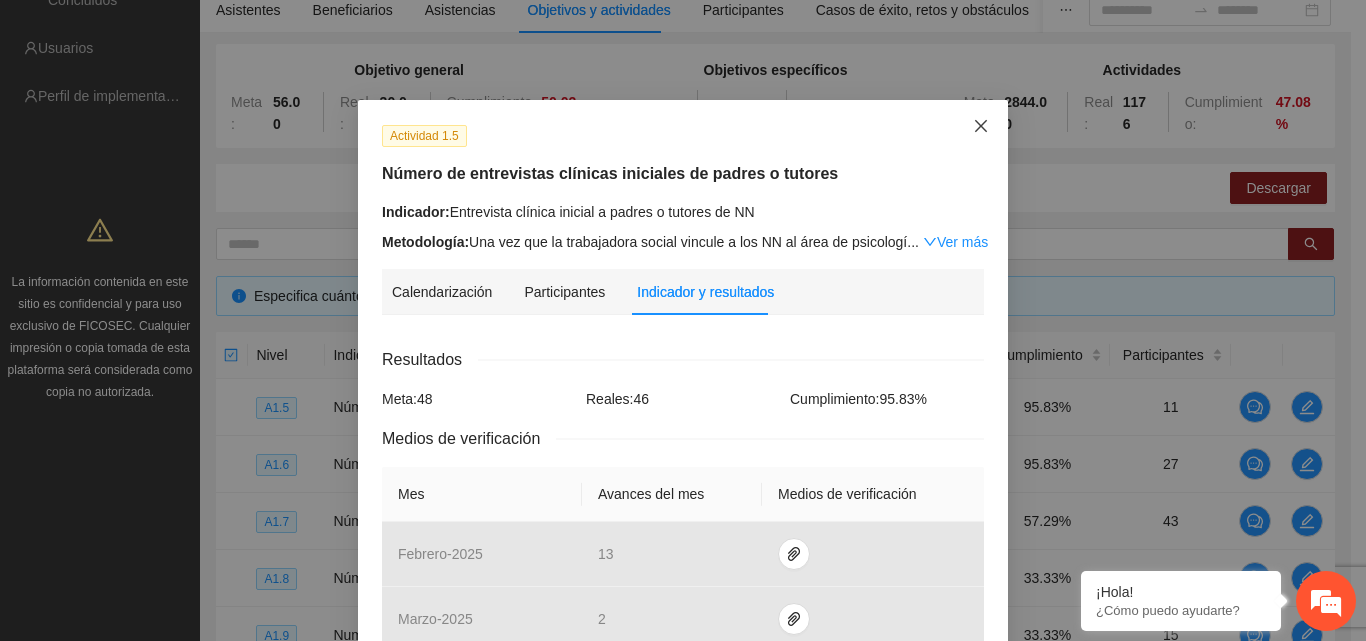 click 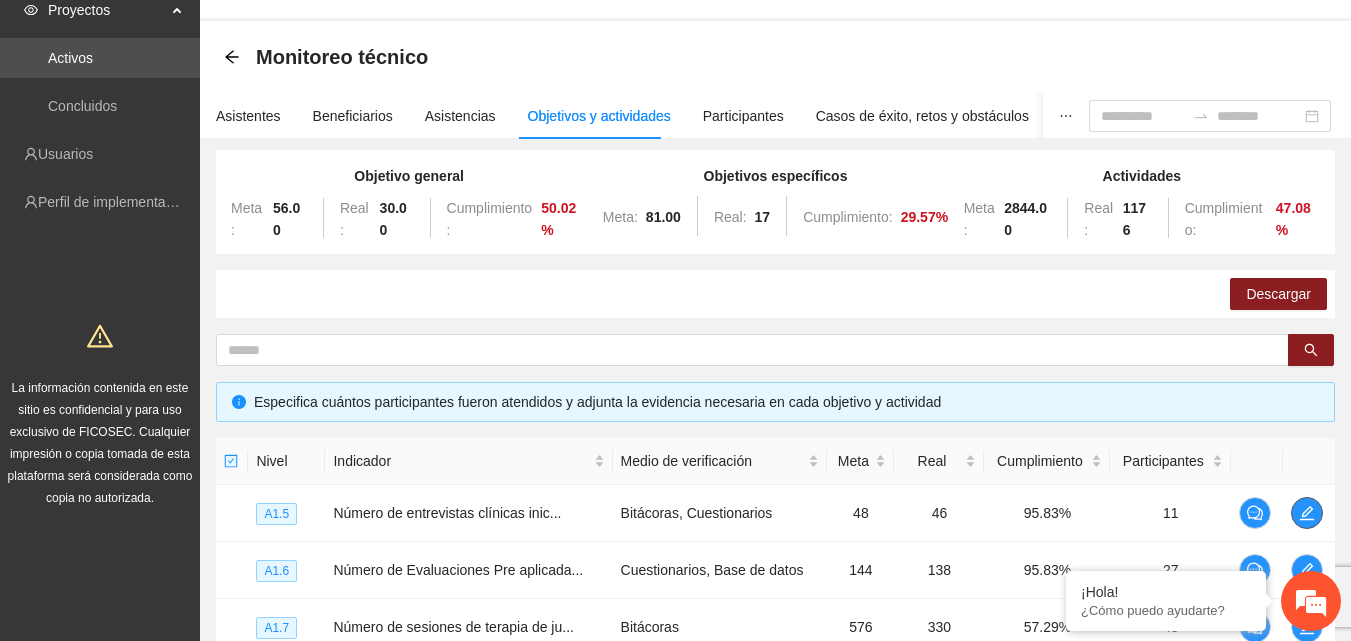scroll, scrollTop: 0, scrollLeft: 0, axis: both 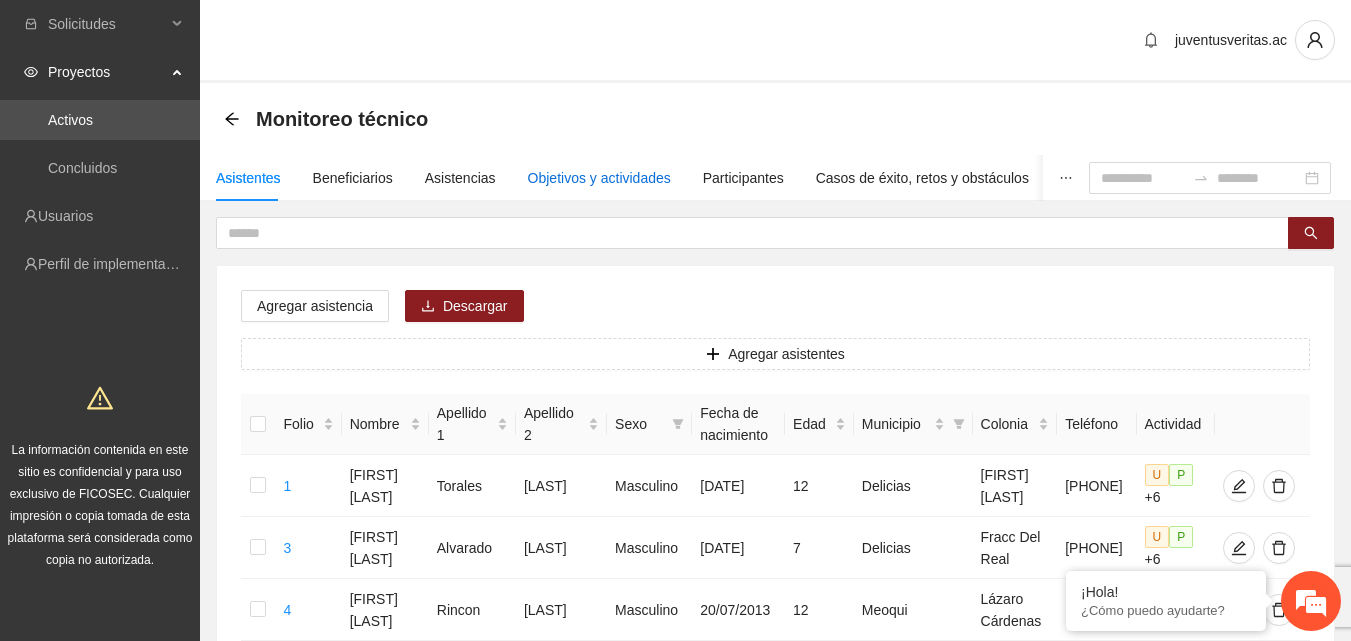 click on "Objetivos y actividades" at bounding box center [599, 178] 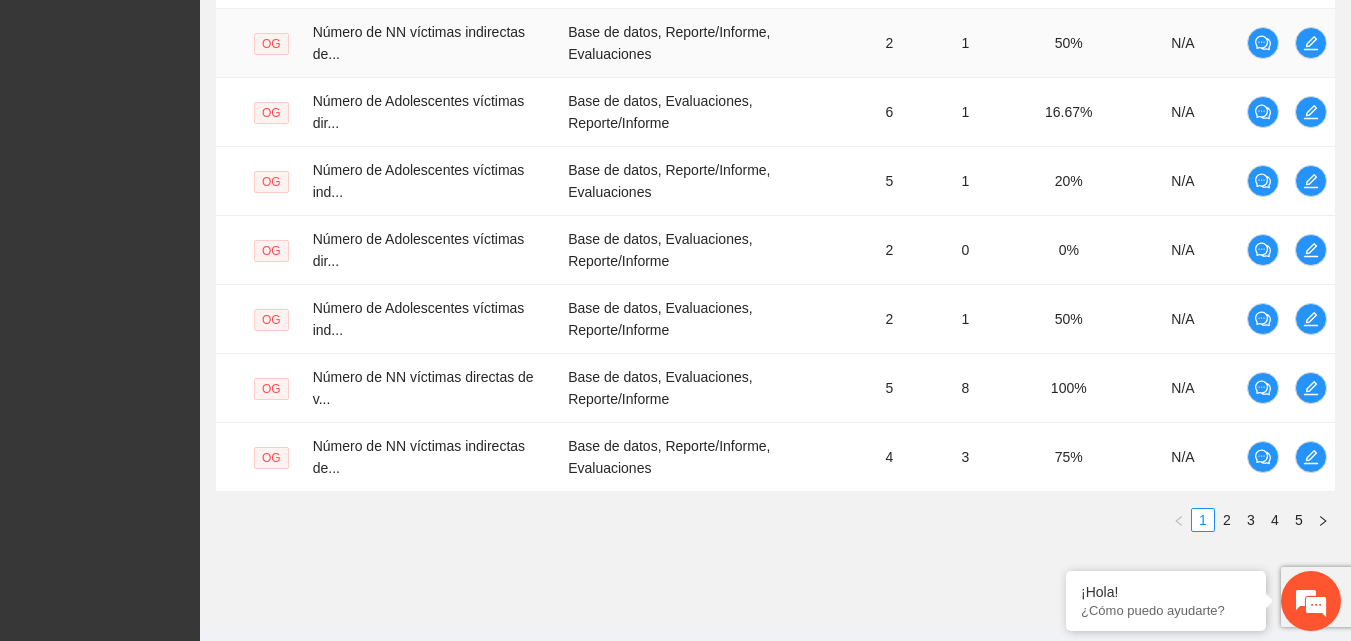 scroll, scrollTop: 788, scrollLeft: 0, axis: vertical 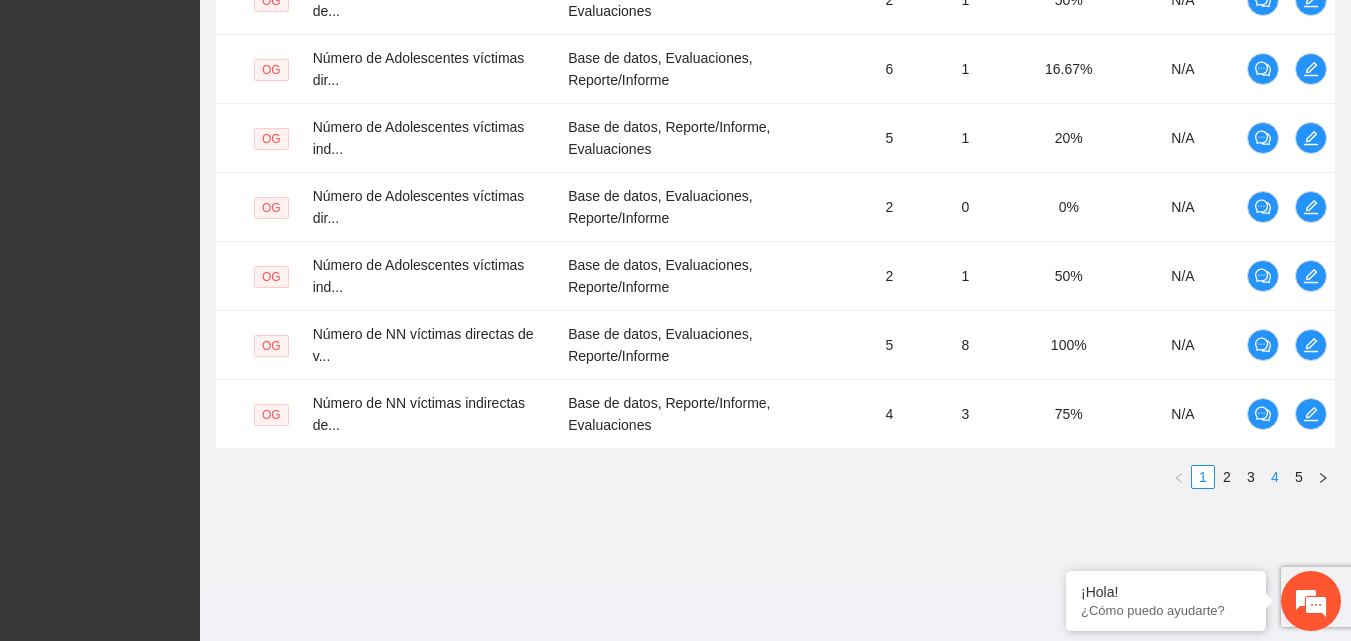 click on "4" at bounding box center (1275, 477) 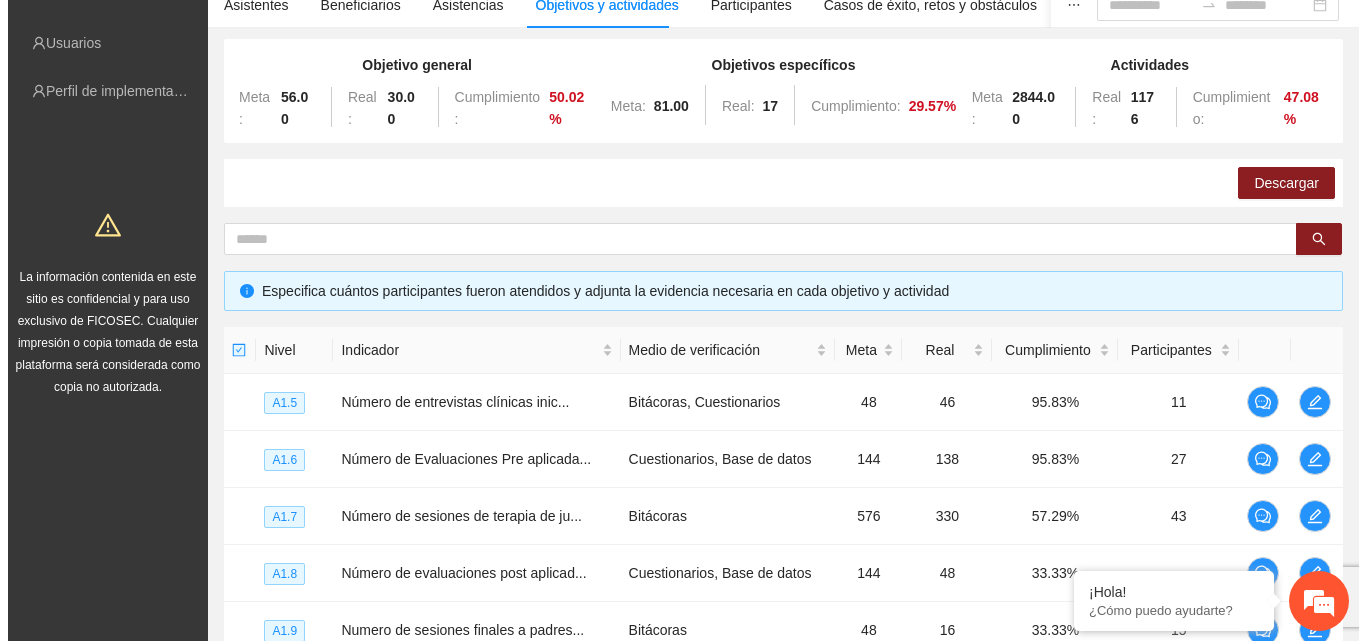 scroll, scrollTop: 168, scrollLeft: 0, axis: vertical 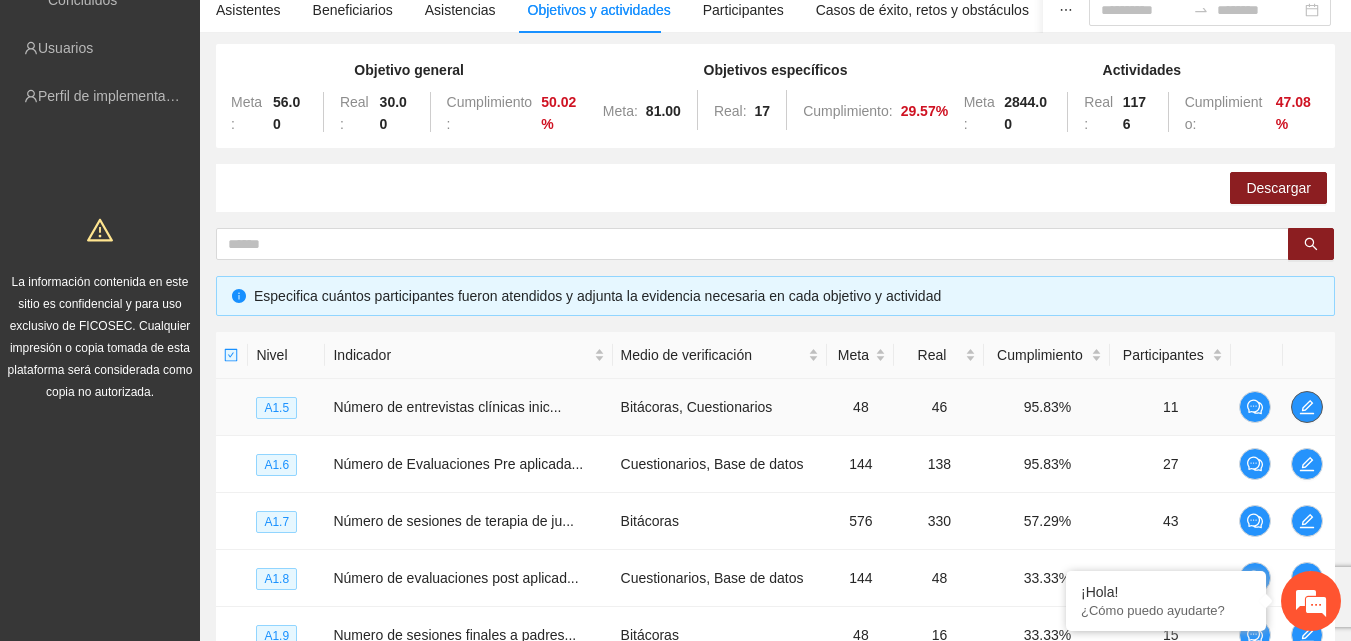 click 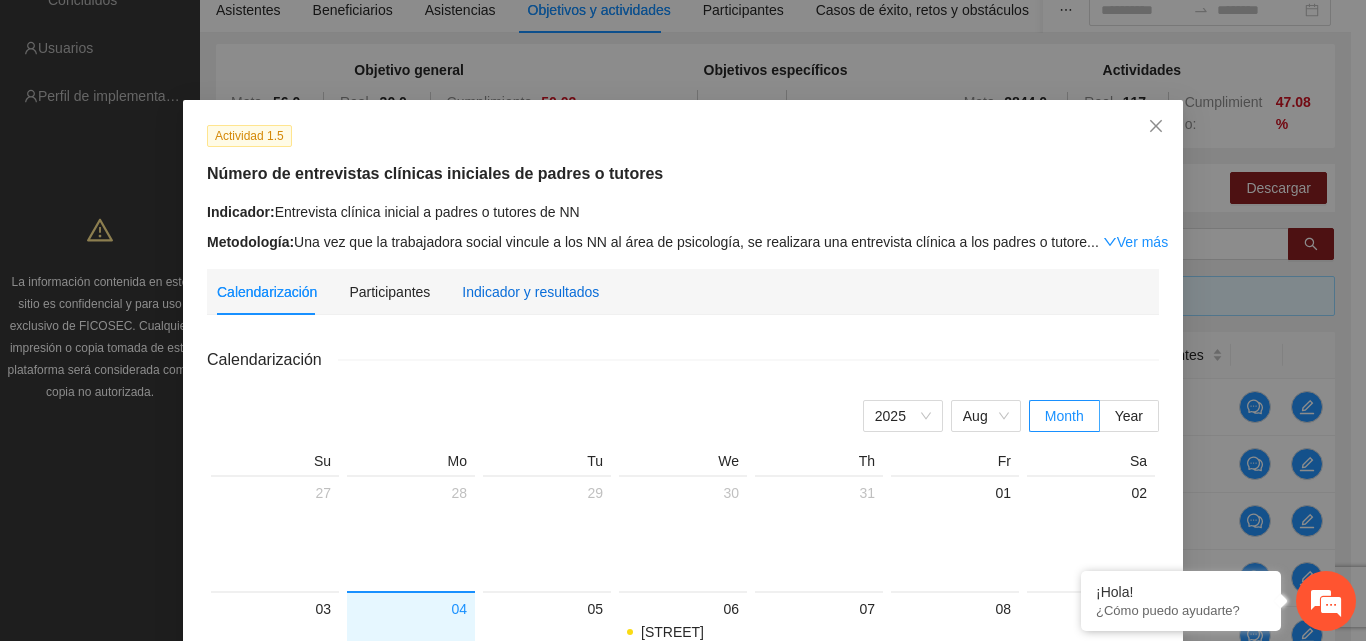 click on "Indicador y resultados" at bounding box center (530, 292) 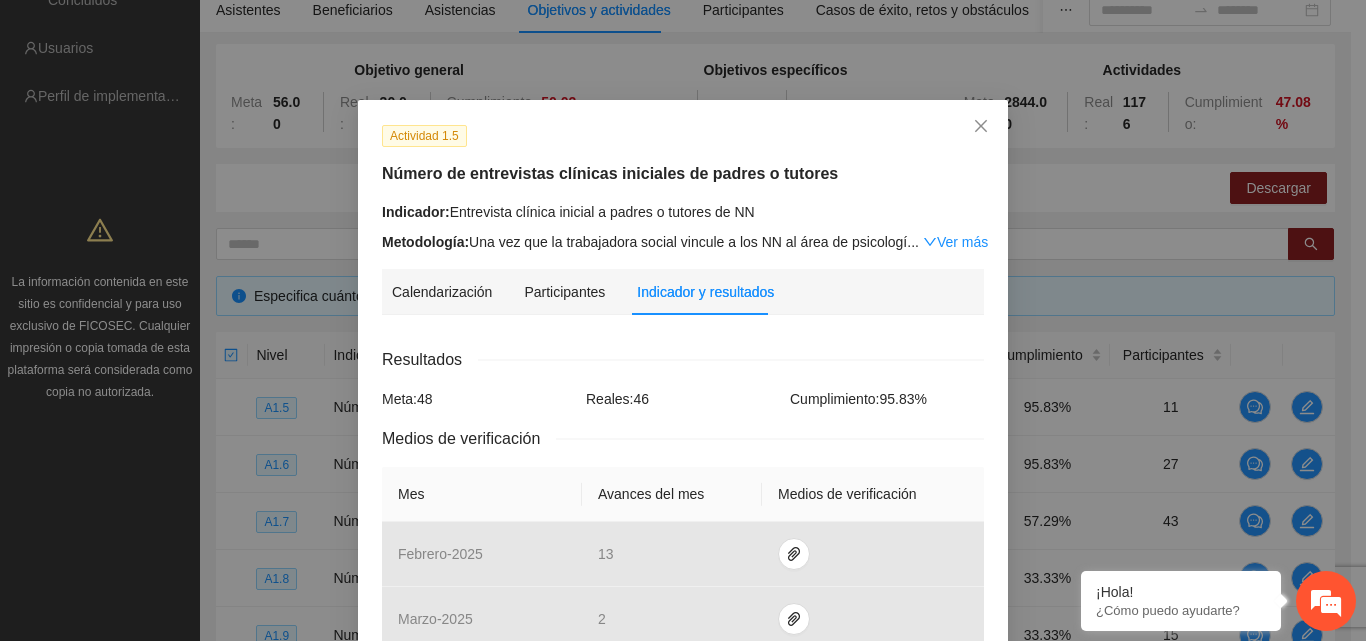 scroll, scrollTop: 215, scrollLeft: 0, axis: vertical 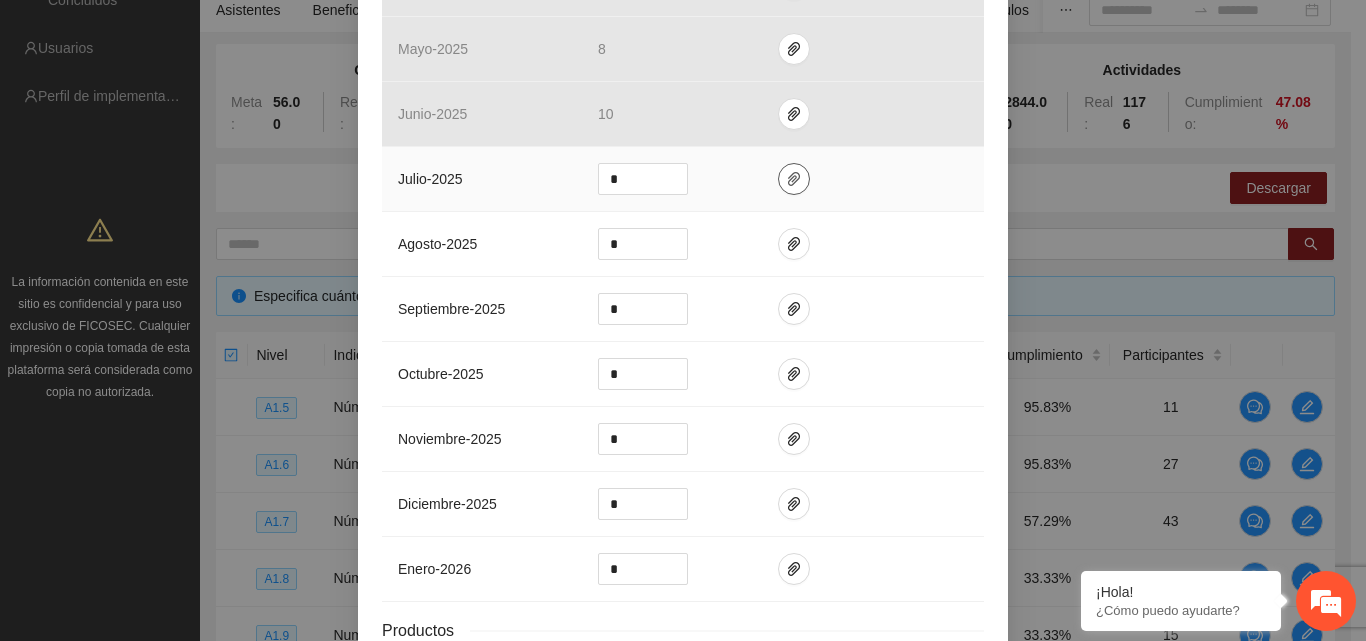 click 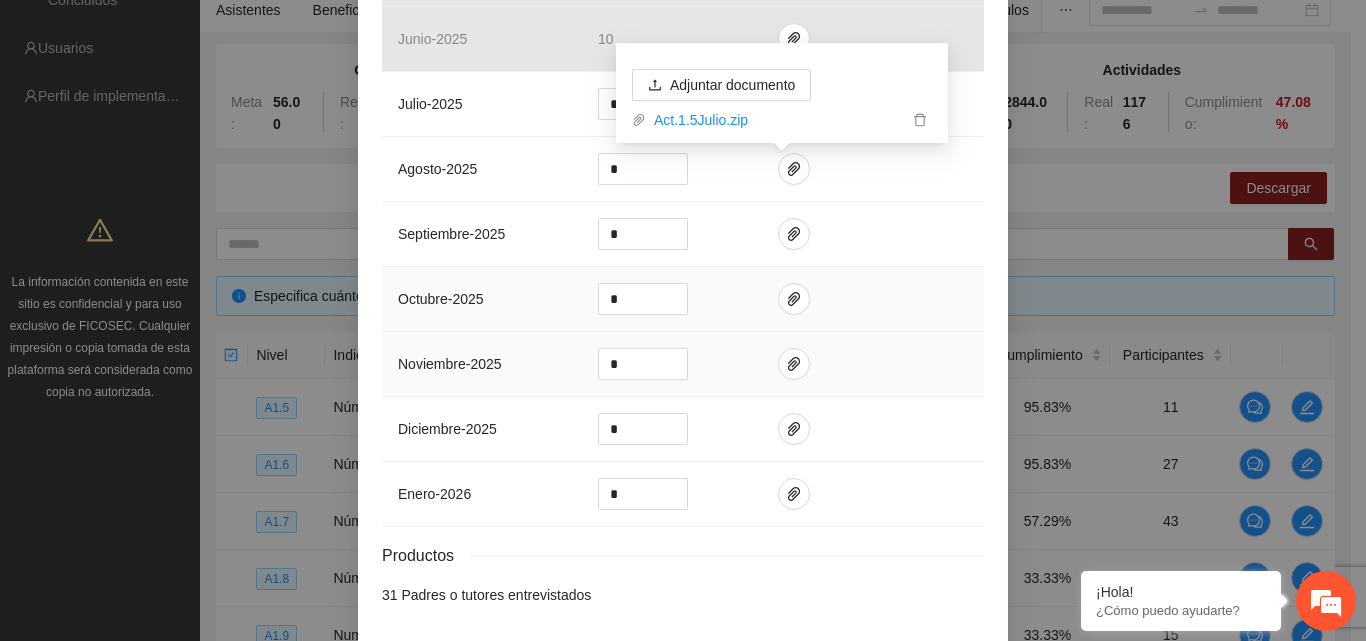 scroll, scrollTop: 854, scrollLeft: 0, axis: vertical 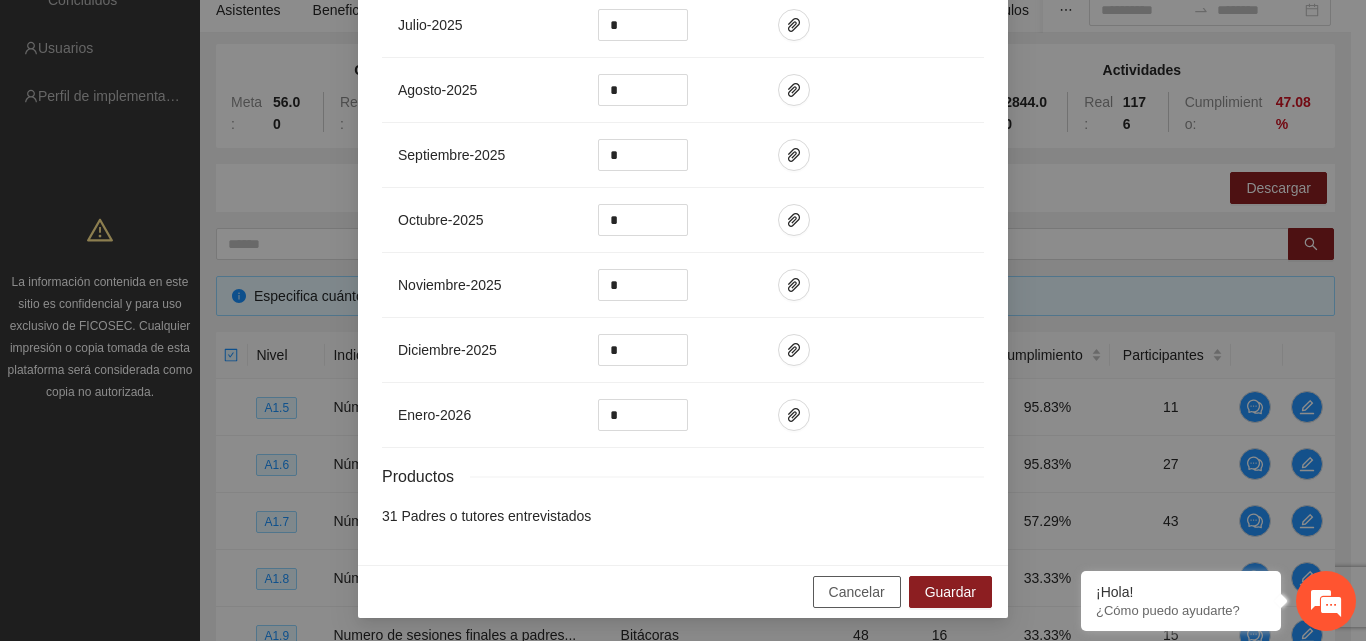 drag, startPoint x: 824, startPoint y: 592, endPoint x: 824, endPoint y: 580, distance: 12 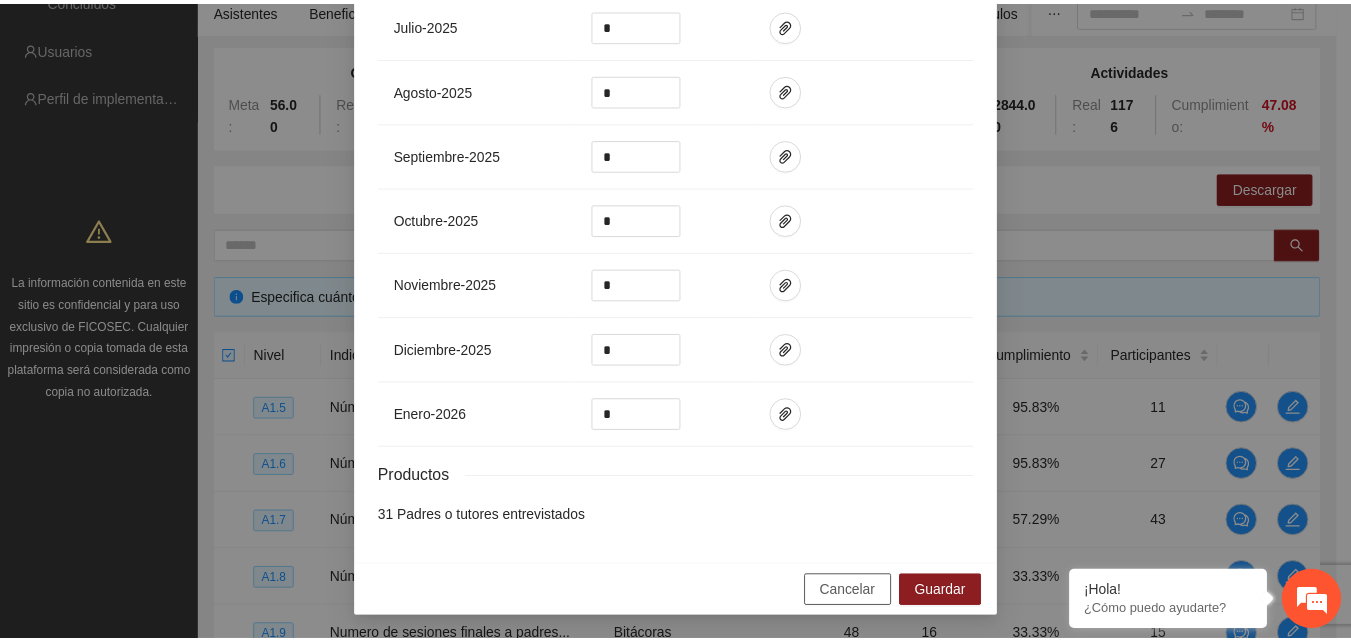 scroll, scrollTop: 754, scrollLeft: 0, axis: vertical 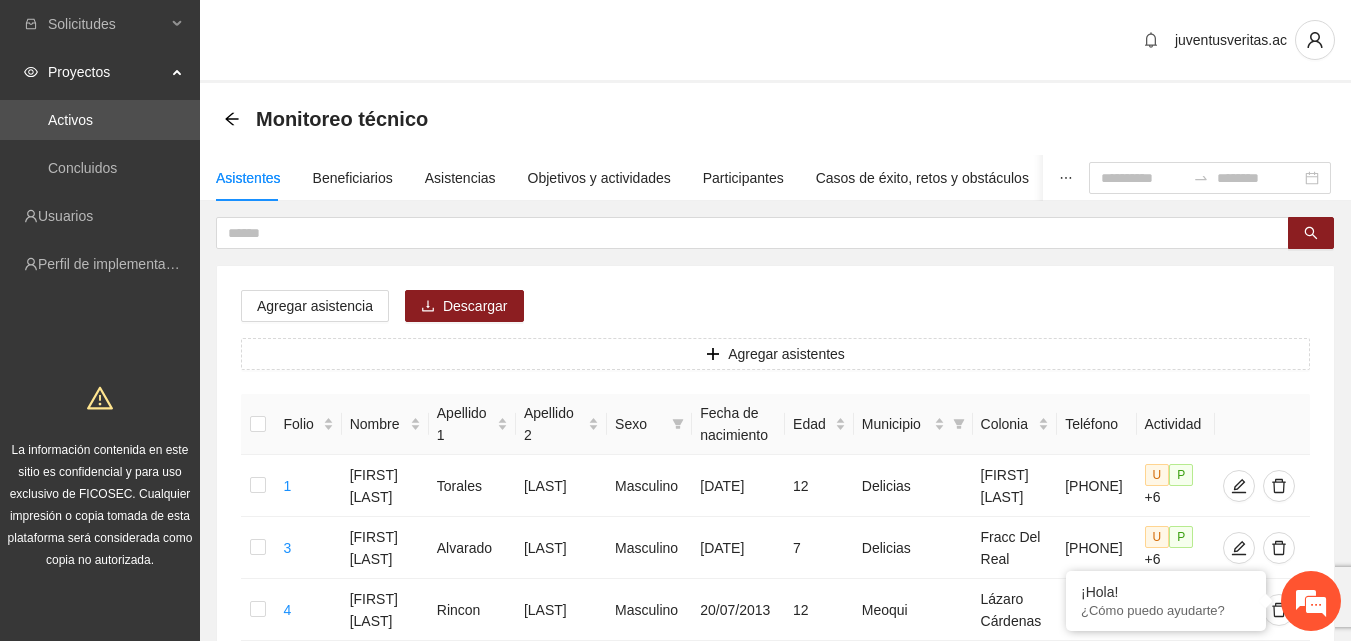 click on "Proyectos" at bounding box center [107, 72] 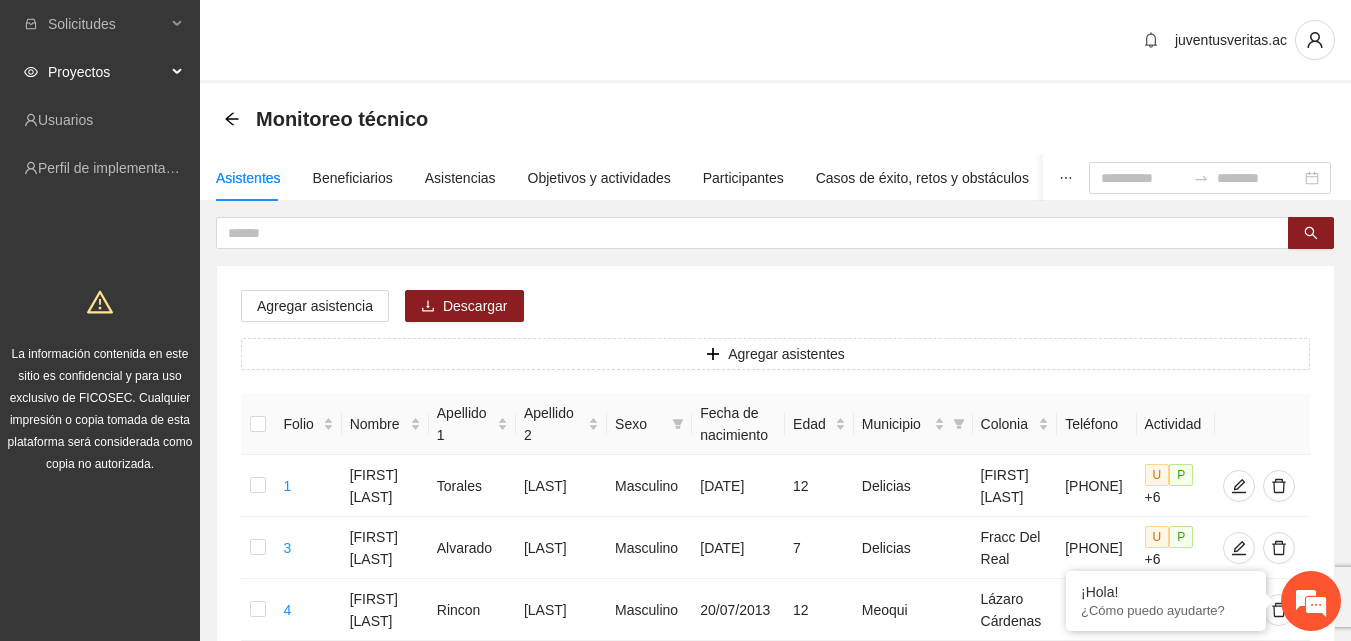 click on "Proyectos" at bounding box center (107, 72) 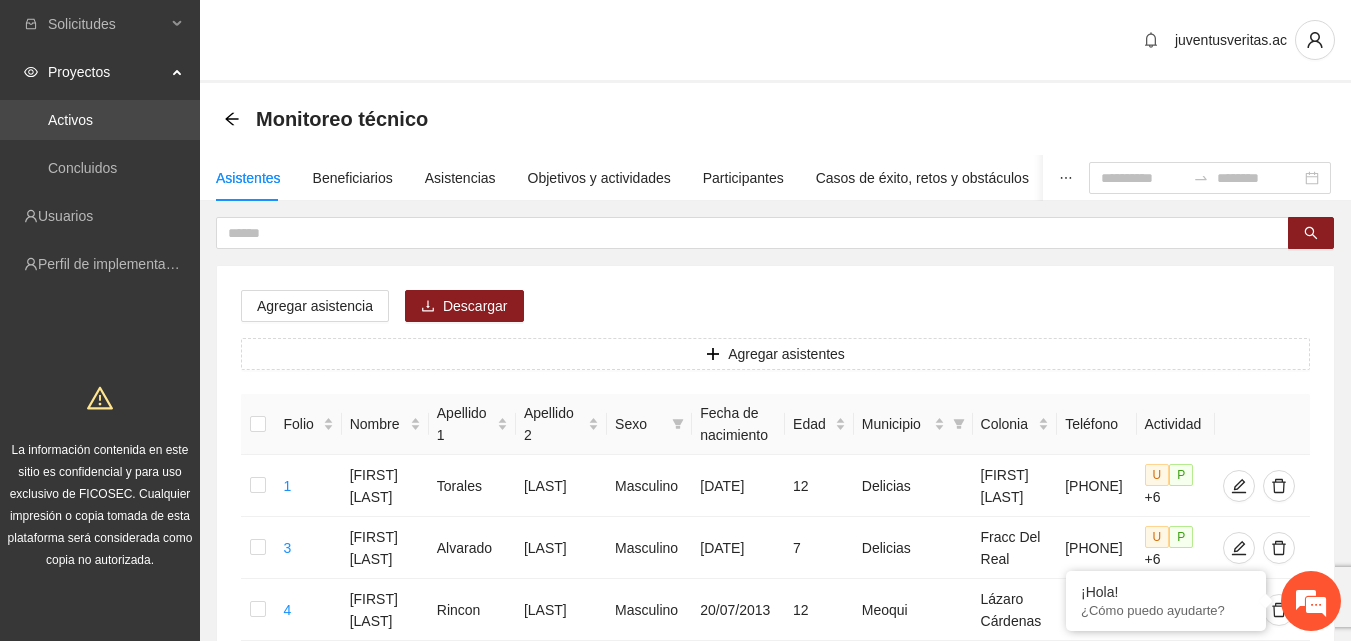 click on "Activos" at bounding box center (70, 120) 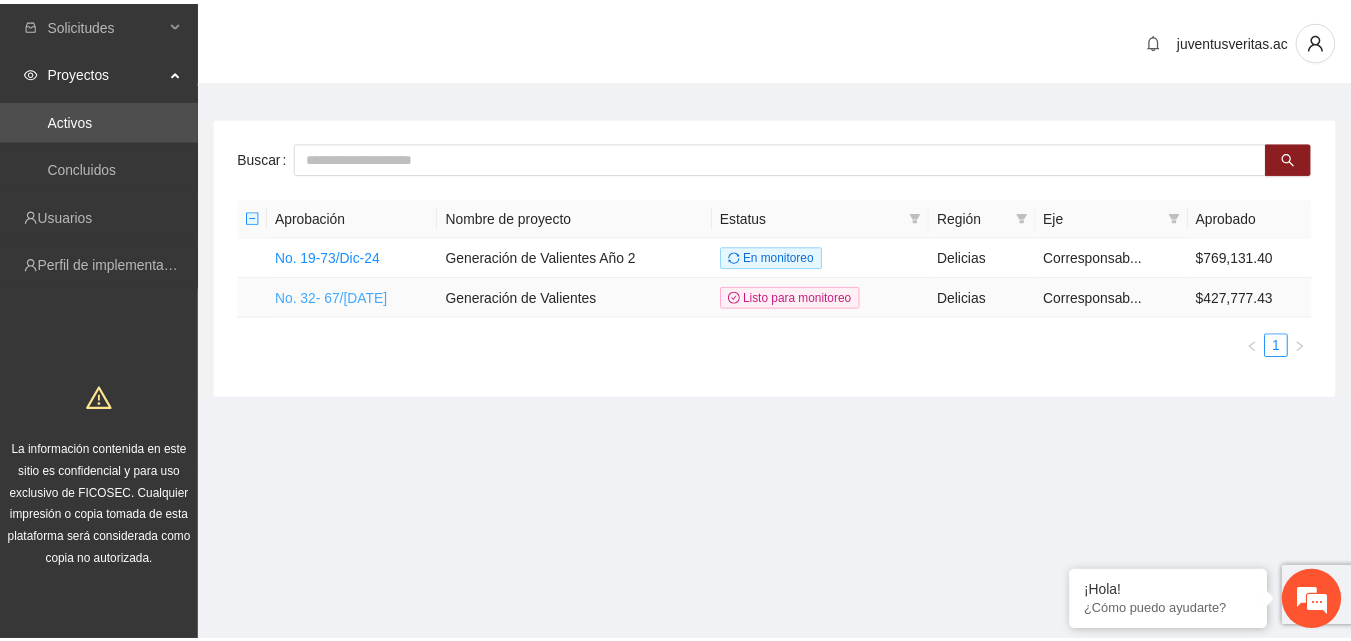 scroll, scrollTop: 0, scrollLeft: 0, axis: both 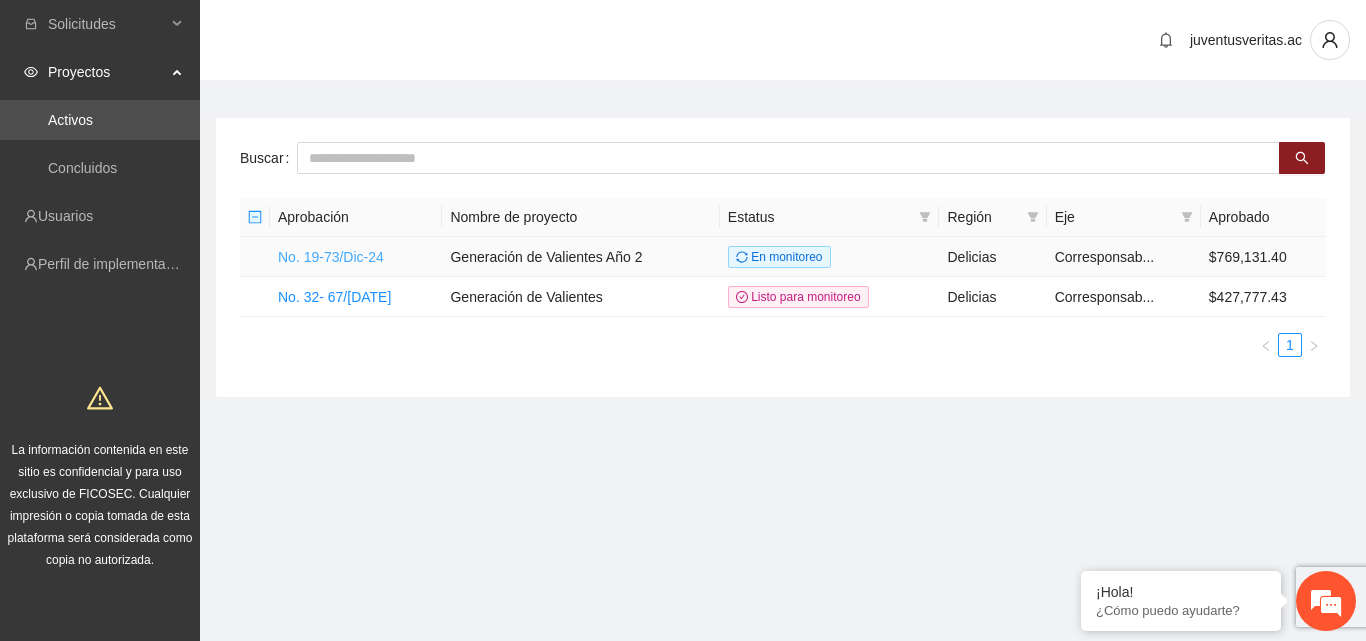 click on "No. 19-73/Dic-24" at bounding box center [331, 257] 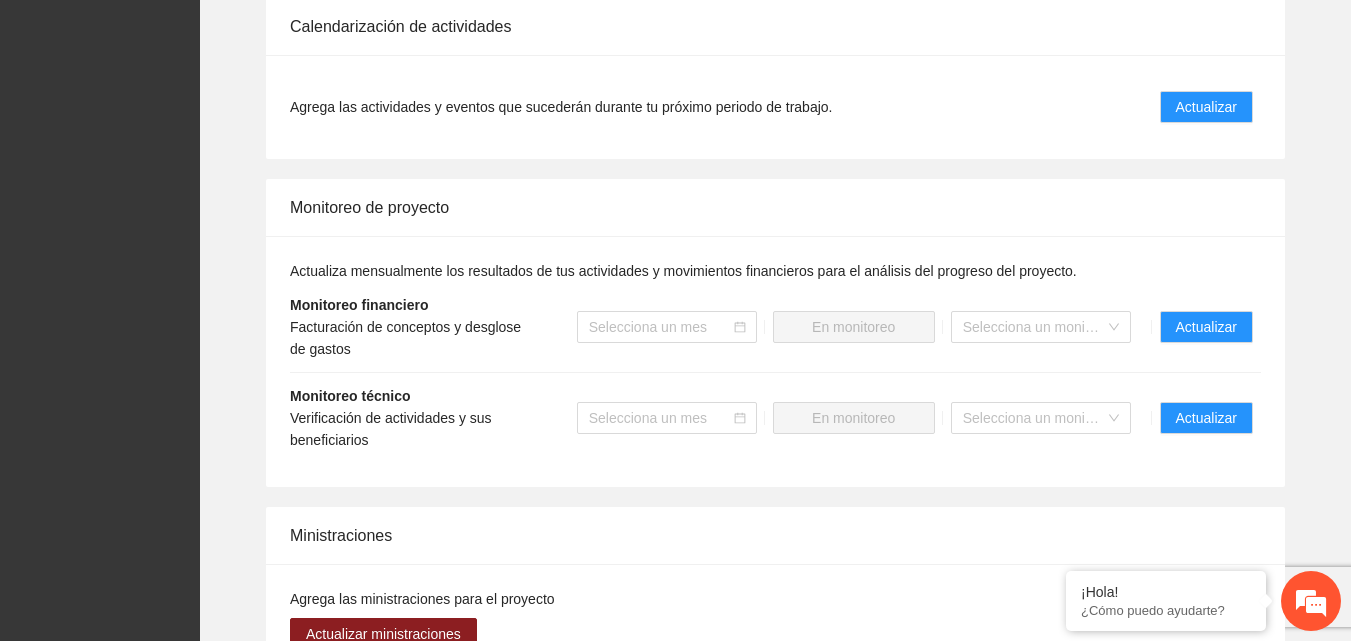 scroll, scrollTop: 2100, scrollLeft: 0, axis: vertical 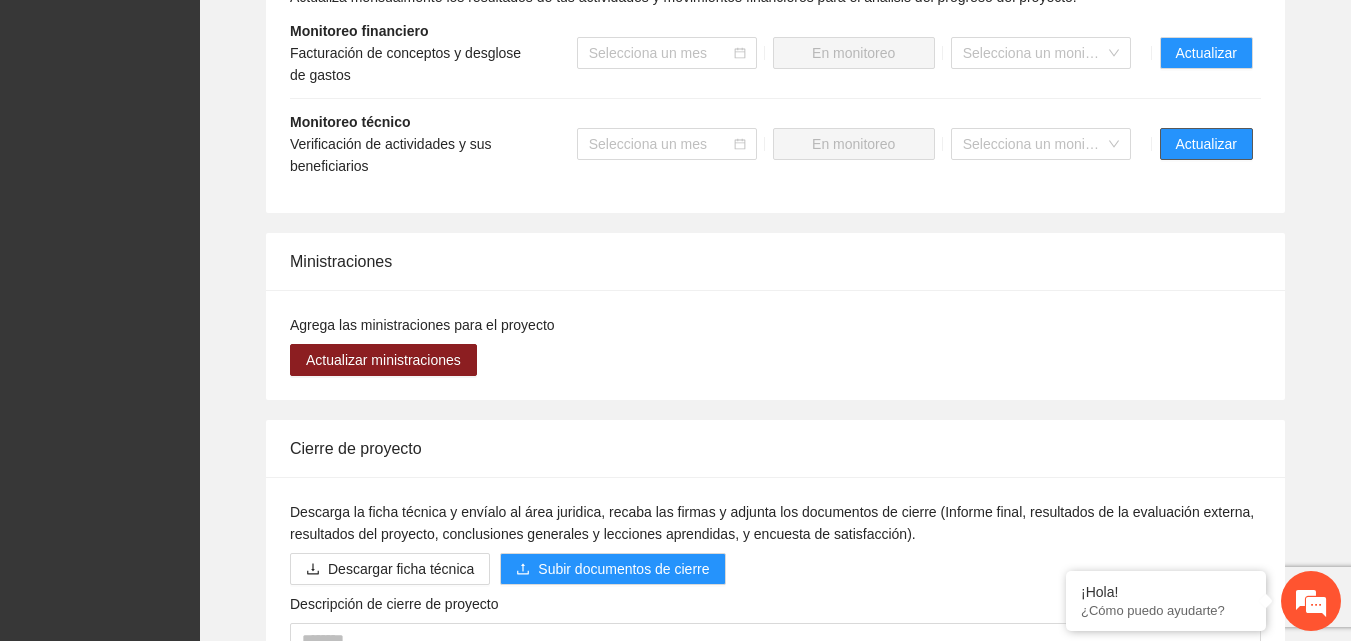 click on "Actualizar" at bounding box center [1206, 144] 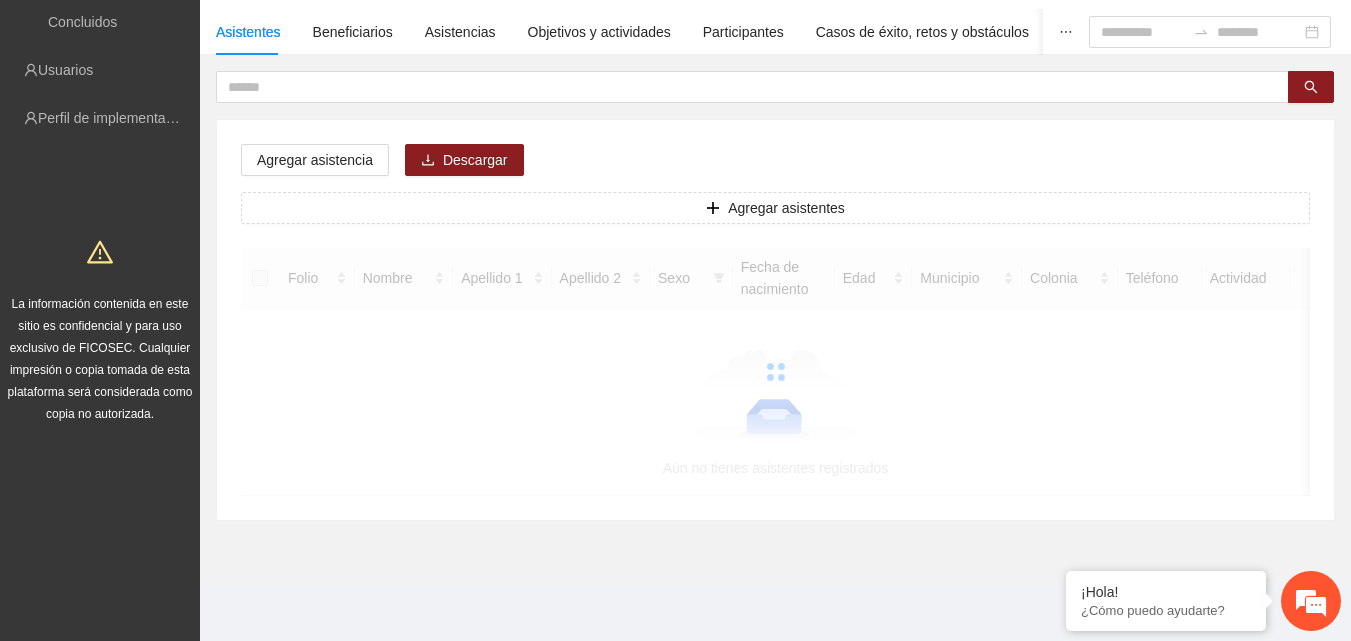 scroll, scrollTop: 0, scrollLeft: 0, axis: both 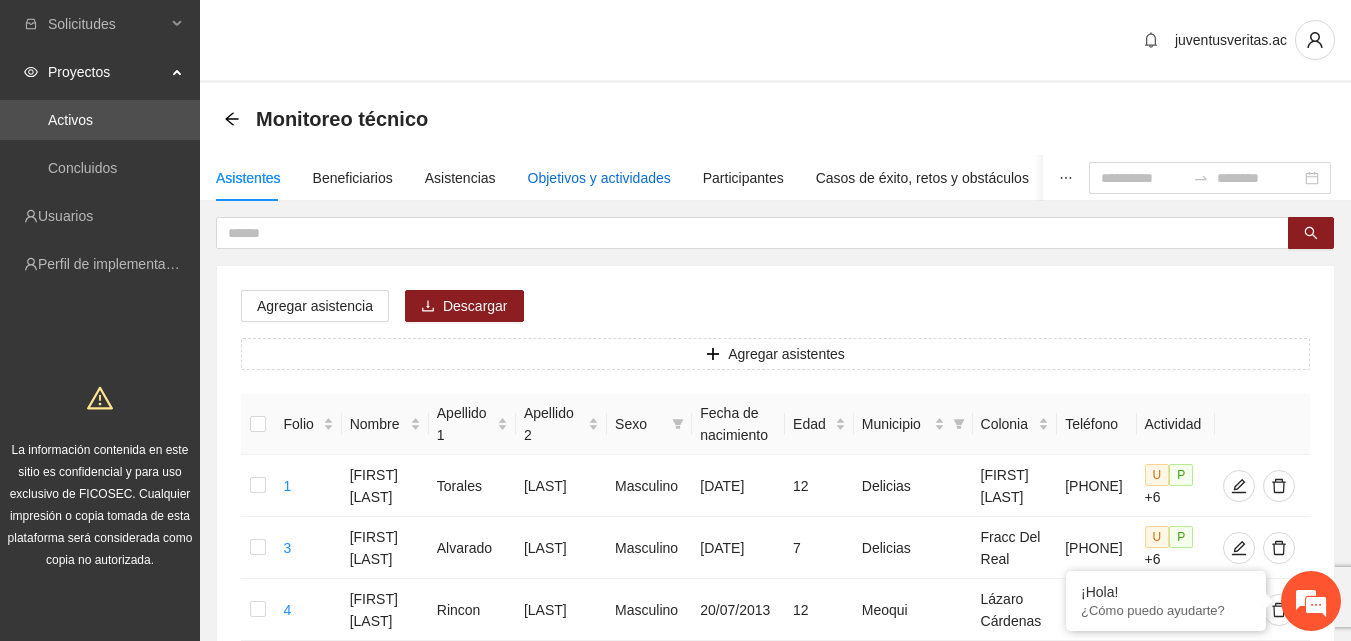 click on "Objetivos y actividades" at bounding box center [599, 178] 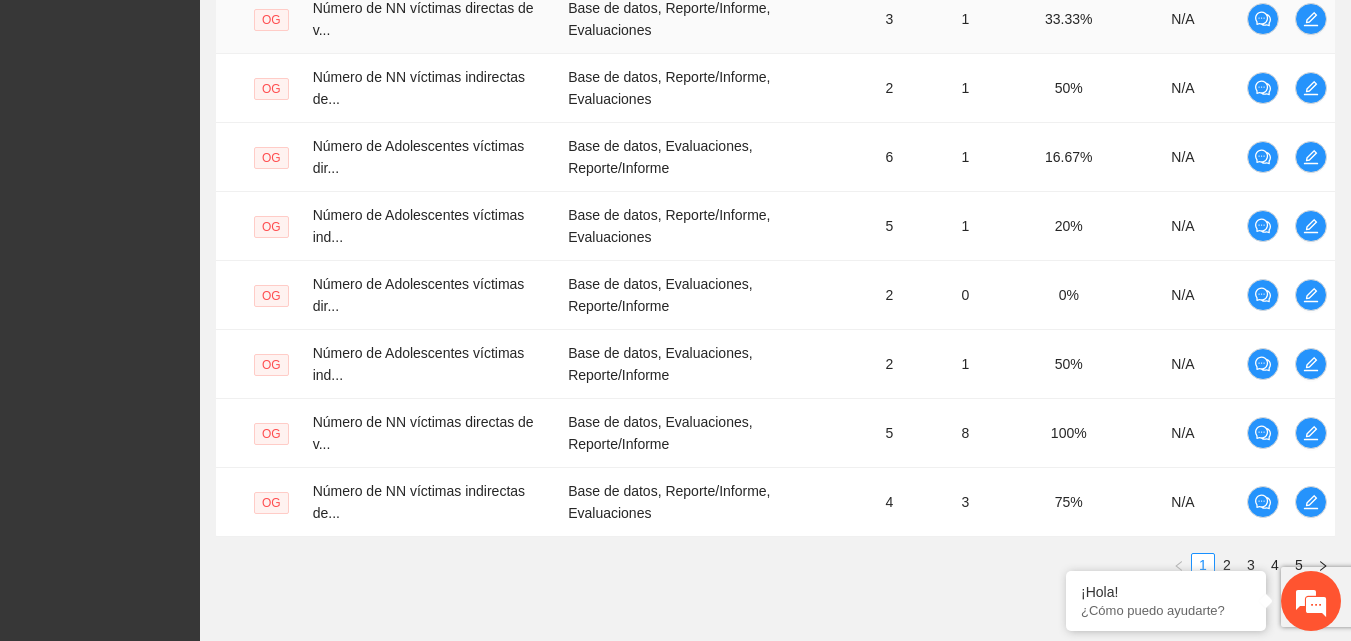scroll, scrollTop: 788, scrollLeft: 0, axis: vertical 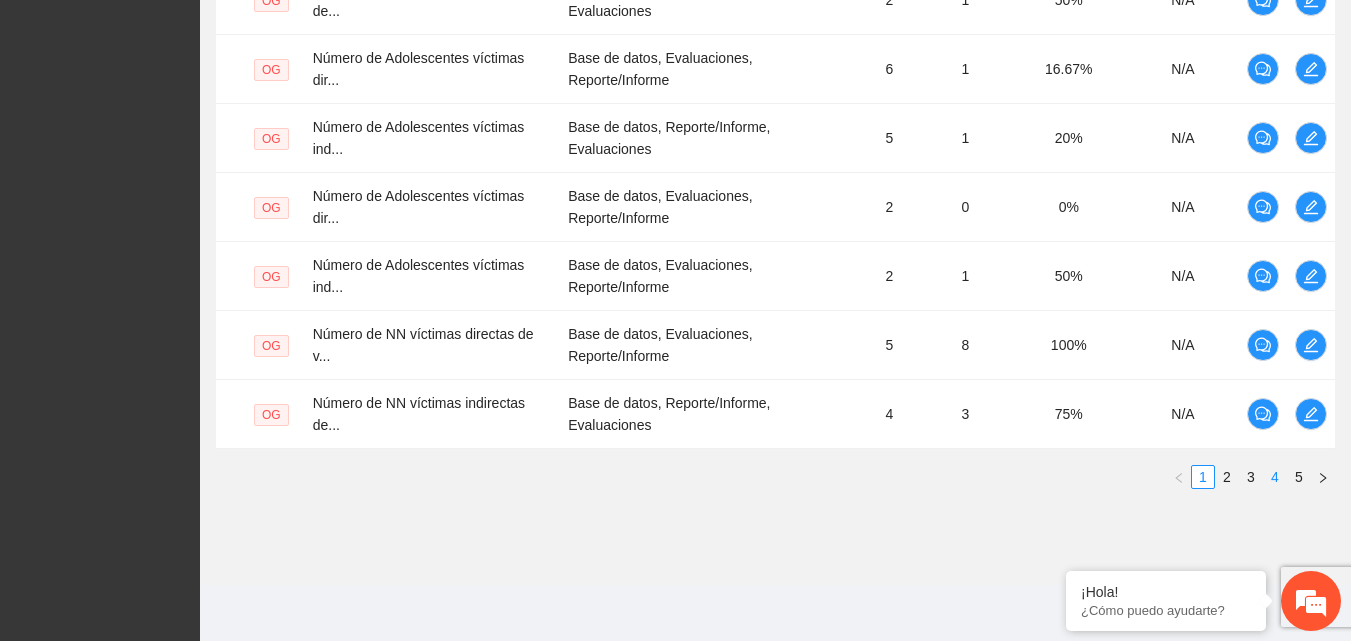click on "4" at bounding box center (1275, 477) 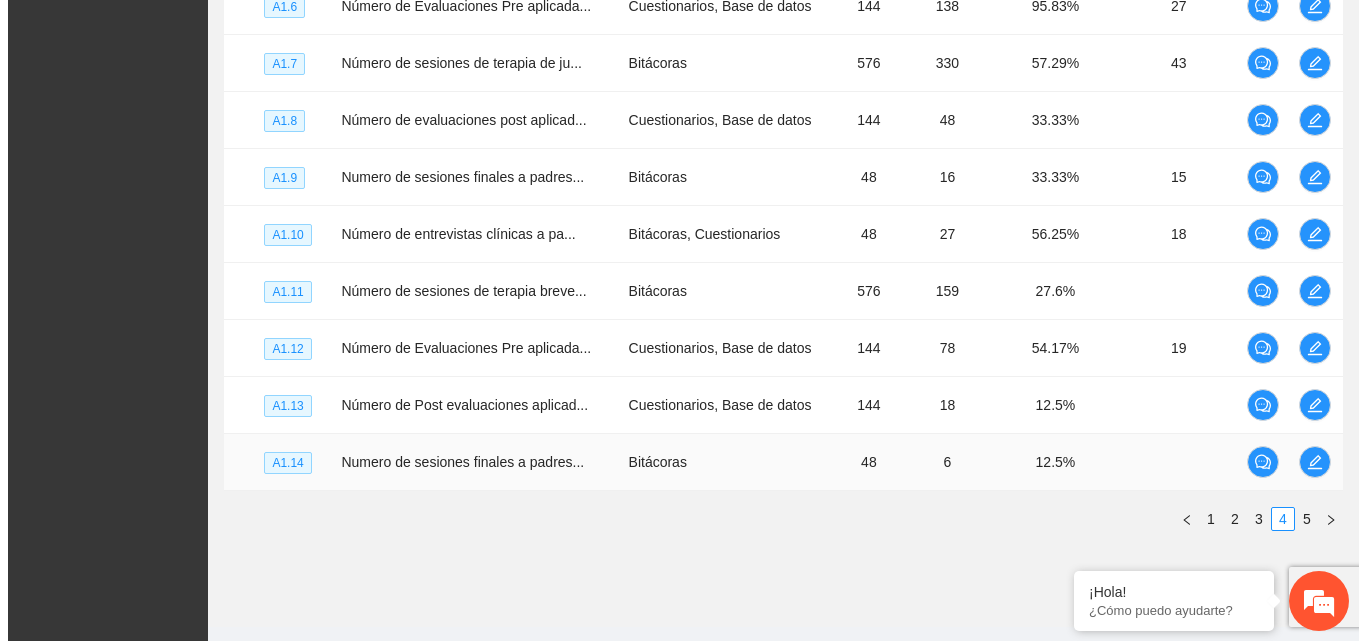 scroll, scrollTop: 68, scrollLeft: 0, axis: vertical 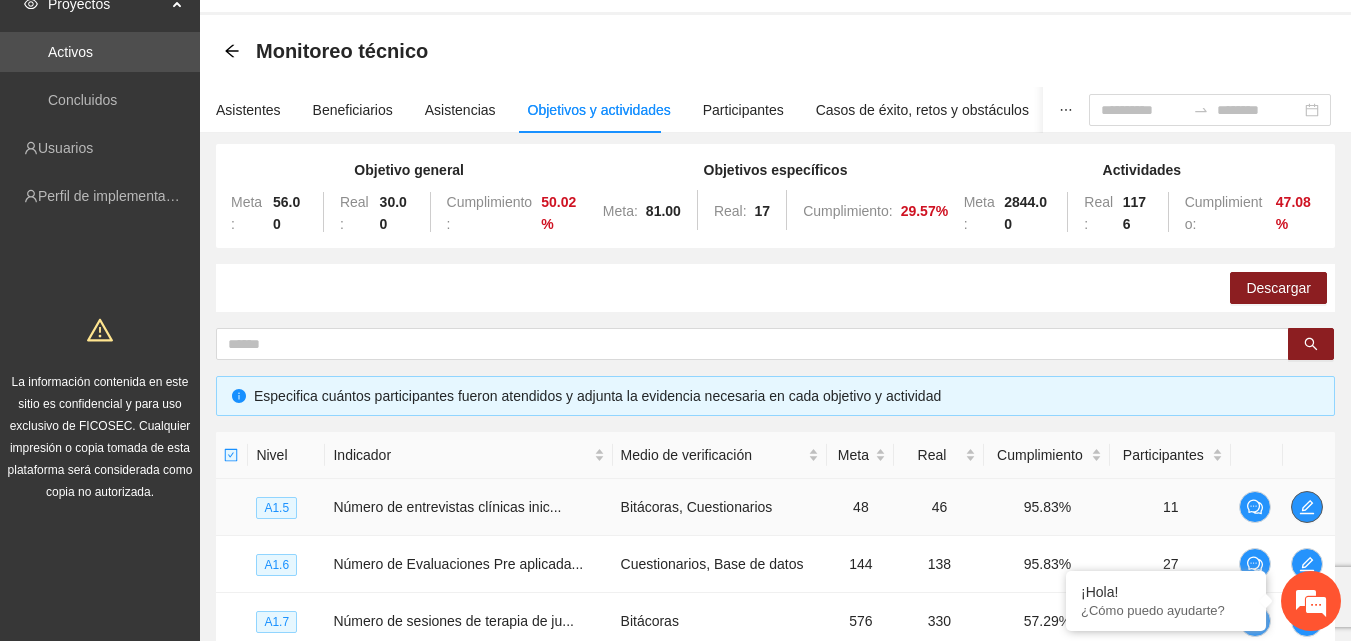 click 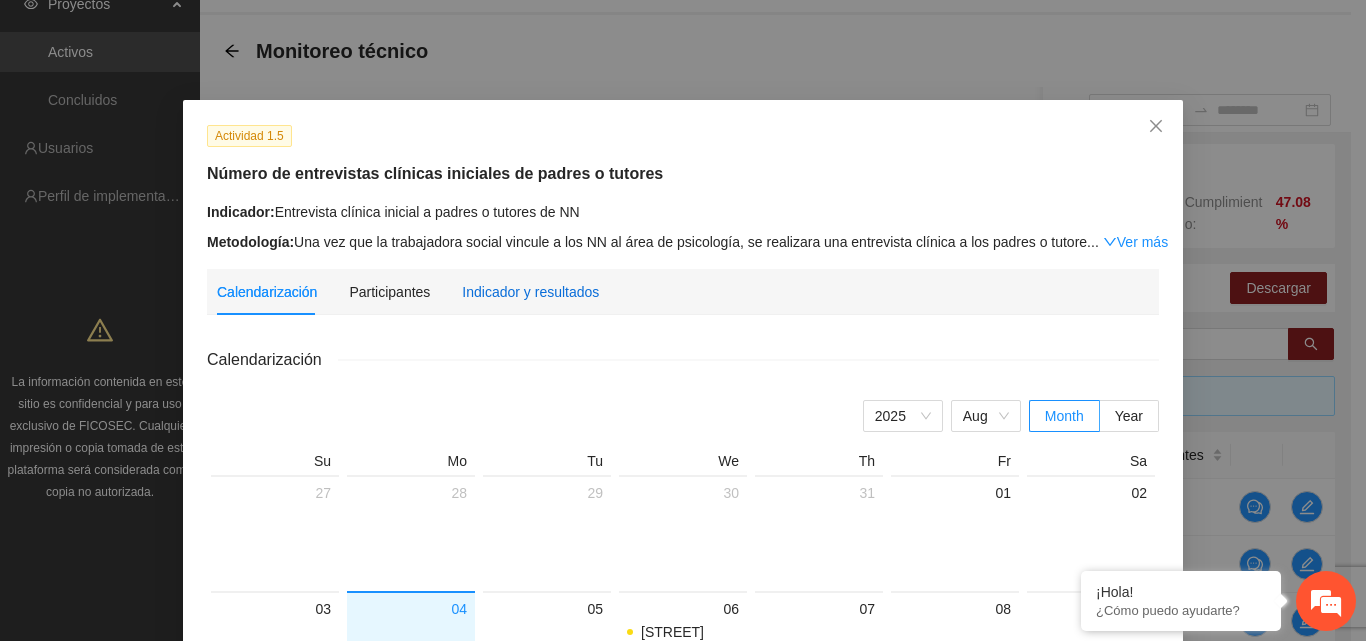 click on "Indicador y resultados" at bounding box center [530, 292] 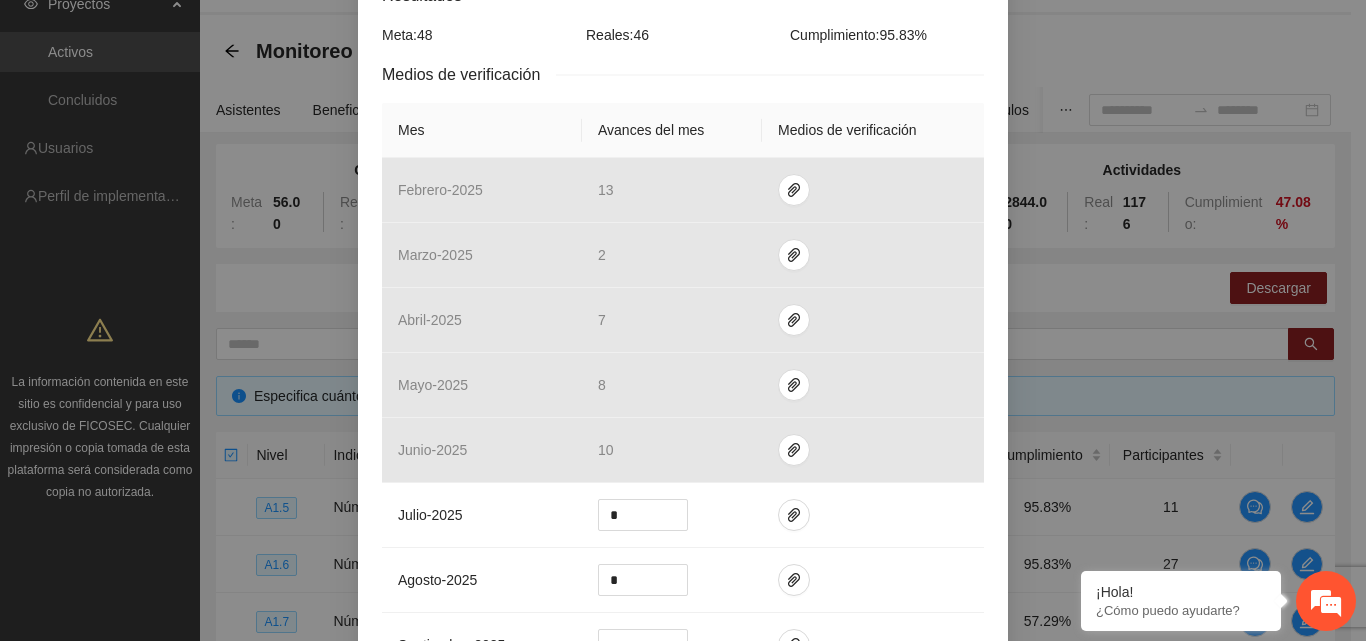 scroll, scrollTop: 400, scrollLeft: 0, axis: vertical 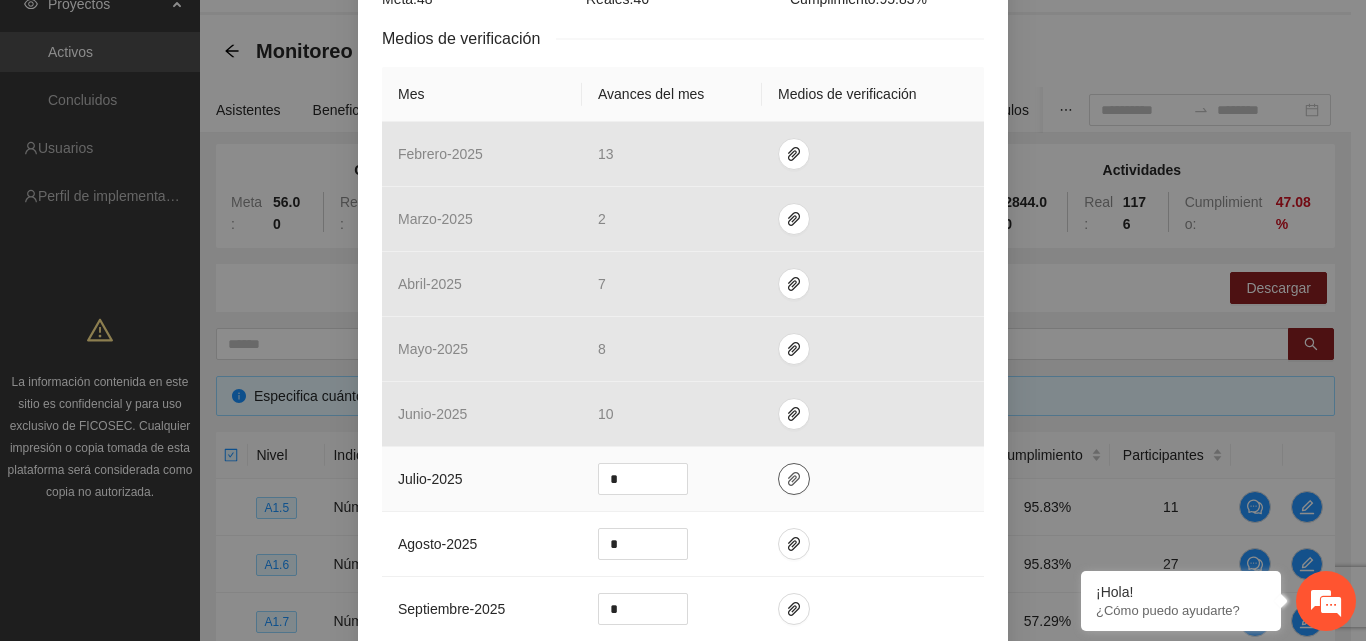 click 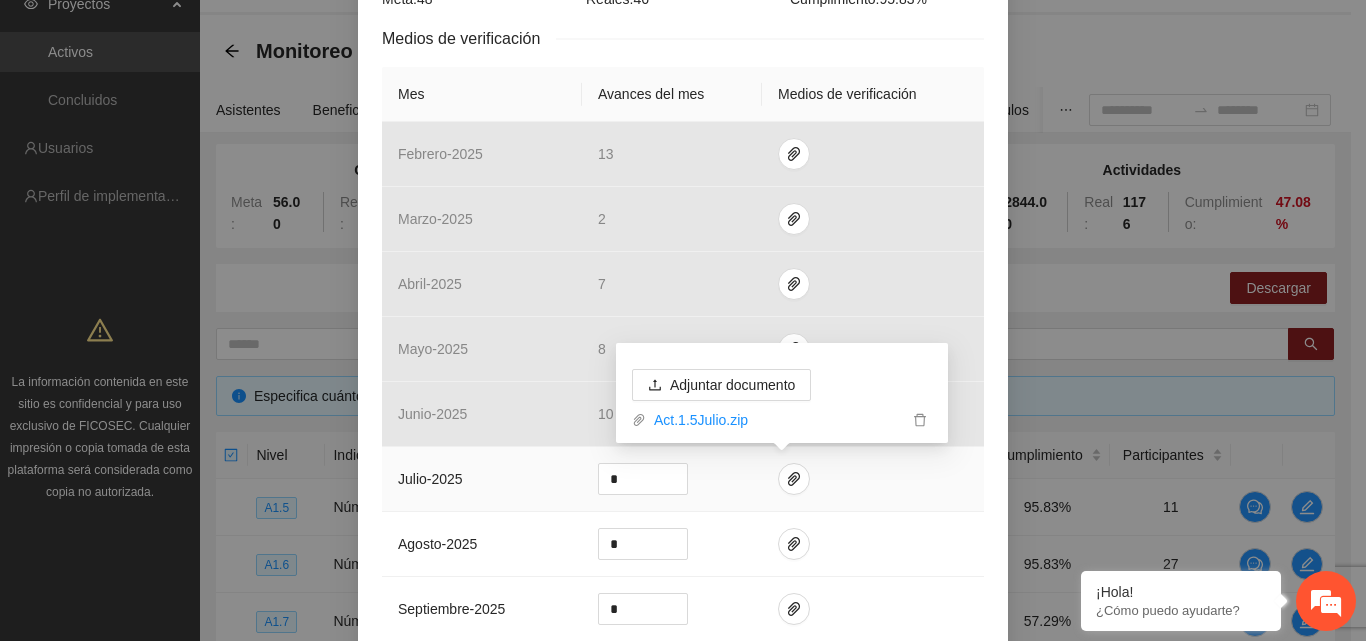 click at bounding box center (873, 479) 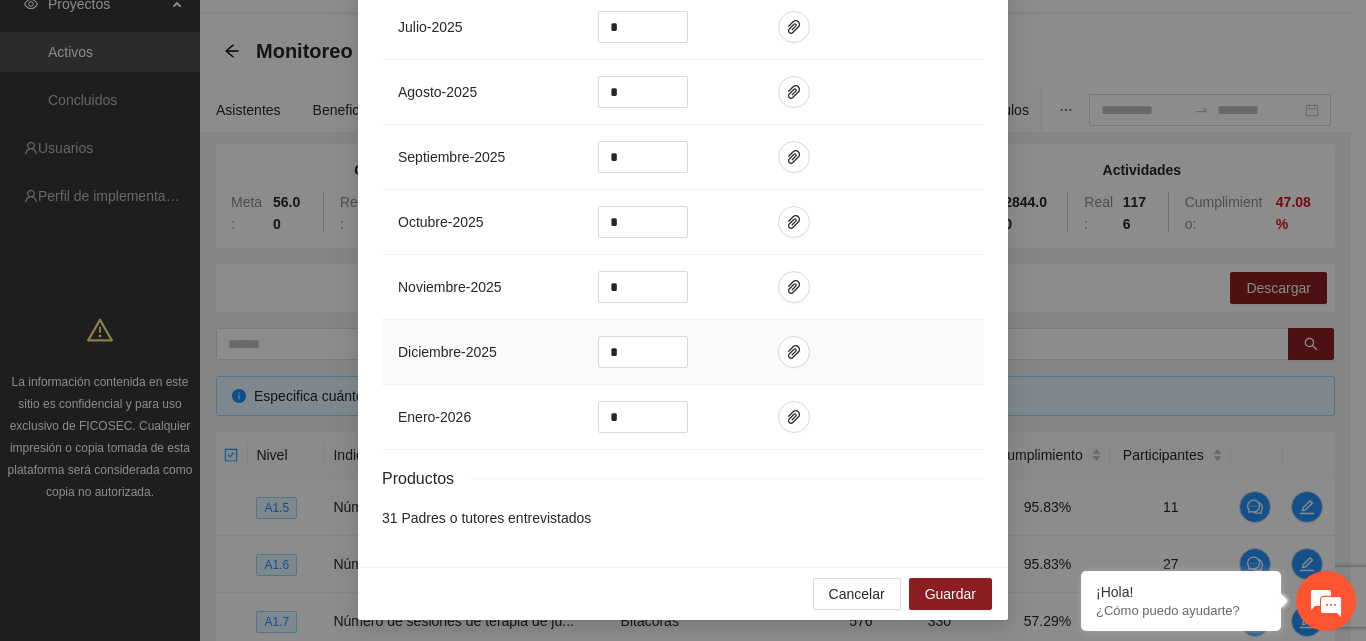 scroll, scrollTop: 854, scrollLeft: 0, axis: vertical 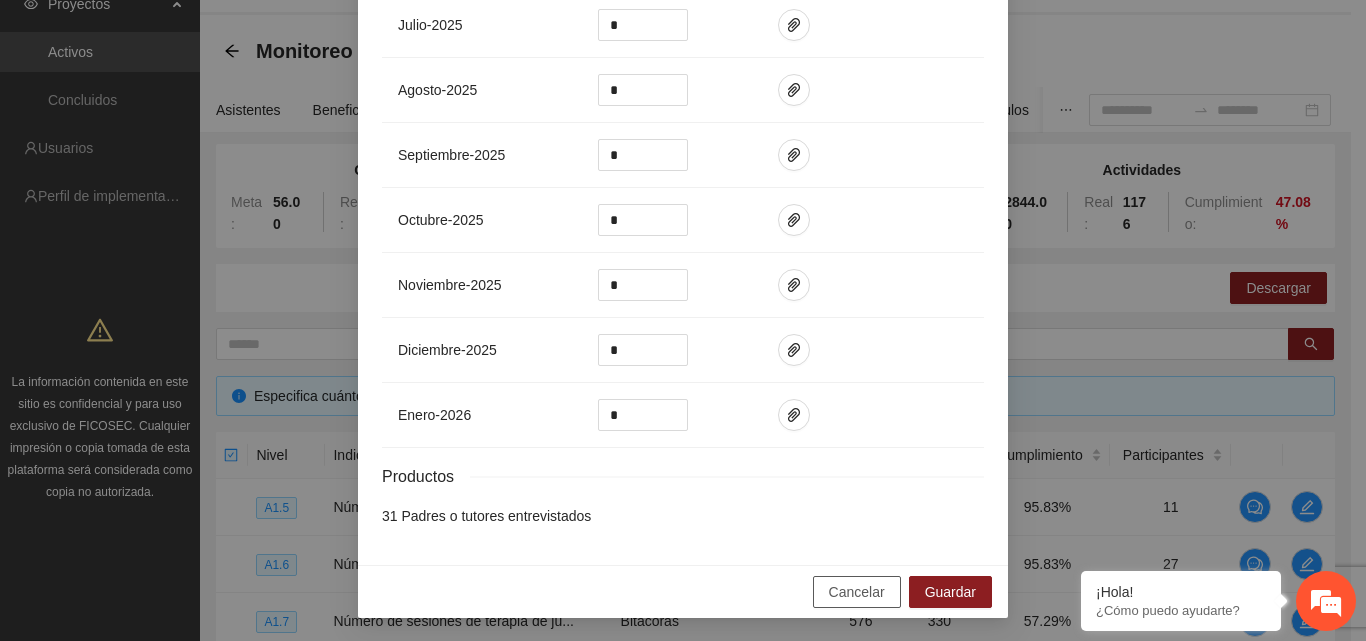 click on "Cancelar" at bounding box center (857, 592) 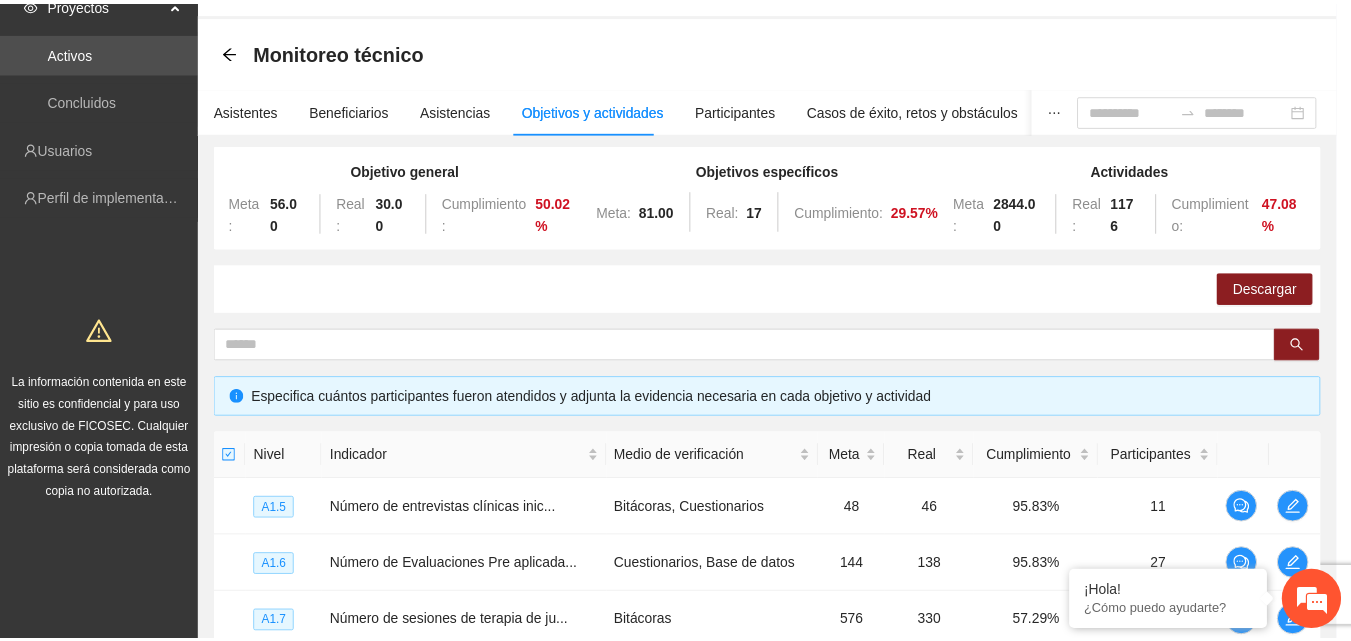 scroll, scrollTop: 754, scrollLeft: 0, axis: vertical 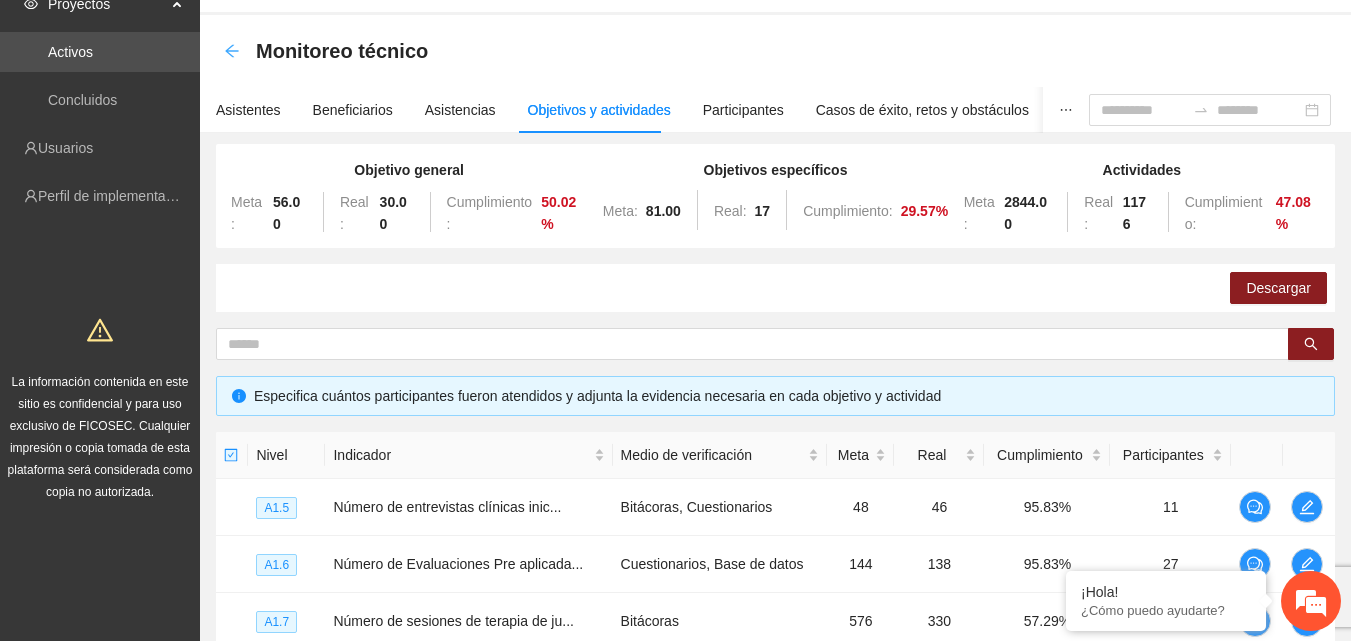 click 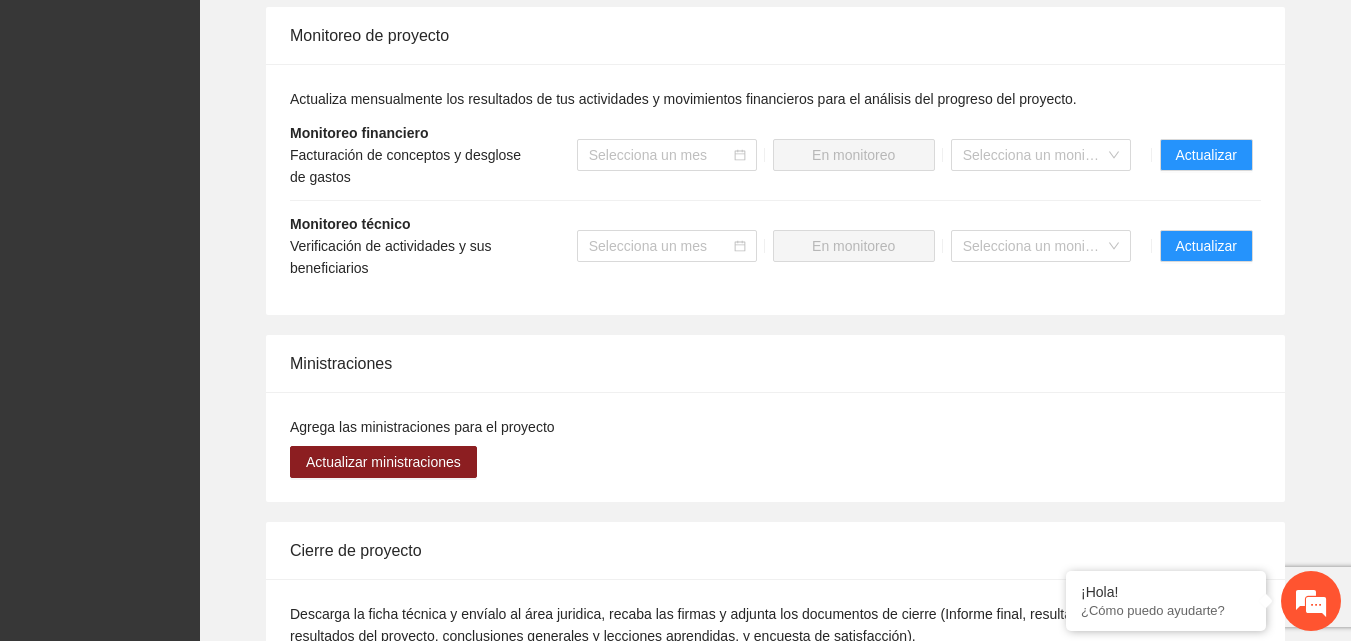 scroll, scrollTop: 2000, scrollLeft: 0, axis: vertical 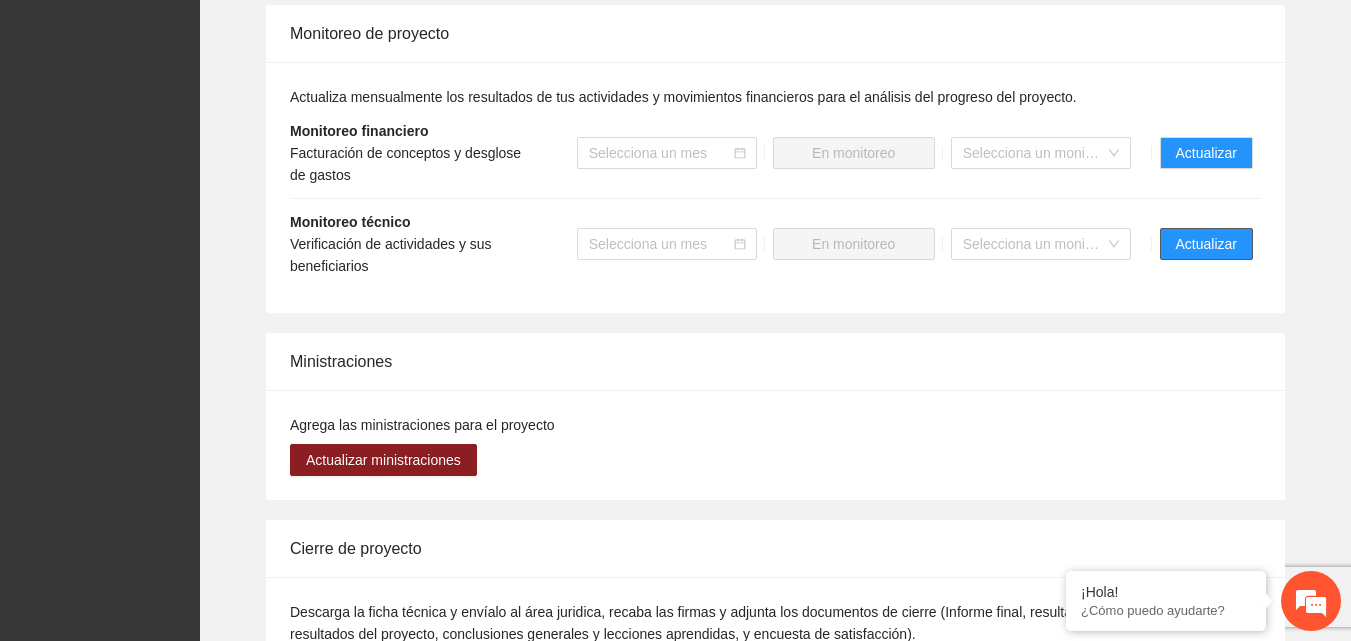 click on "Actualizar" at bounding box center (1206, 244) 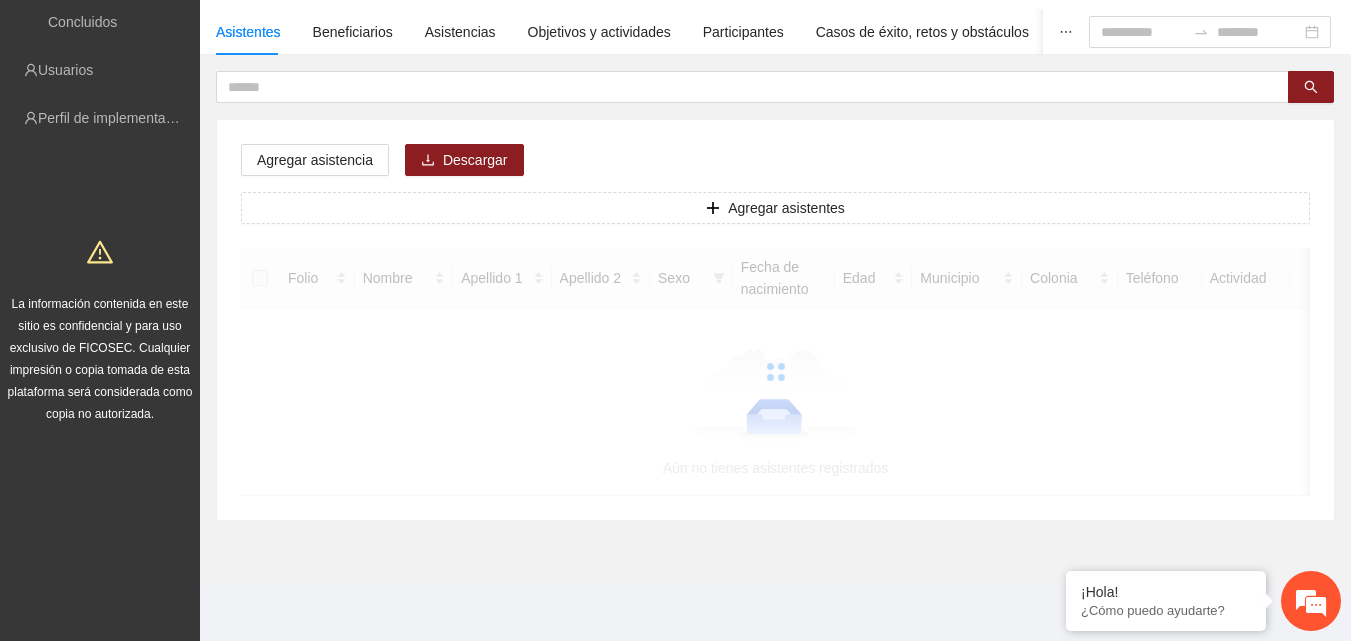scroll, scrollTop: 0, scrollLeft: 0, axis: both 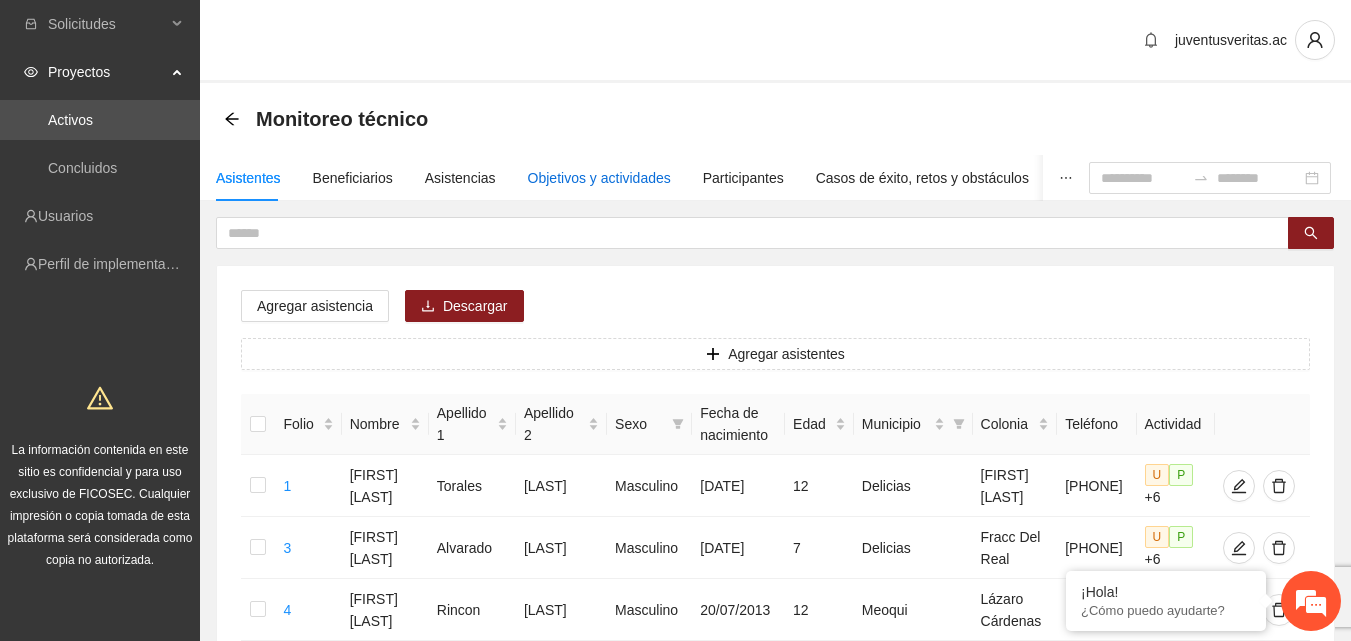 click on "Objetivos y actividades" at bounding box center [599, 178] 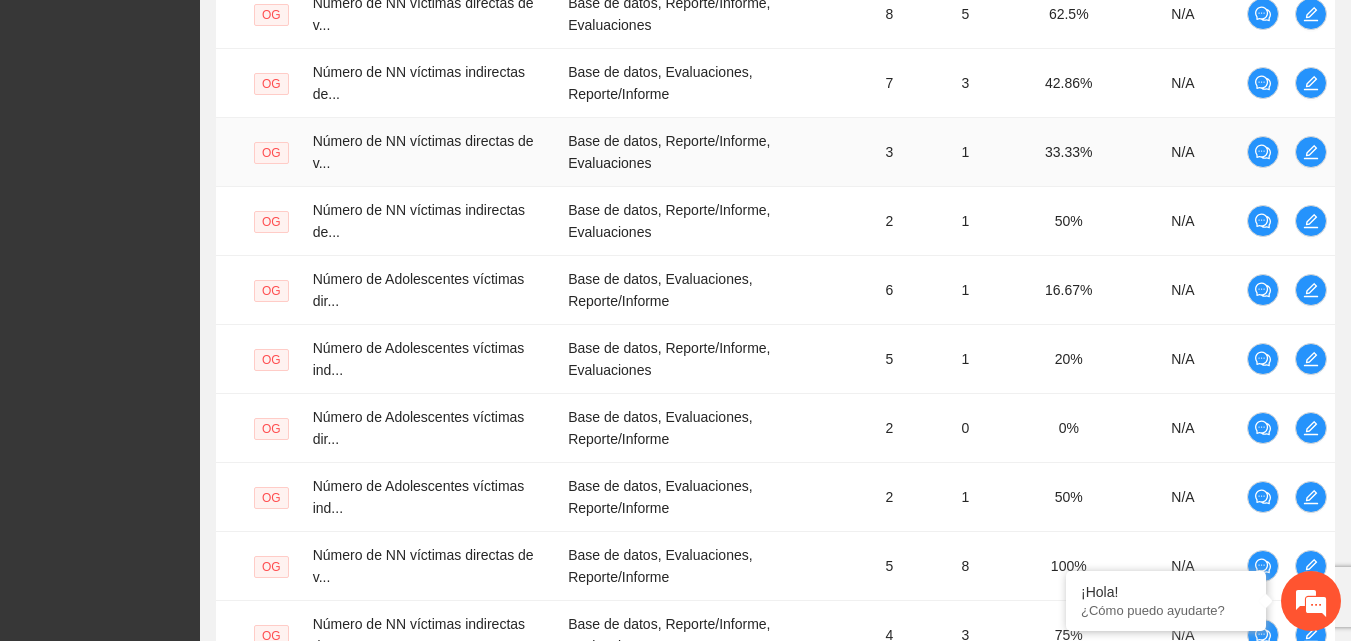 scroll, scrollTop: 788, scrollLeft: 0, axis: vertical 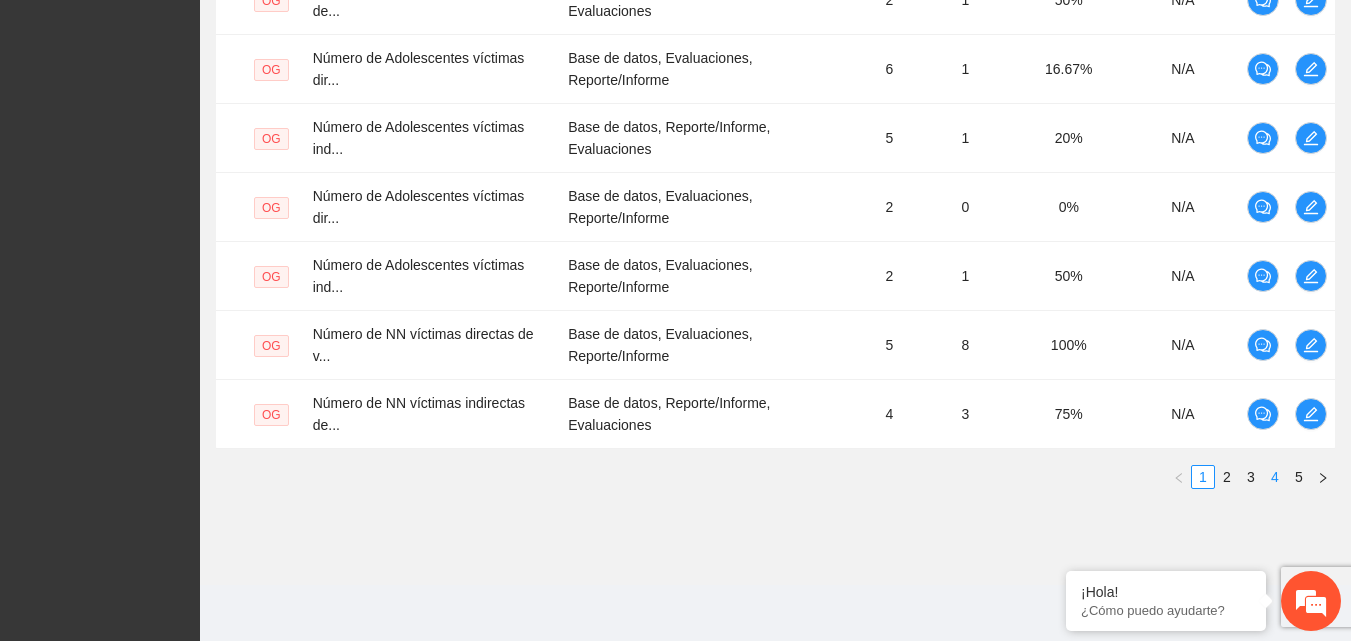 click on "4" at bounding box center [1275, 477] 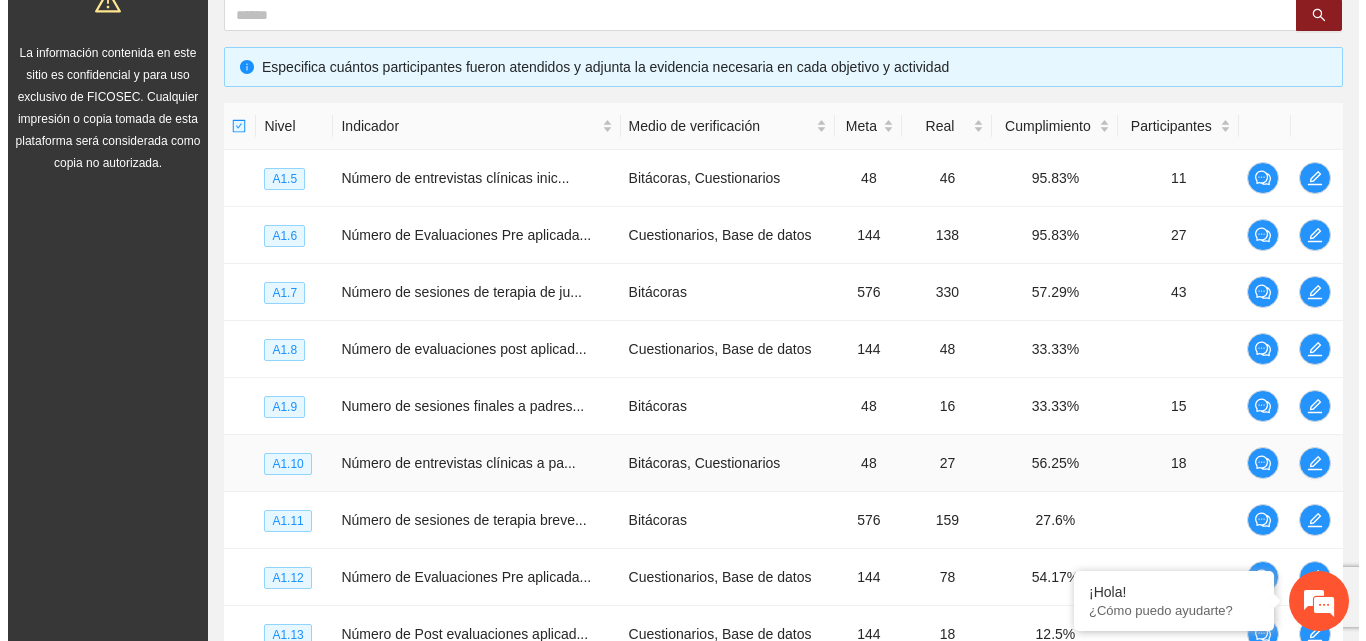 scroll, scrollTop: 268, scrollLeft: 0, axis: vertical 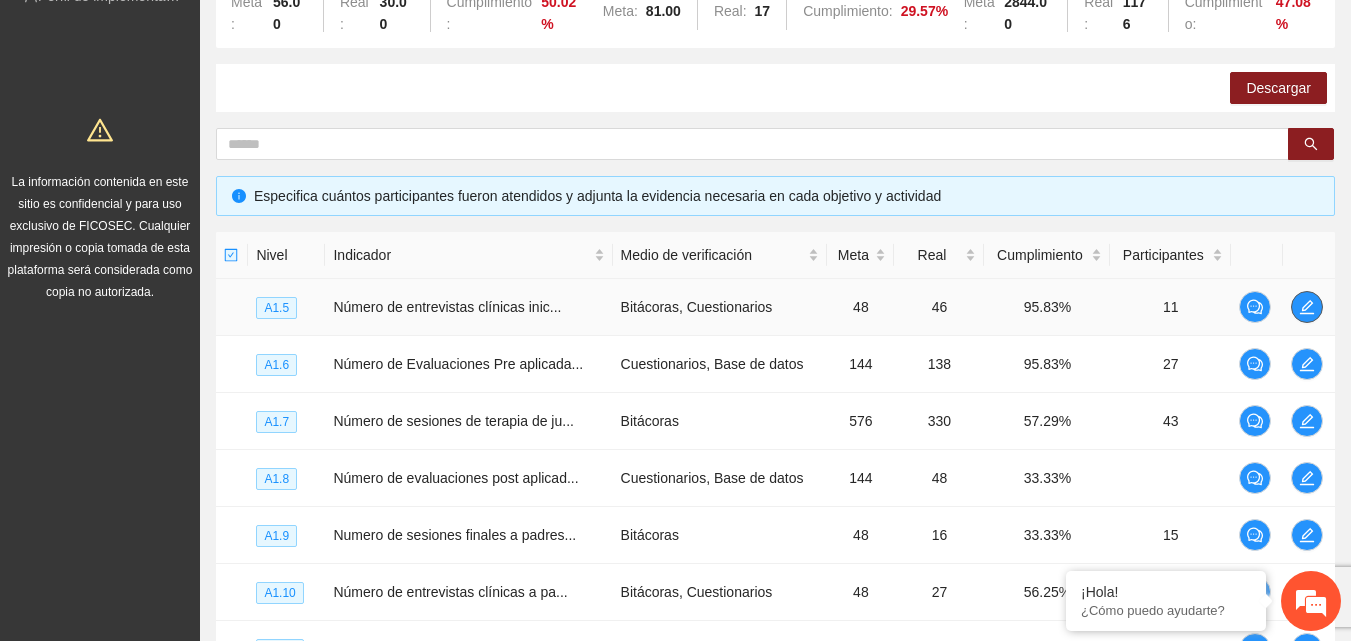 click 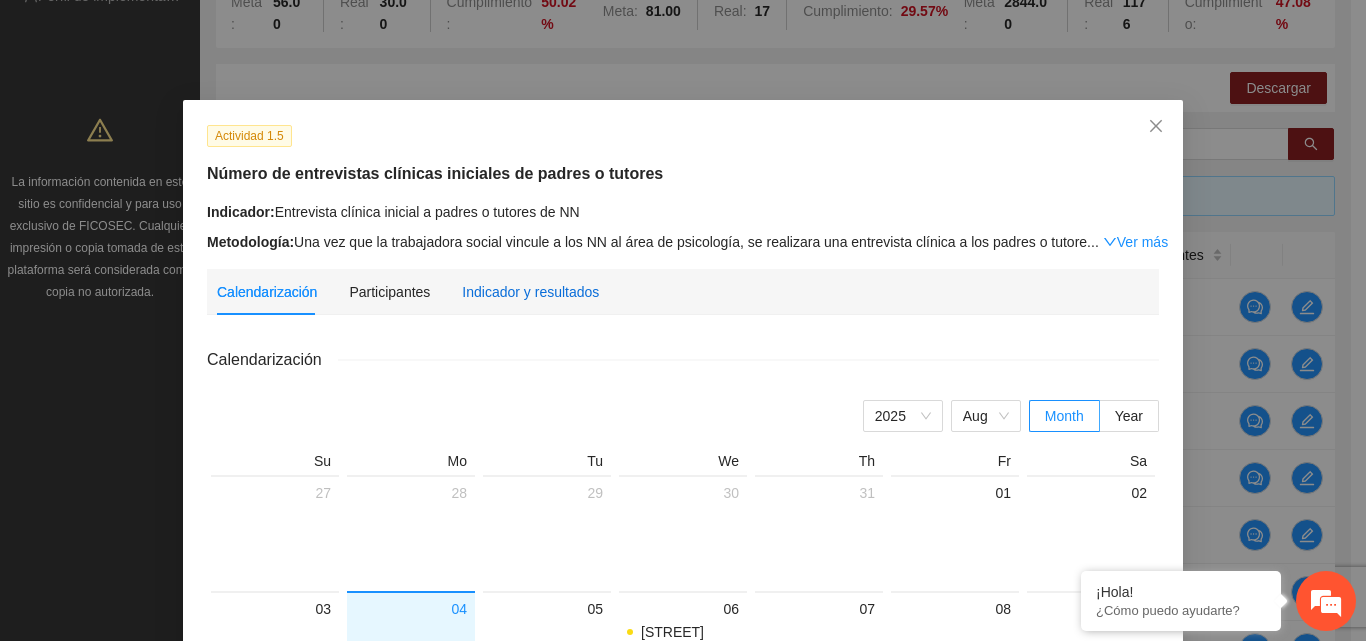 click on "Indicador y resultados" at bounding box center (530, 292) 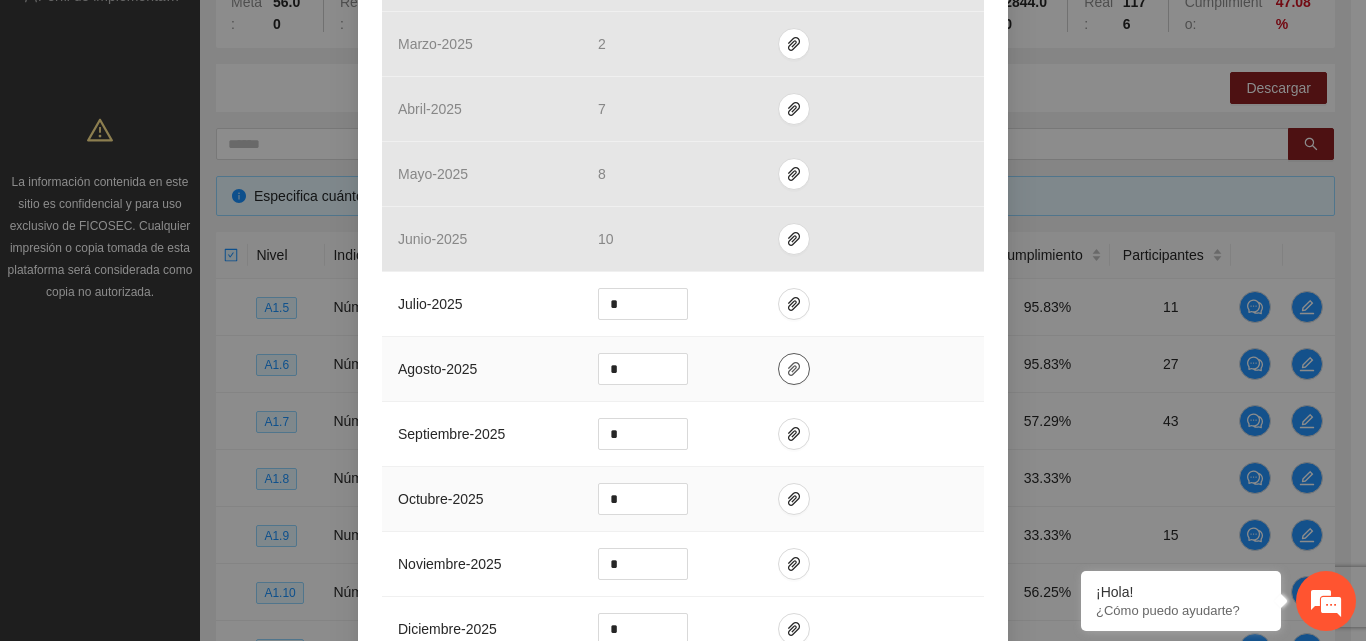 scroll, scrollTop: 600, scrollLeft: 0, axis: vertical 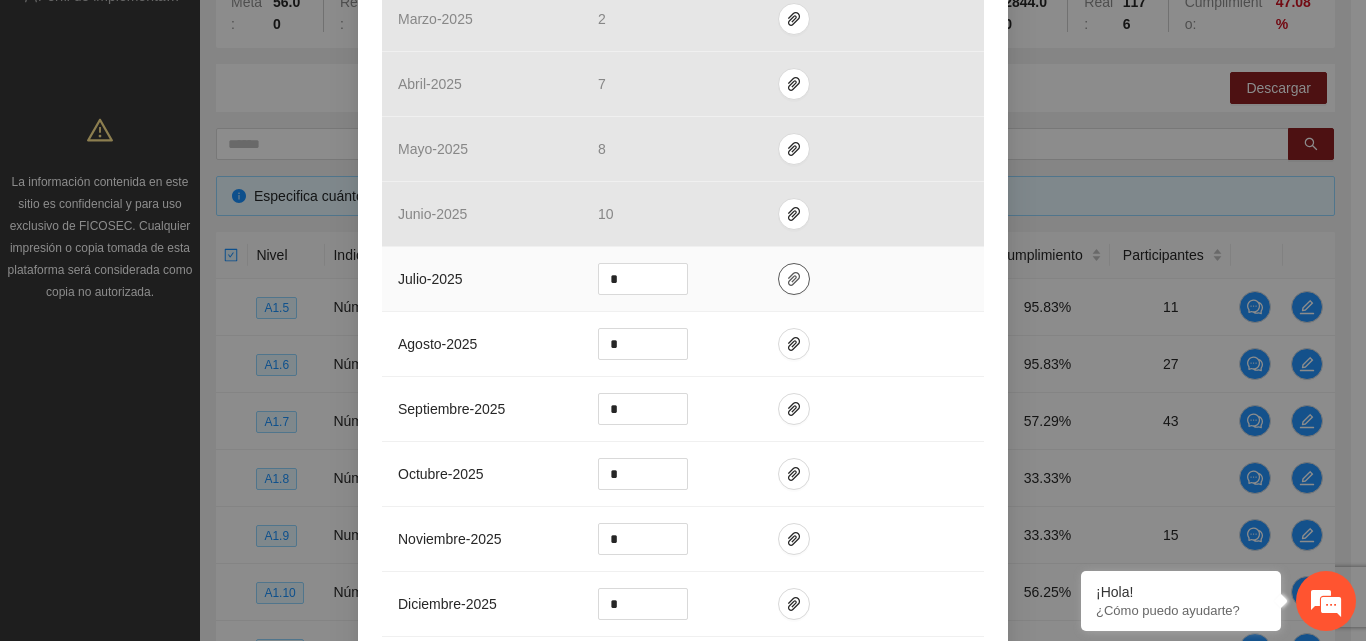 click 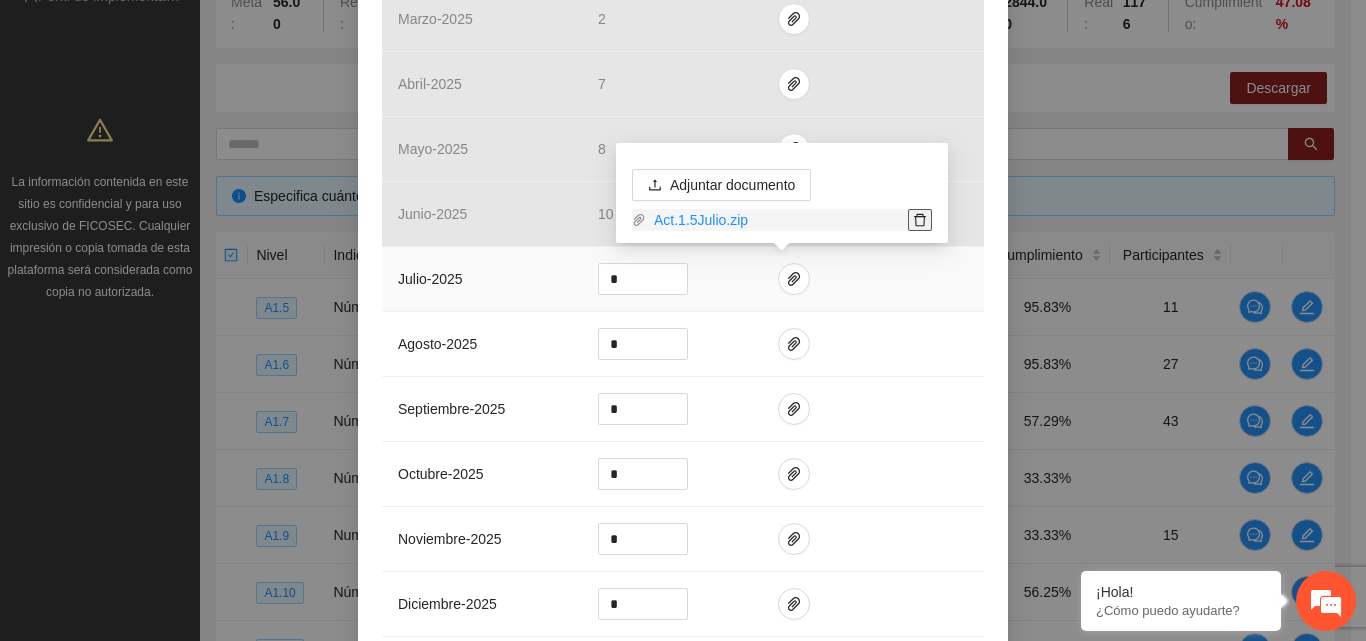 click at bounding box center [920, 220] 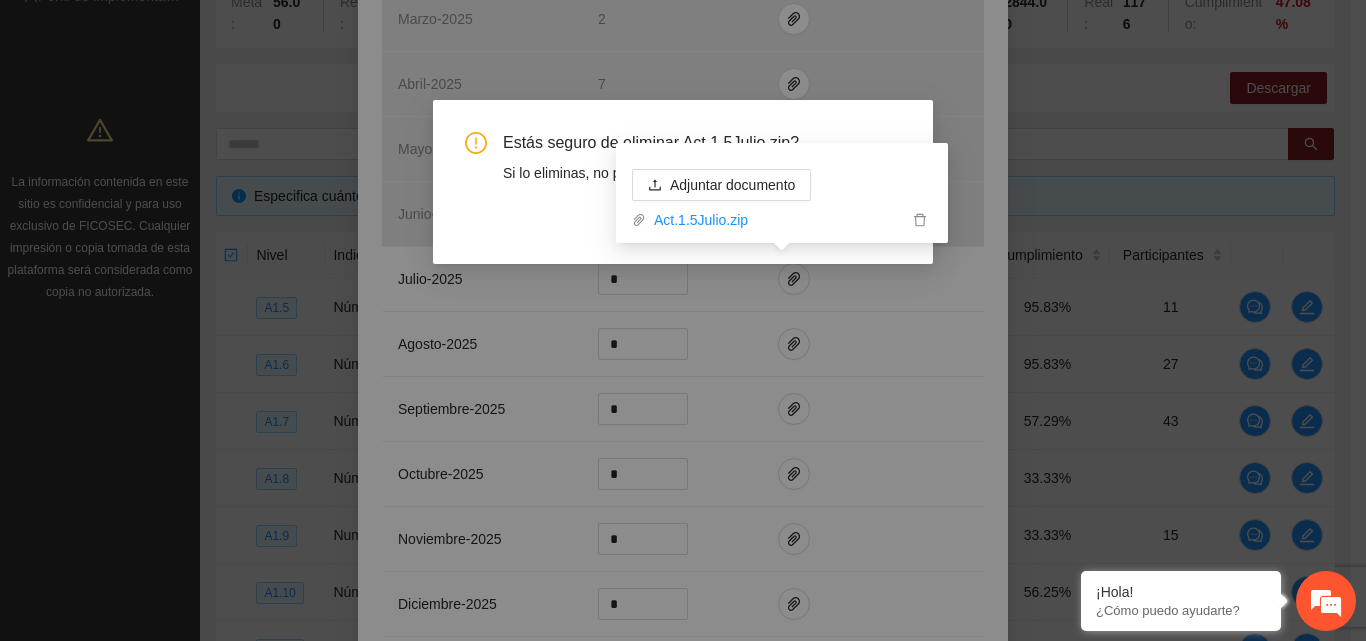 click on "Estás seguro de eliminar Act.1.5Julio.zip? Si lo eliminas, no podrás recuperarlo. Cancel OK" at bounding box center (683, 182) 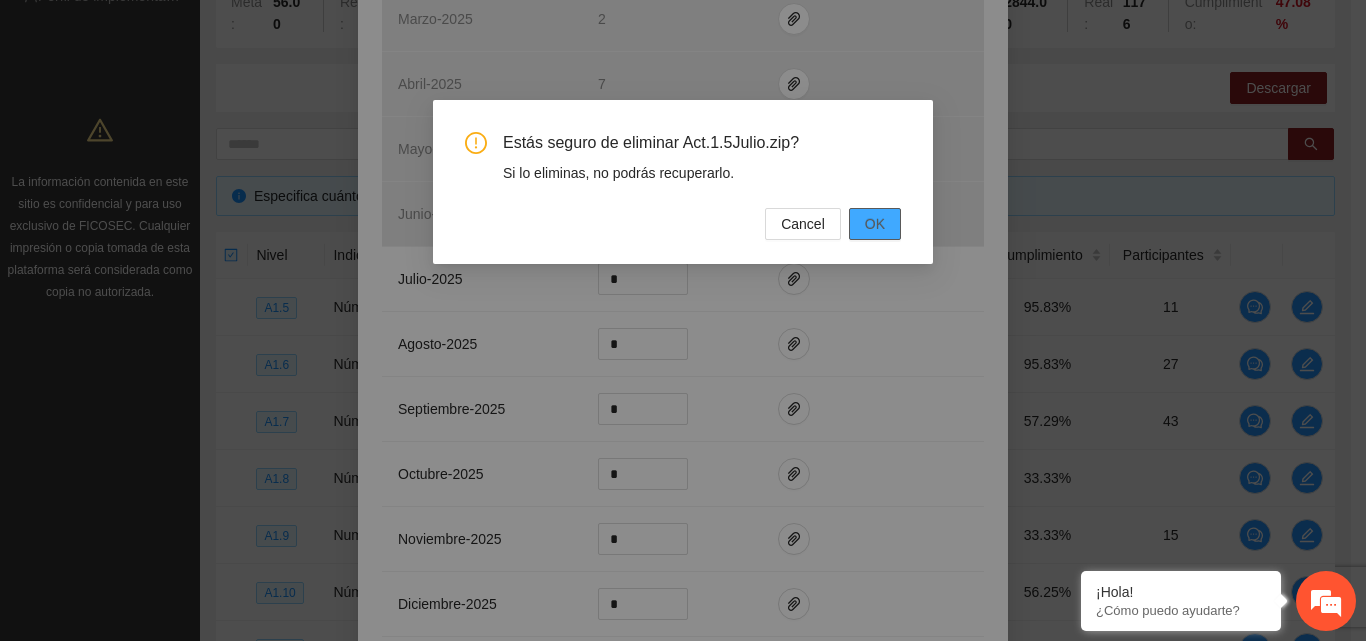 click on "OK" at bounding box center (875, 224) 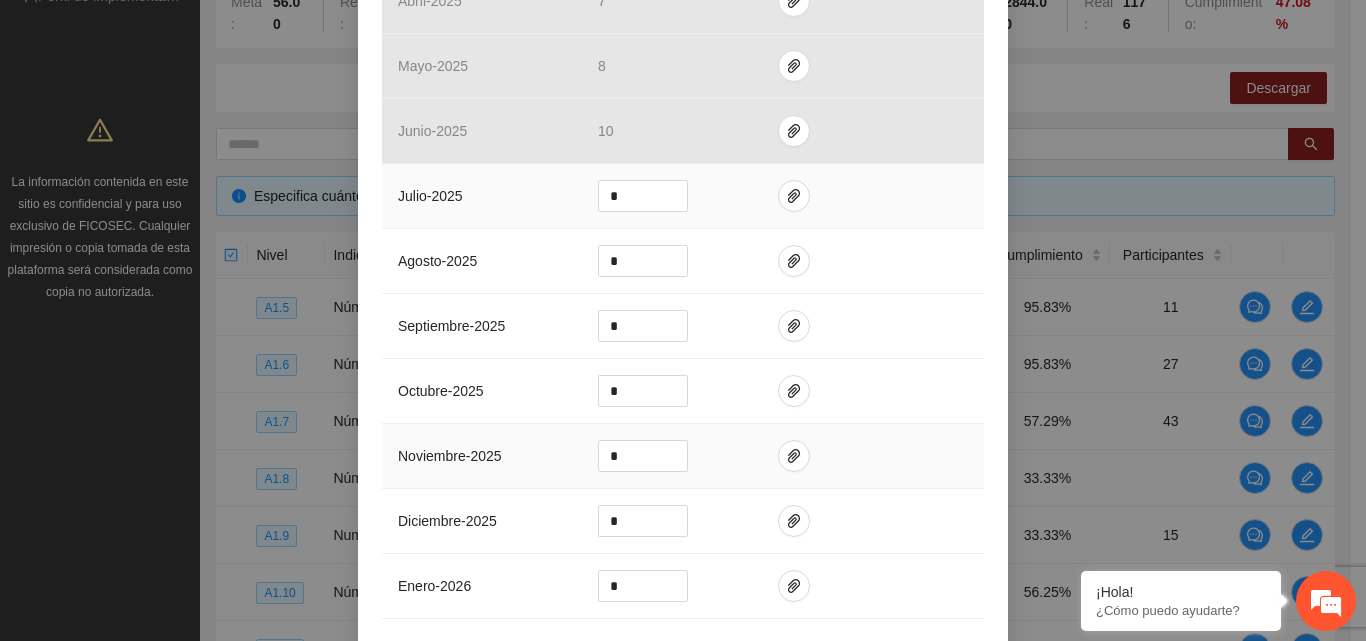 scroll, scrollTop: 854, scrollLeft: 0, axis: vertical 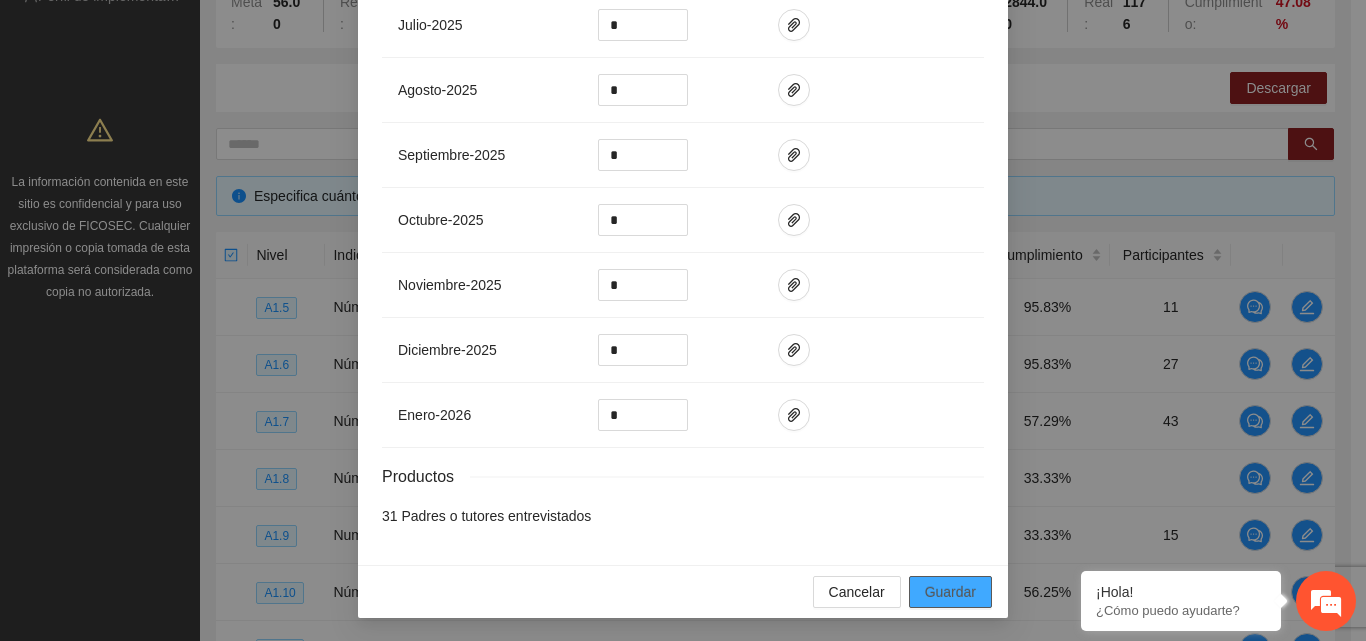 click on "Guardar" at bounding box center [950, 592] 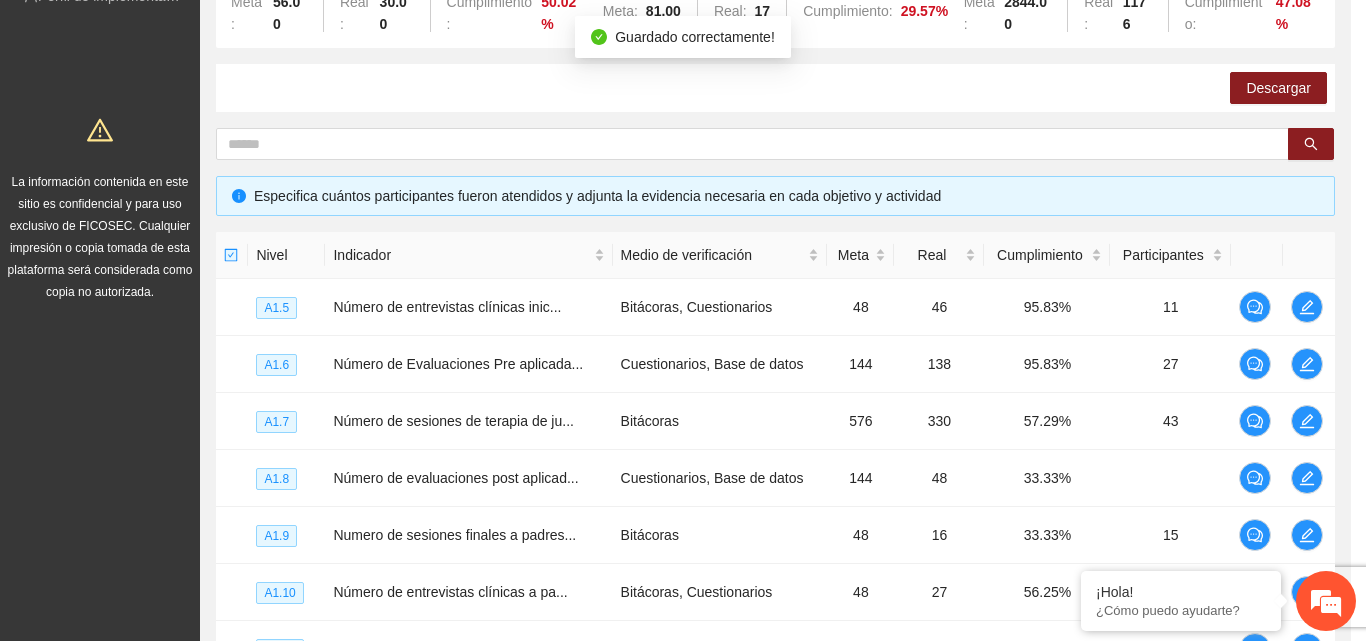 scroll, scrollTop: 754, scrollLeft: 0, axis: vertical 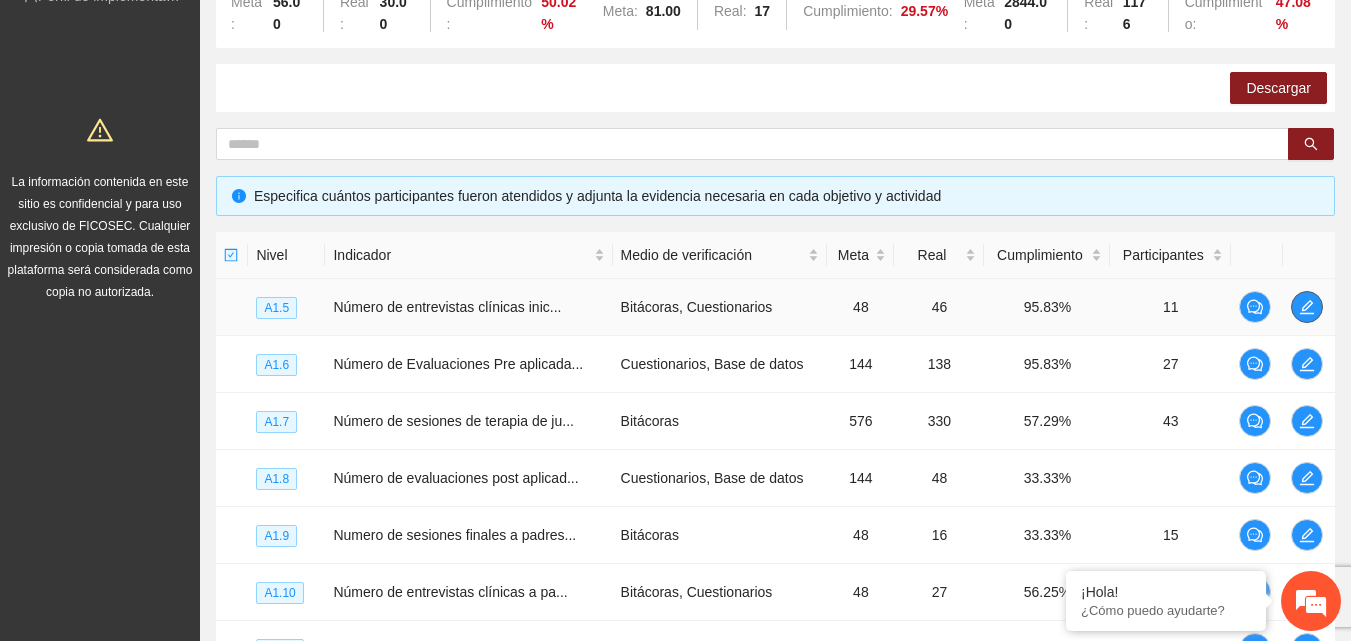 click 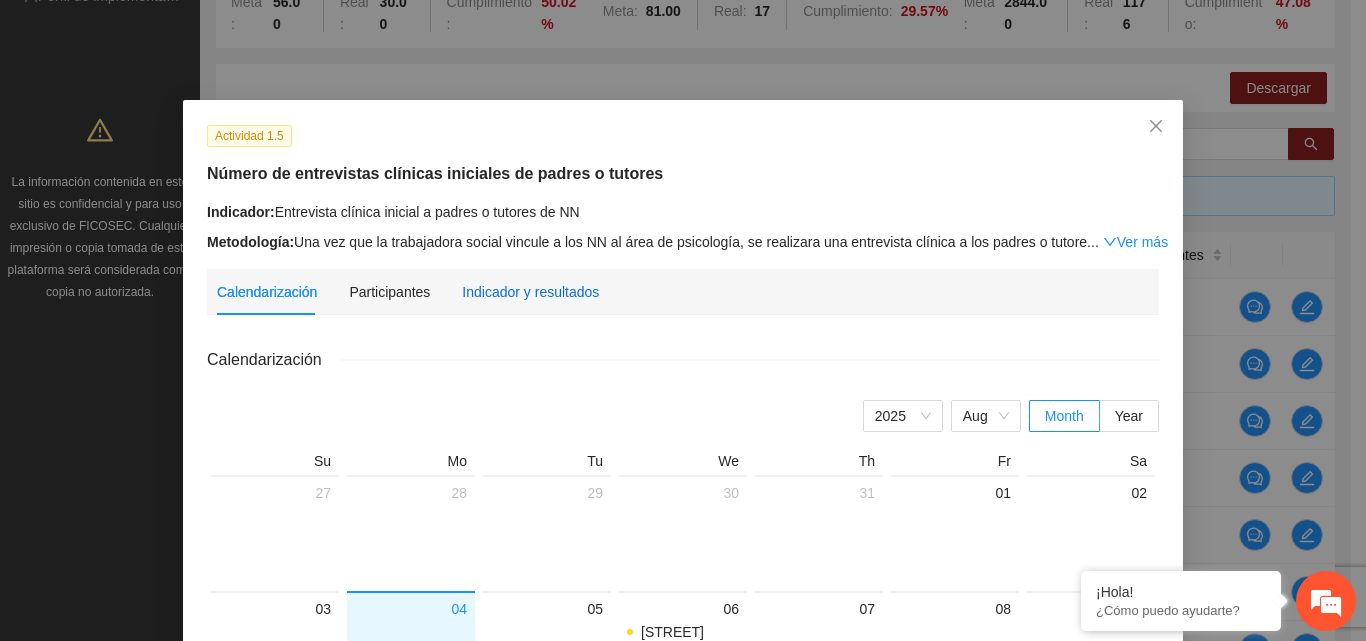 click on "Indicador y resultados" at bounding box center [530, 292] 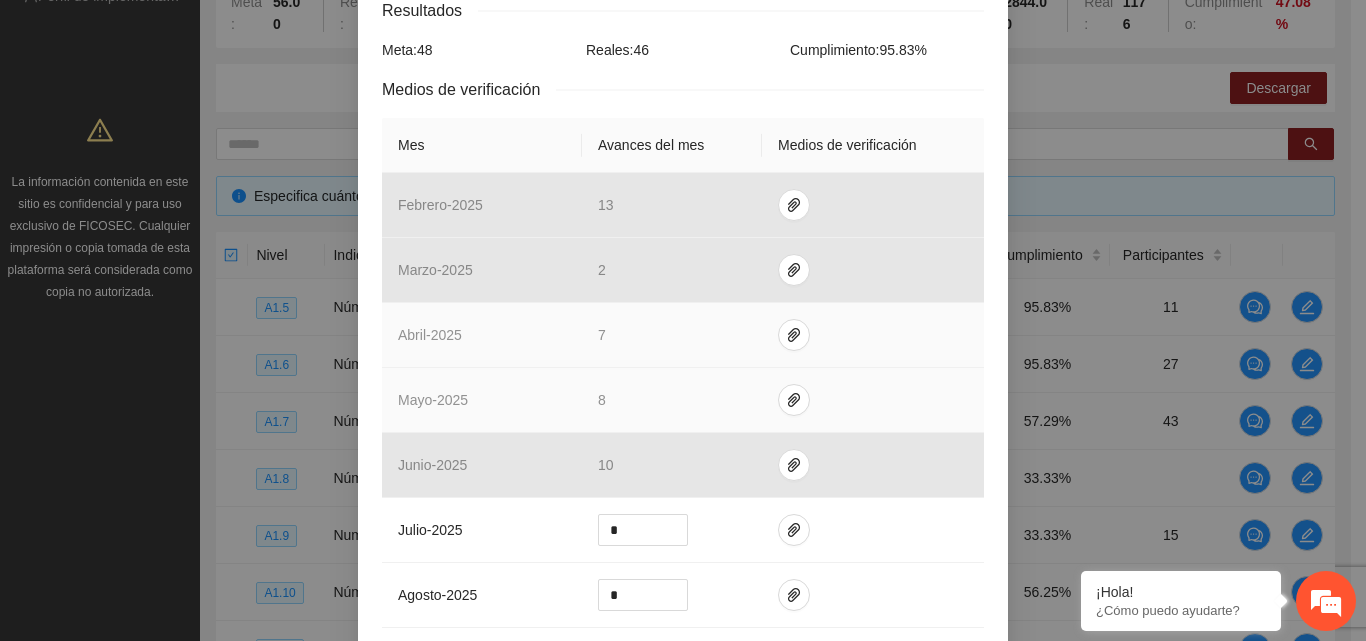 scroll, scrollTop: 400, scrollLeft: 0, axis: vertical 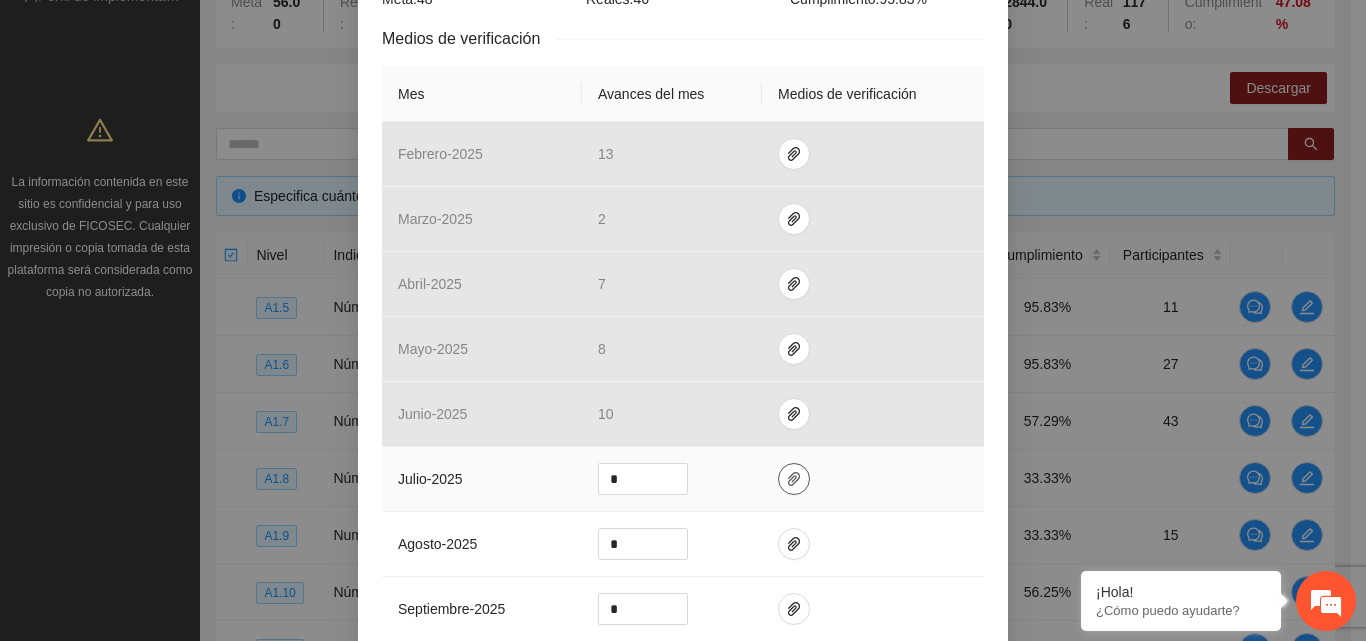click 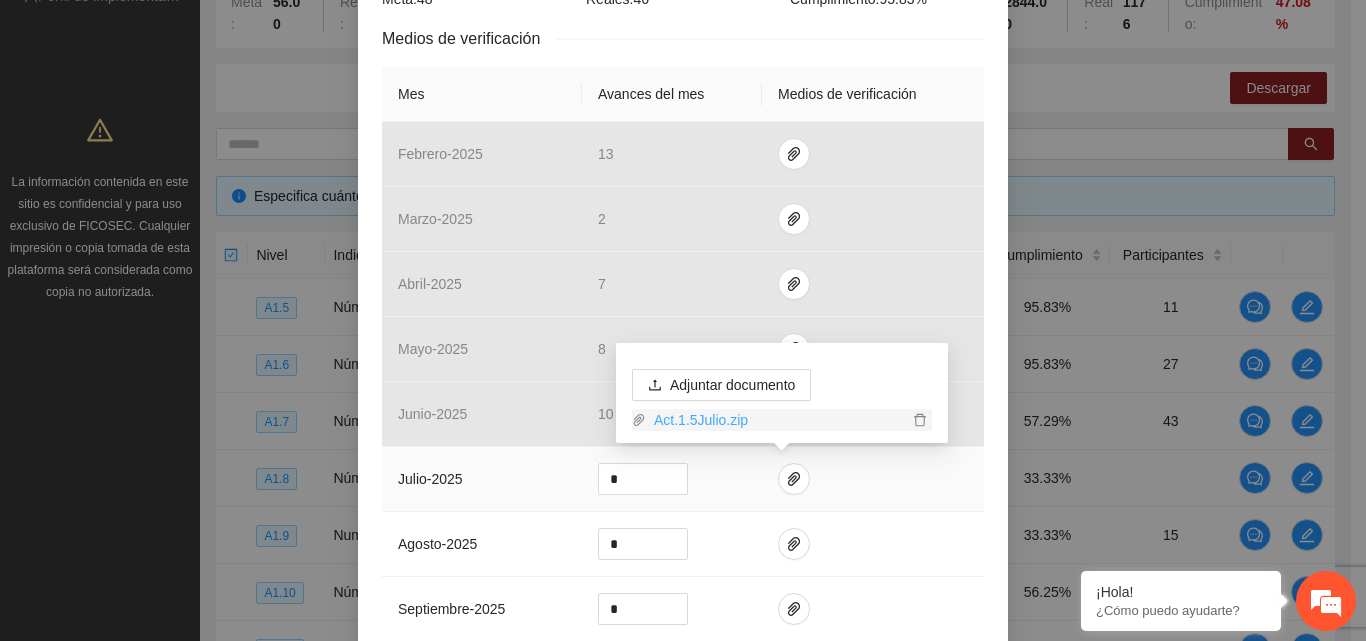 click on "Act.1.5Julio.zip" at bounding box center [777, 420] 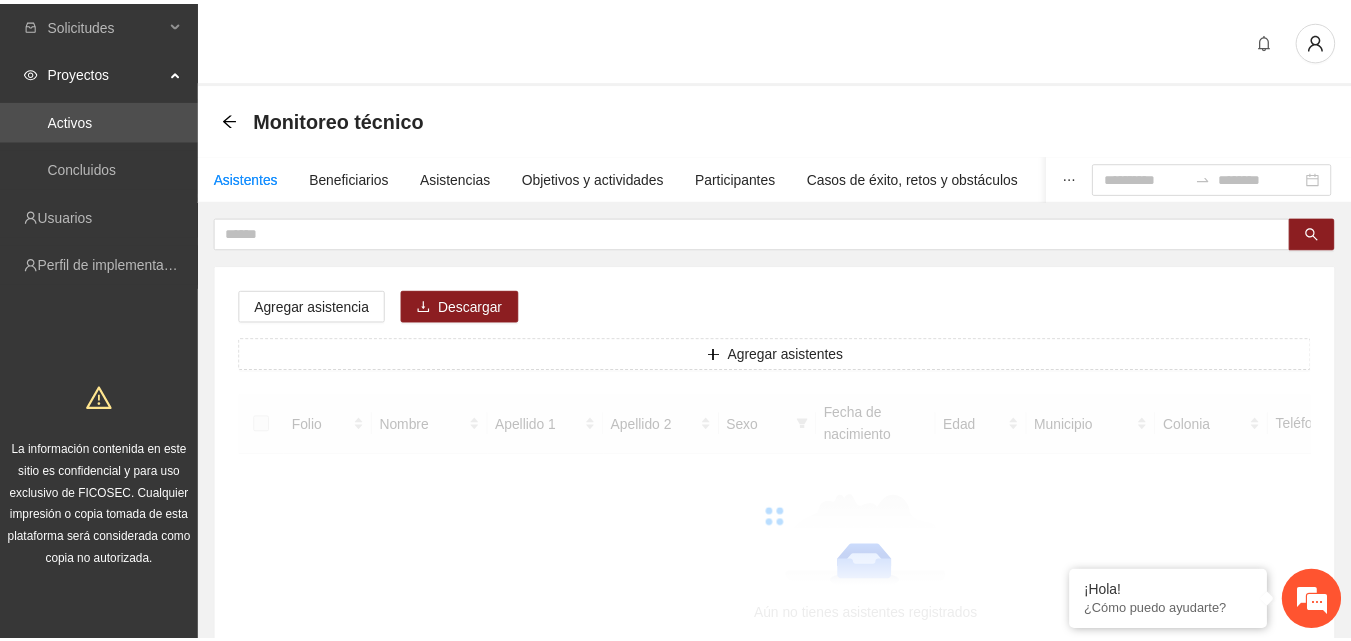 scroll, scrollTop: 0, scrollLeft: 0, axis: both 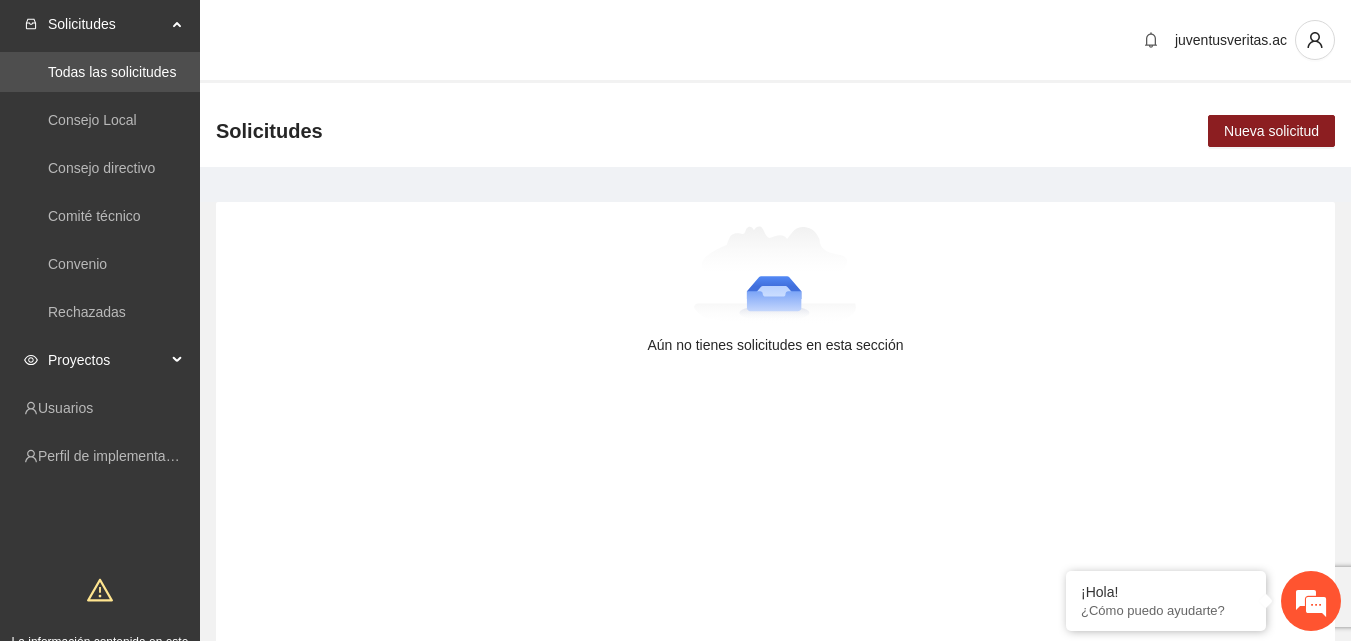 click on "Proyectos" at bounding box center (107, 360) 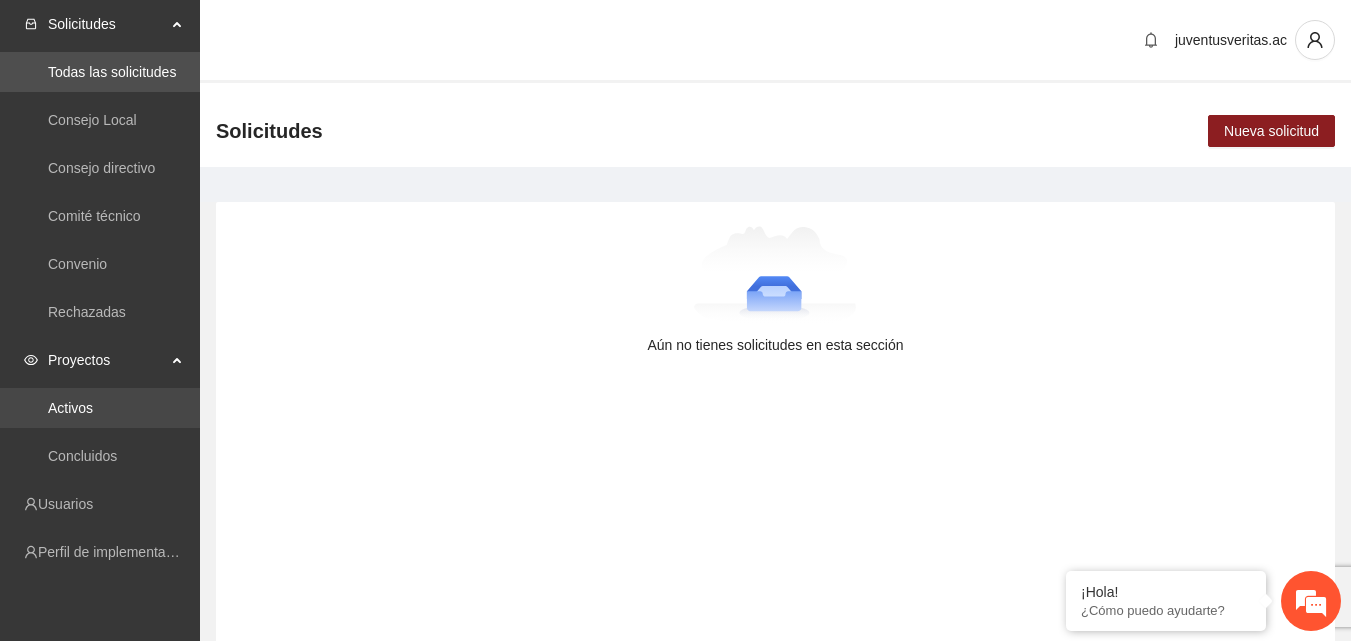 click on "Activos" at bounding box center (70, 408) 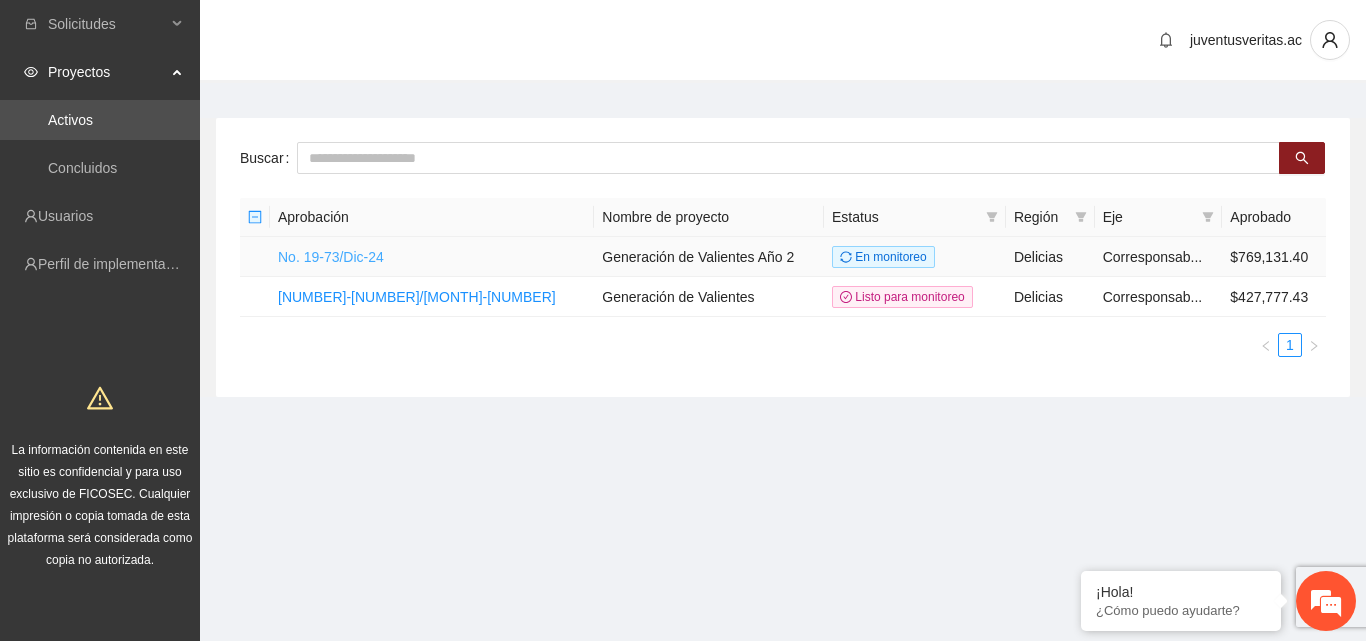 click on "No. 19-73/Dic-24" at bounding box center [331, 257] 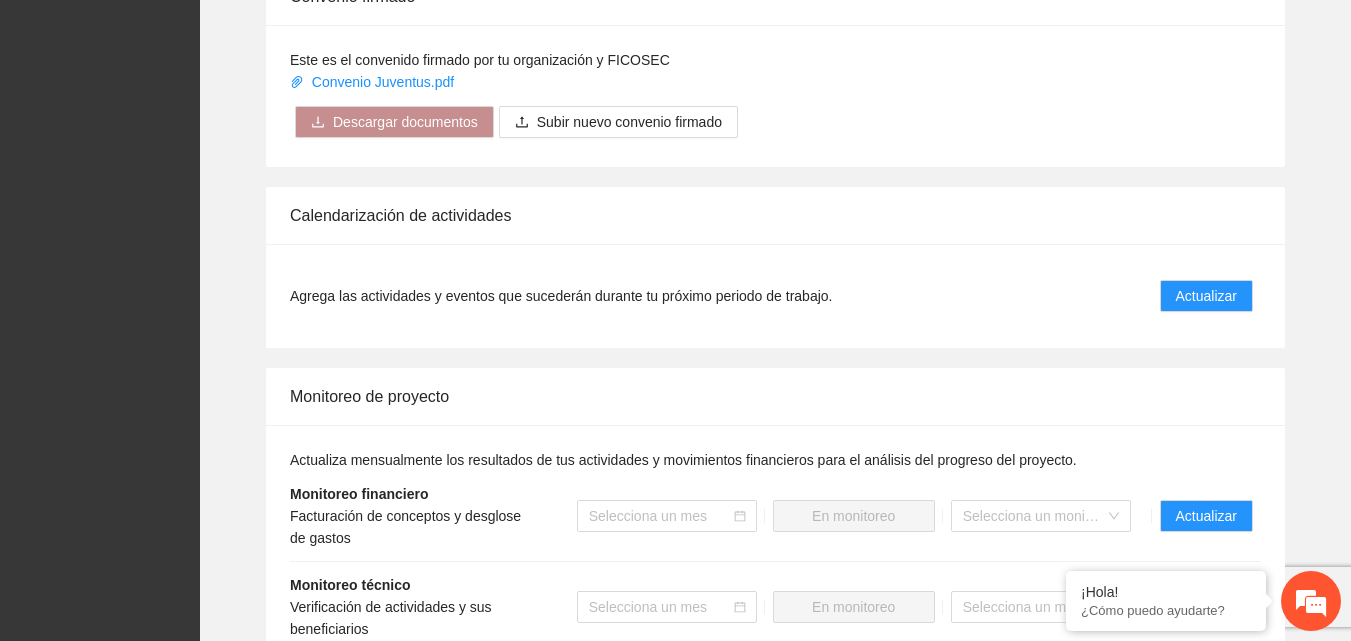 scroll, scrollTop: 1800, scrollLeft: 0, axis: vertical 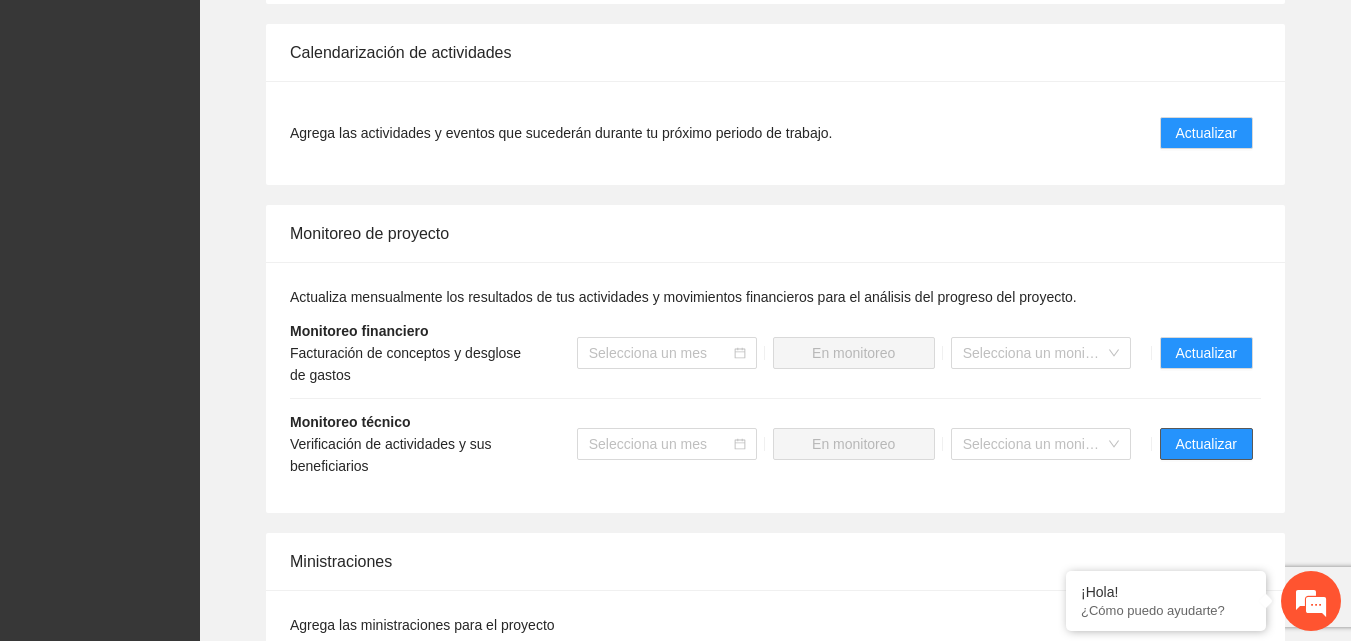 click on "Actualizar" at bounding box center [1206, 444] 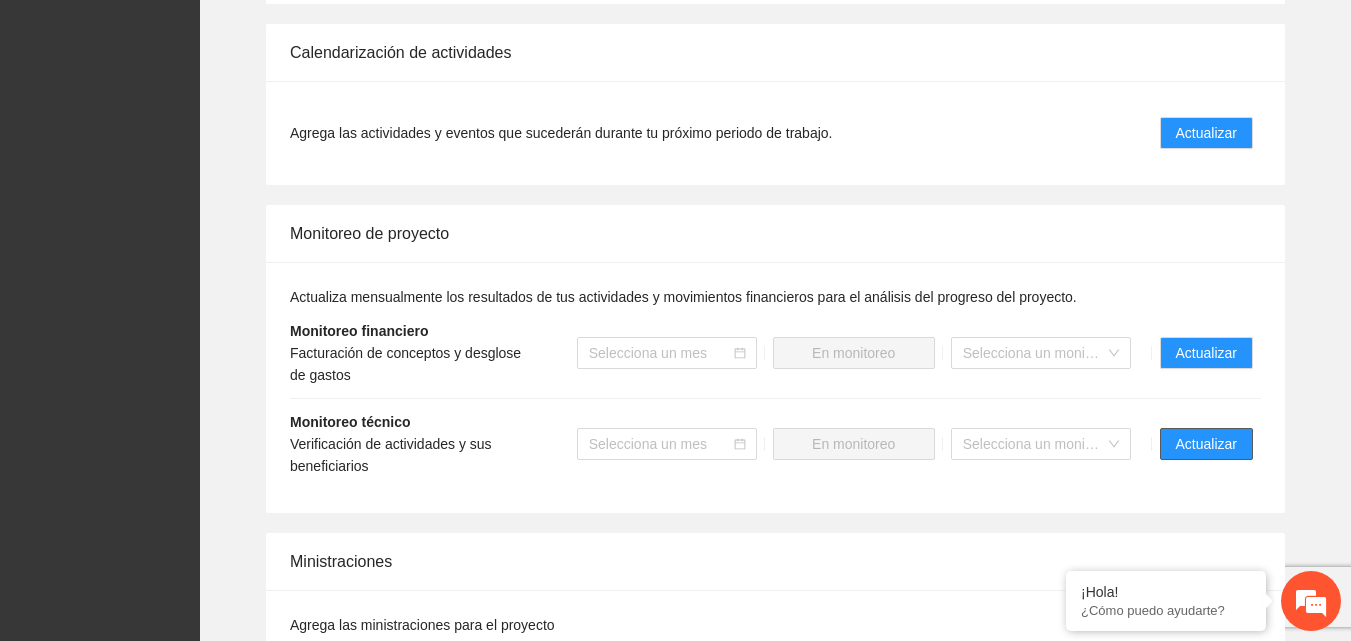 scroll, scrollTop: 0, scrollLeft: 0, axis: both 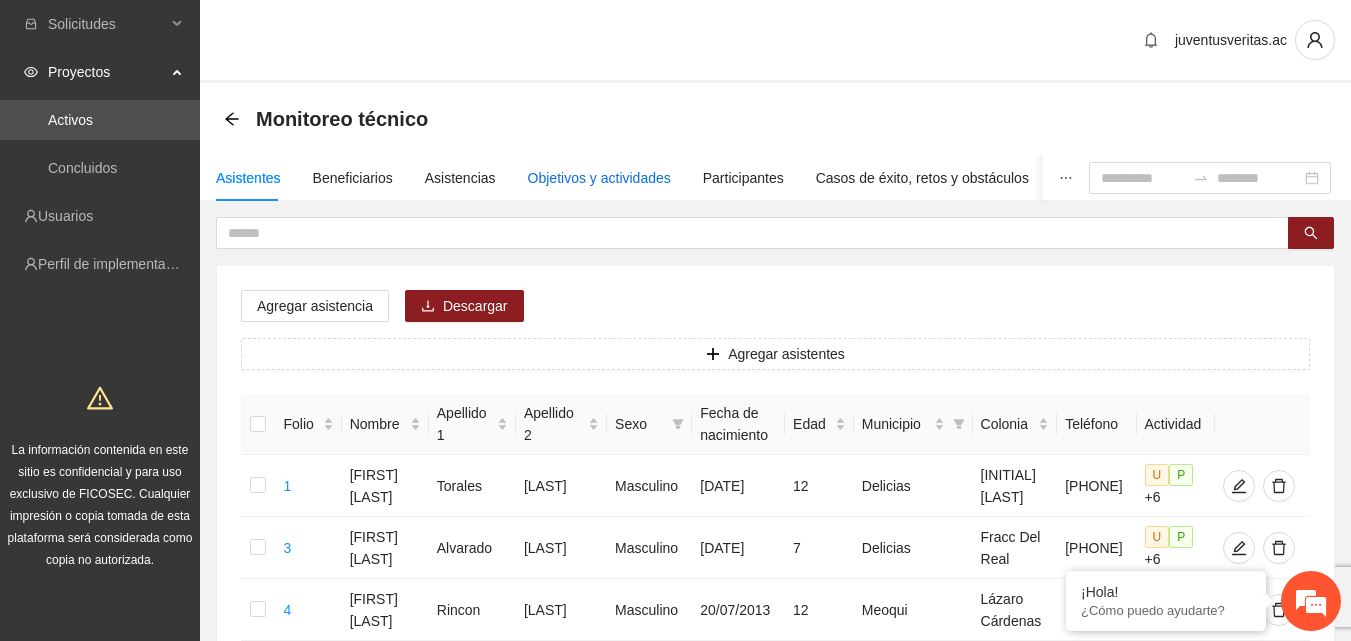 click on "Objetivos y actividades" at bounding box center (599, 178) 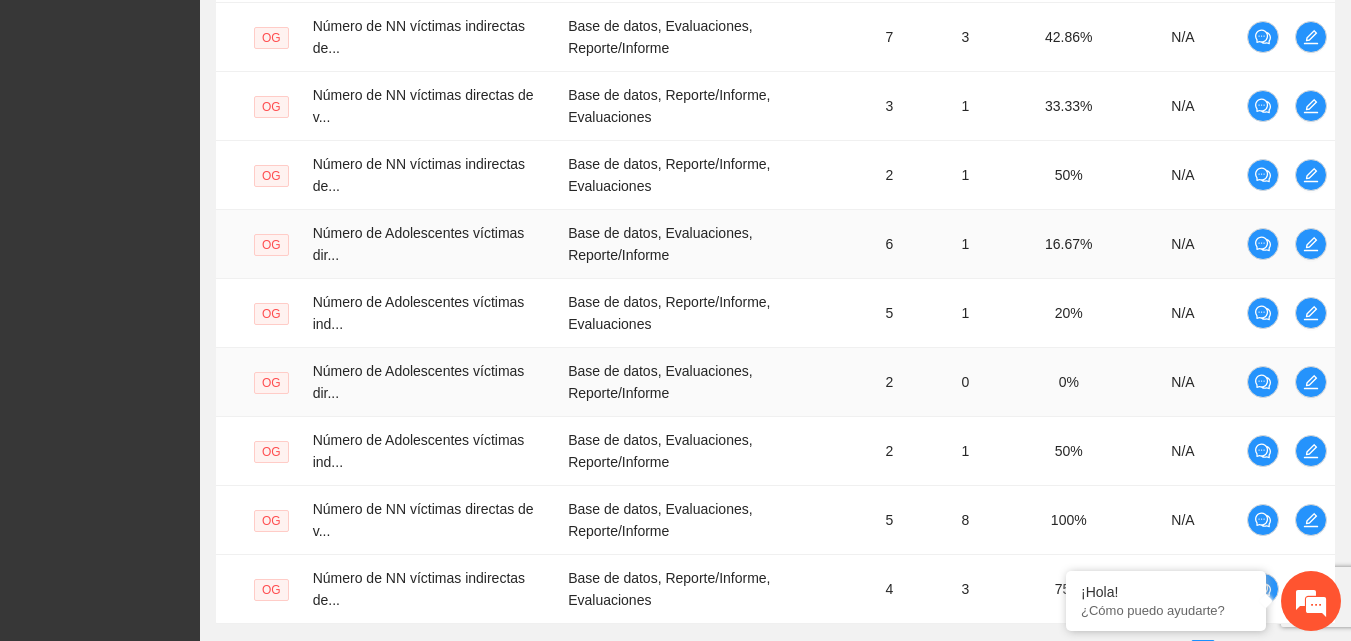 scroll, scrollTop: 788, scrollLeft: 0, axis: vertical 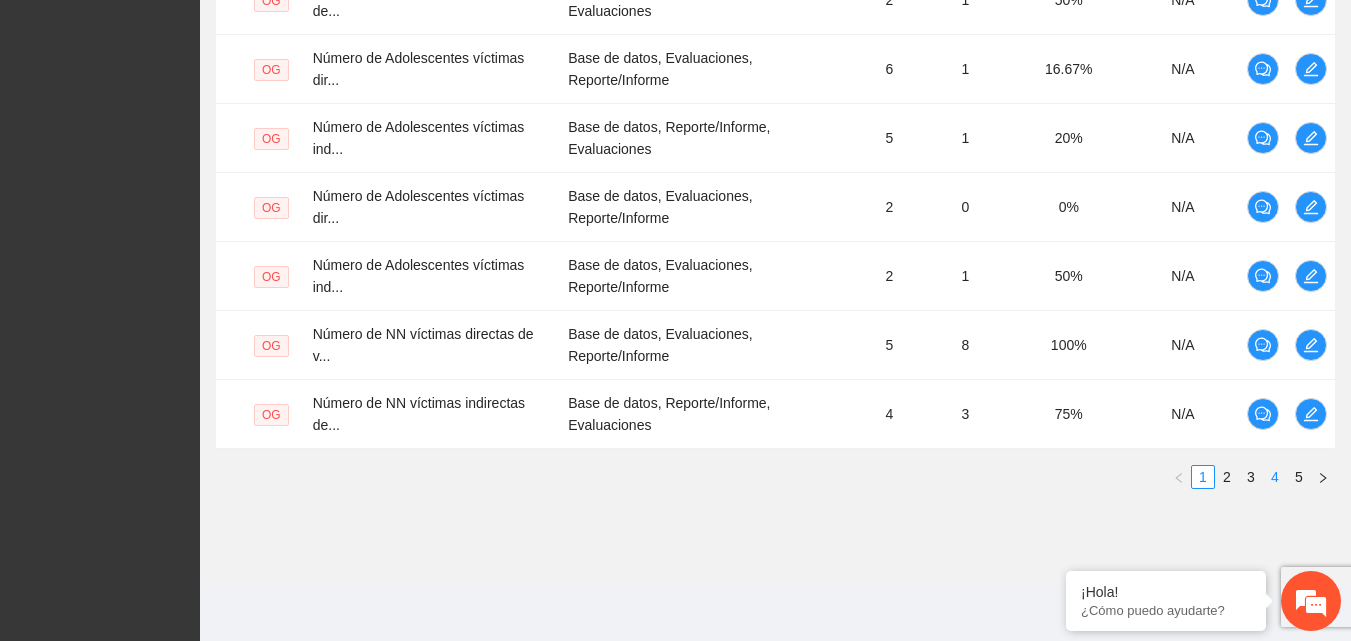 click on "4" at bounding box center [1275, 477] 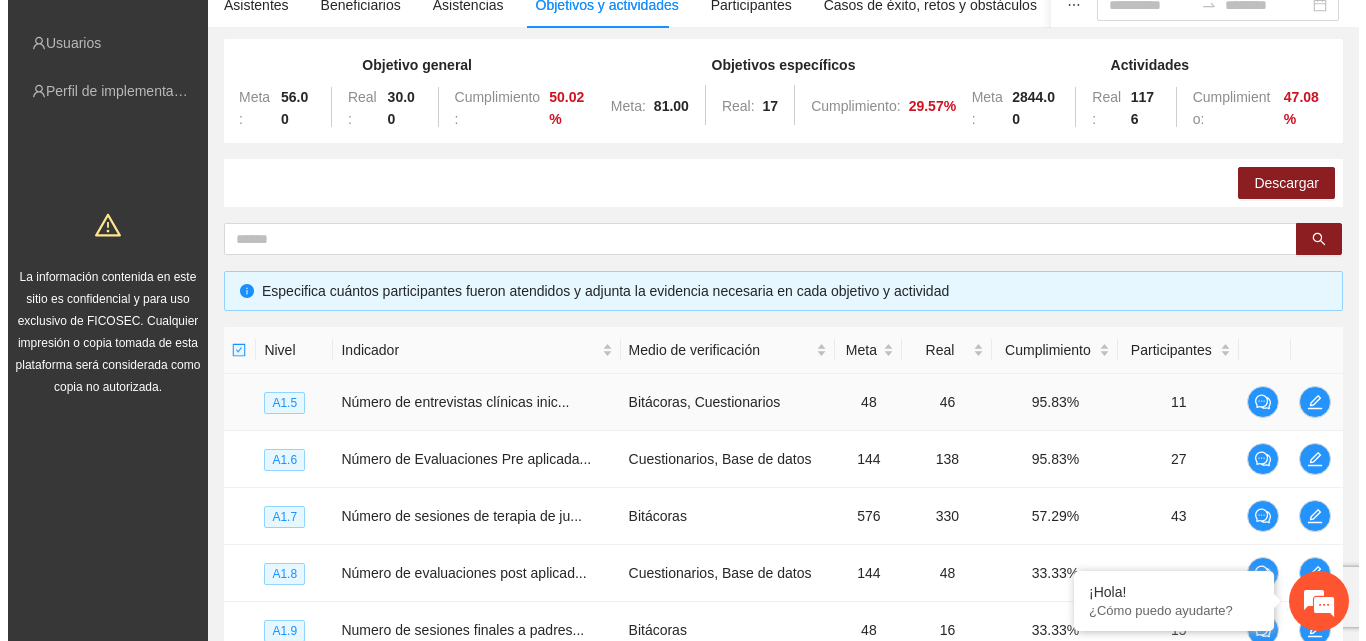 scroll, scrollTop: 168, scrollLeft: 0, axis: vertical 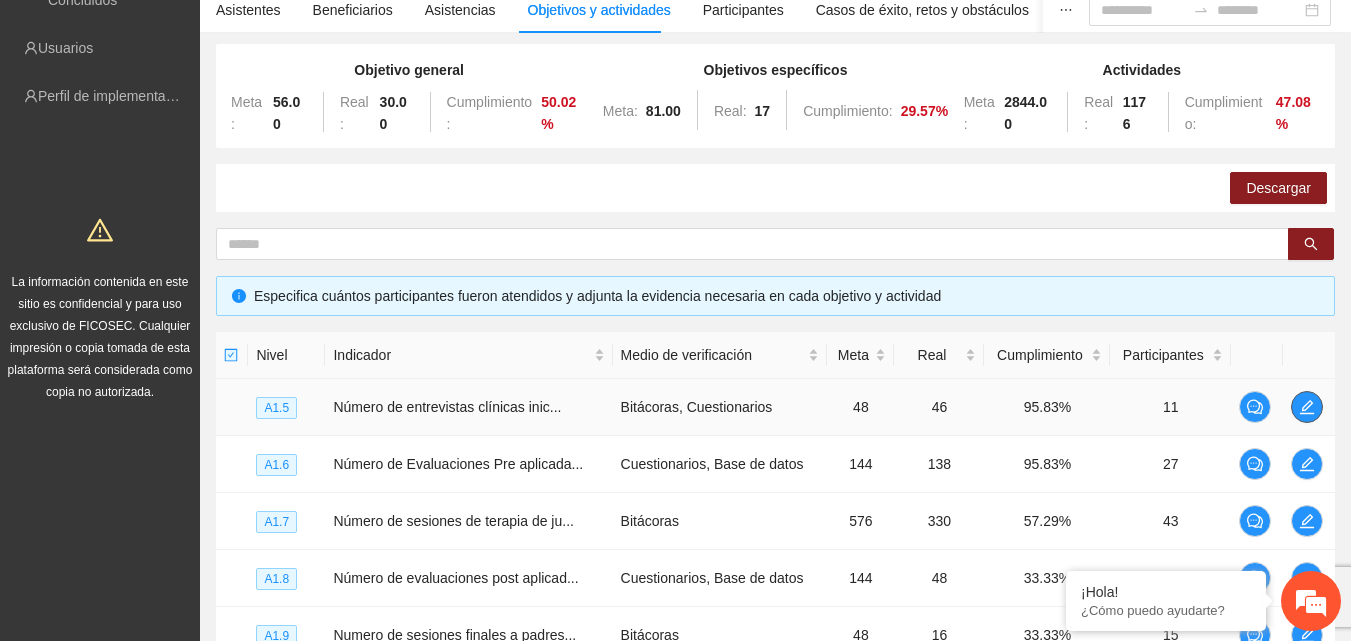 click at bounding box center (1307, 407) 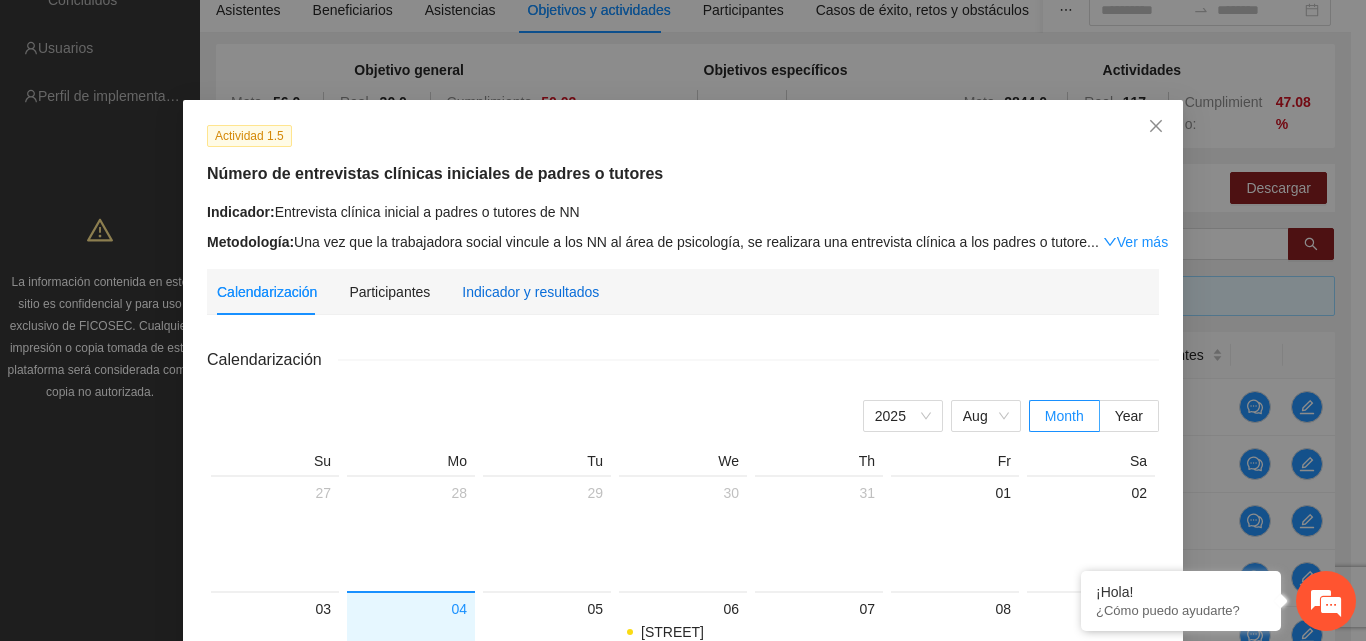 click on "Indicador y resultados" at bounding box center [530, 292] 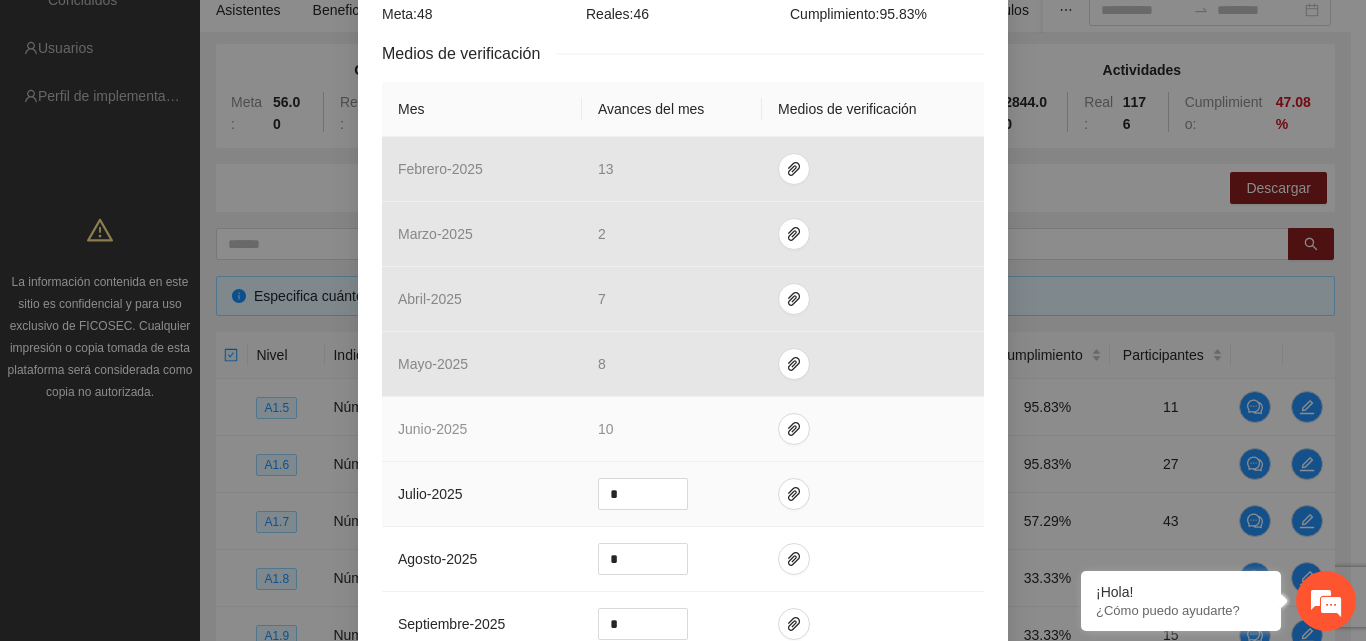scroll, scrollTop: 500, scrollLeft: 0, axis: vertical 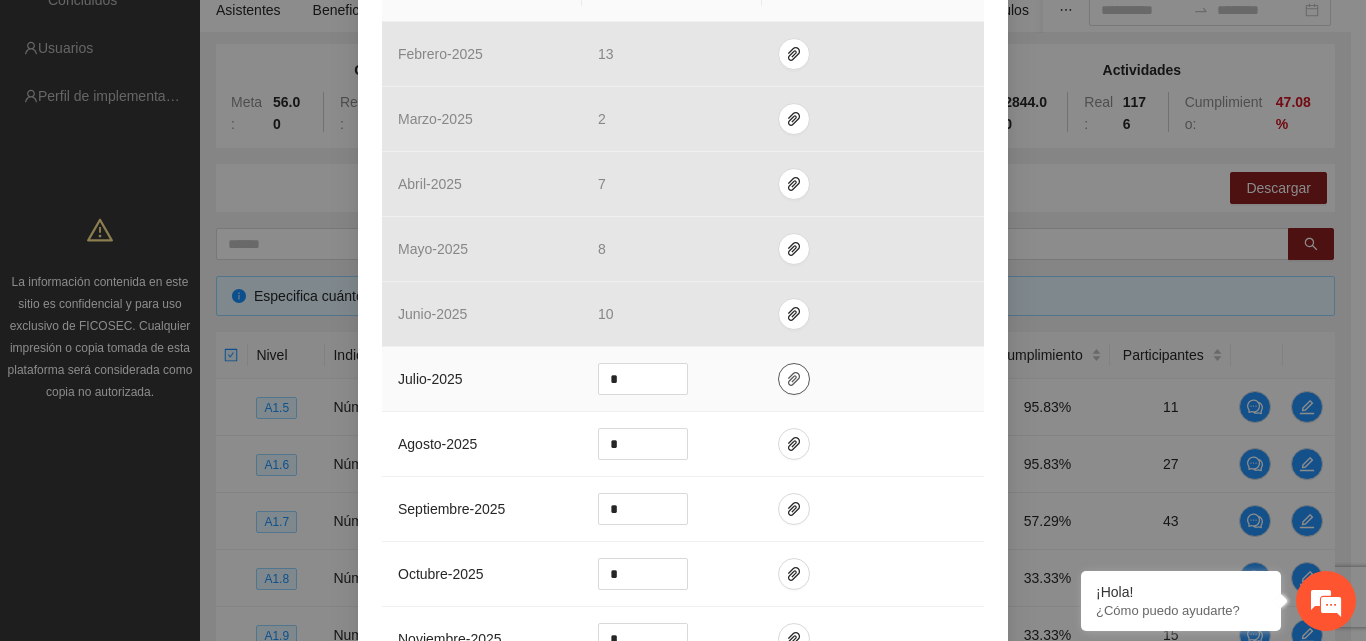 click 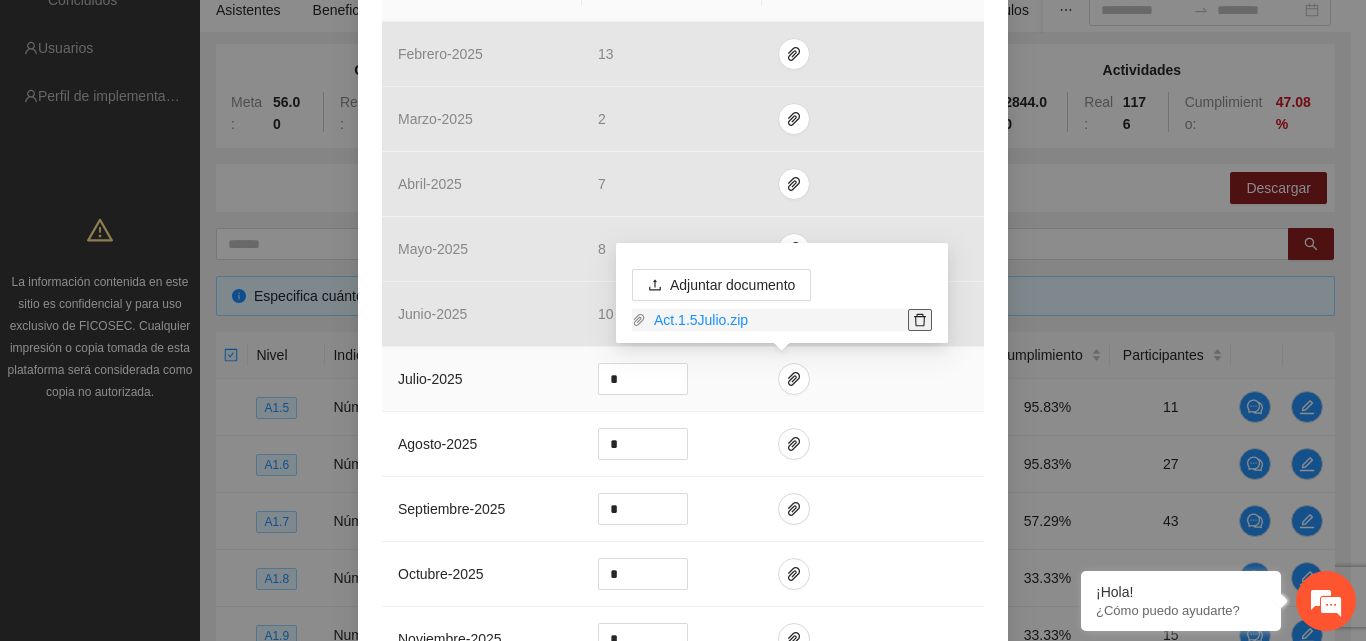 click at bounding box center [920, 320] 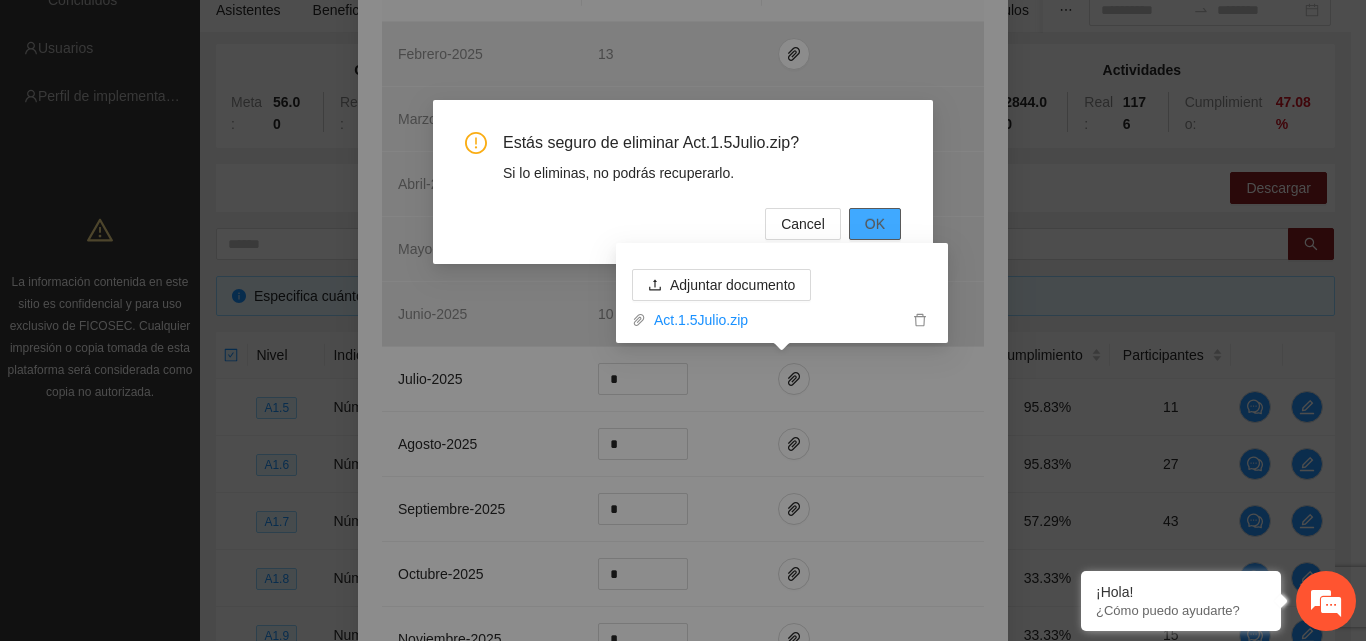 click on "OK" at bounding box center [875, 224] 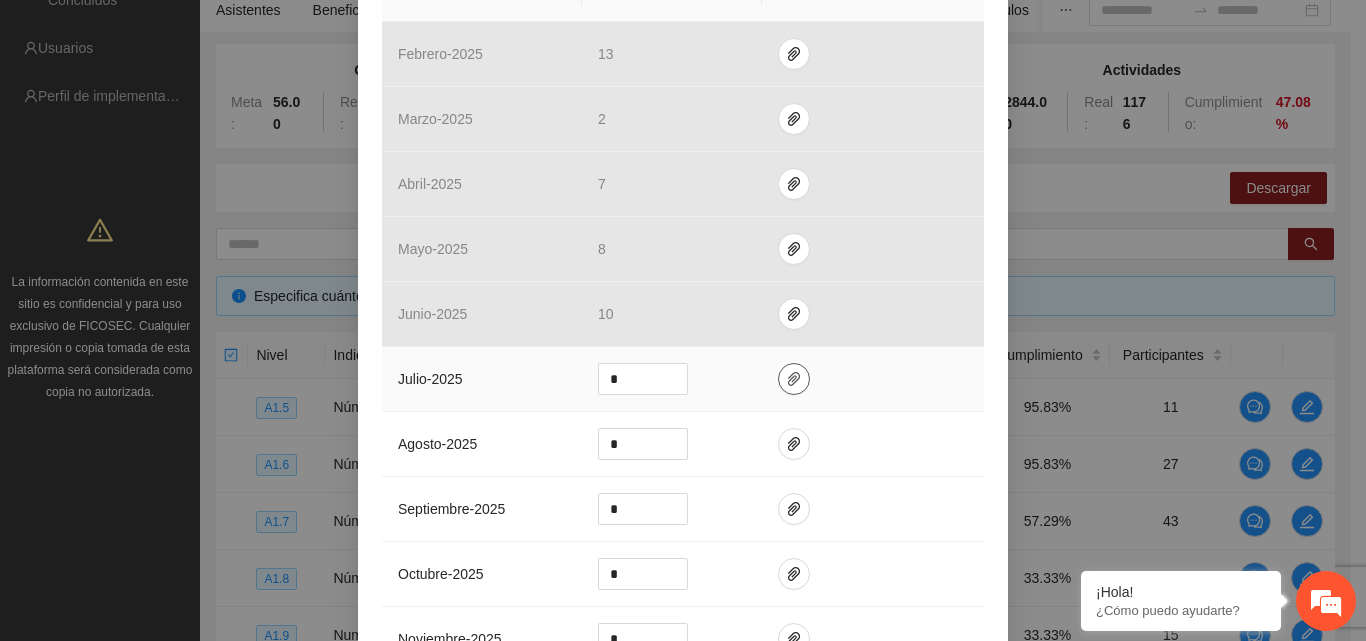 click 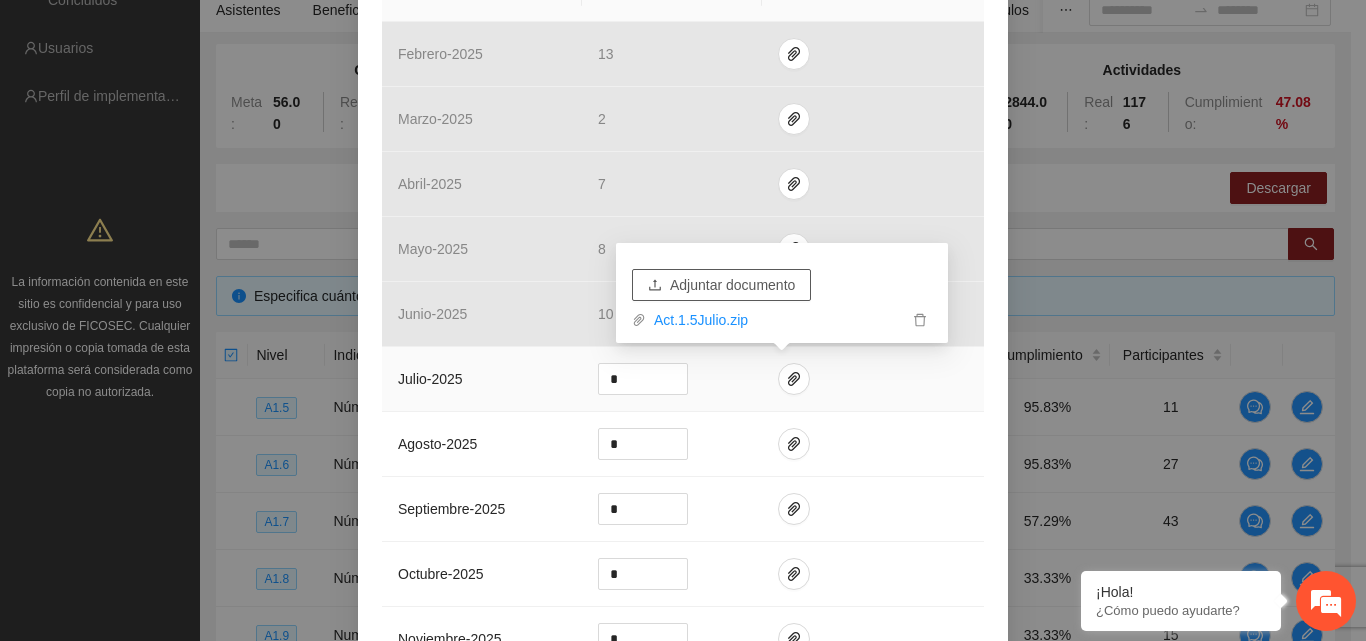 click on "Adjuntar documento" at bounding box center [732, 285] 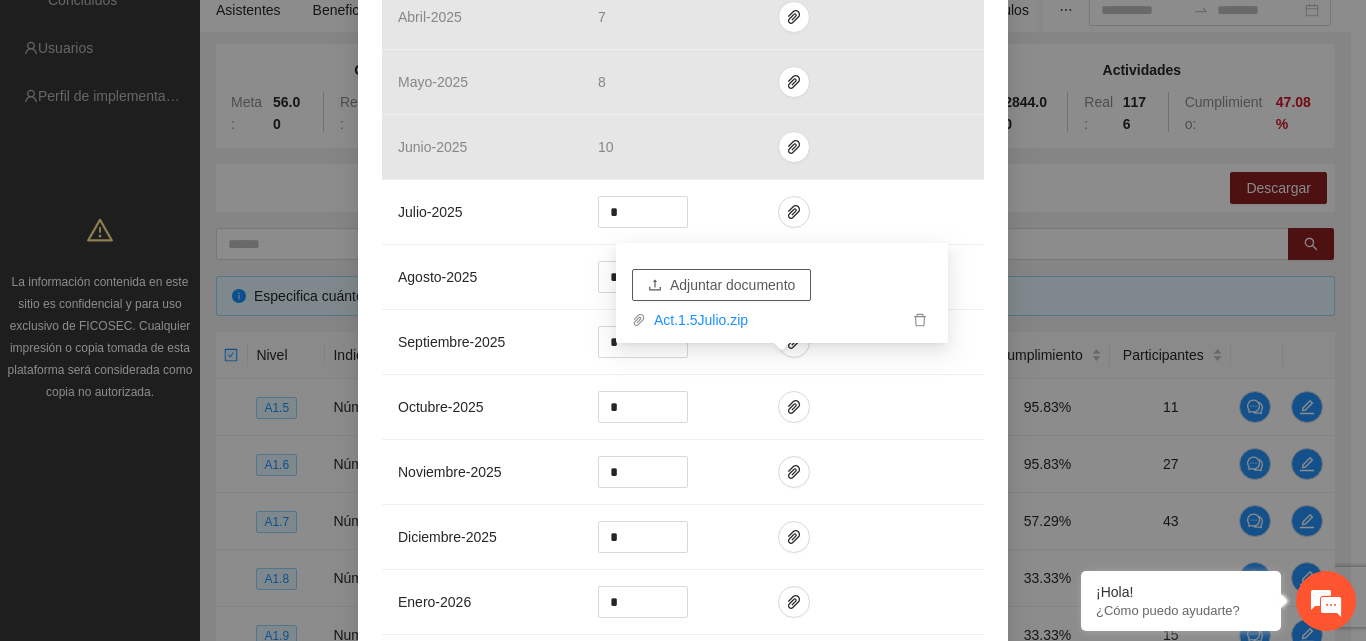 scroll, scrollTop: 854, scrollLeft: 0, axis: vertical 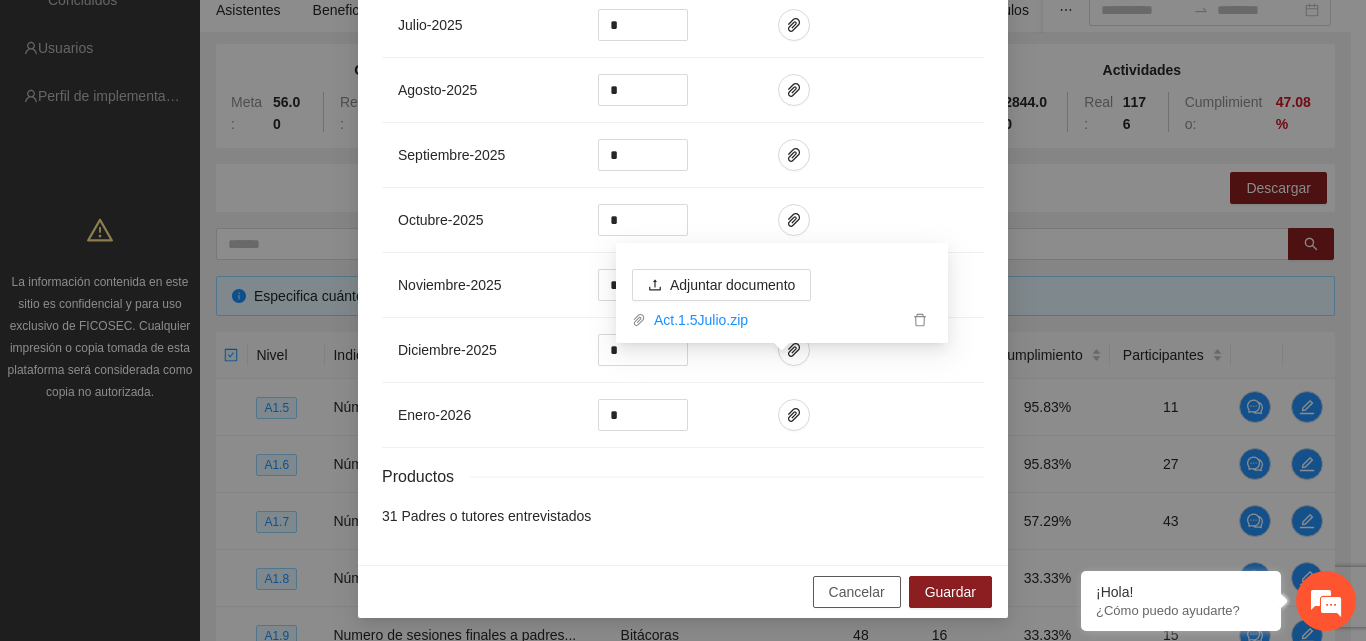 click on "Cancelar" at bounding box center [857, 592] 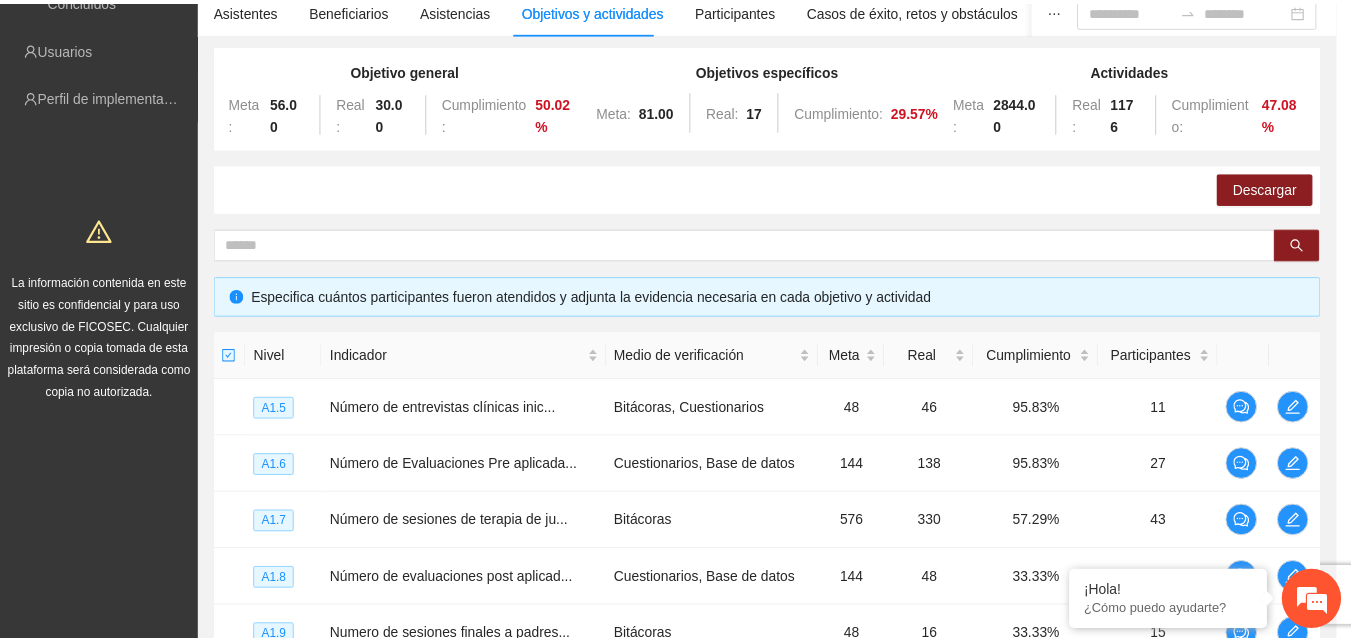 scroll, scrollTop: 754, scrollLeft: 0, axis: vertical 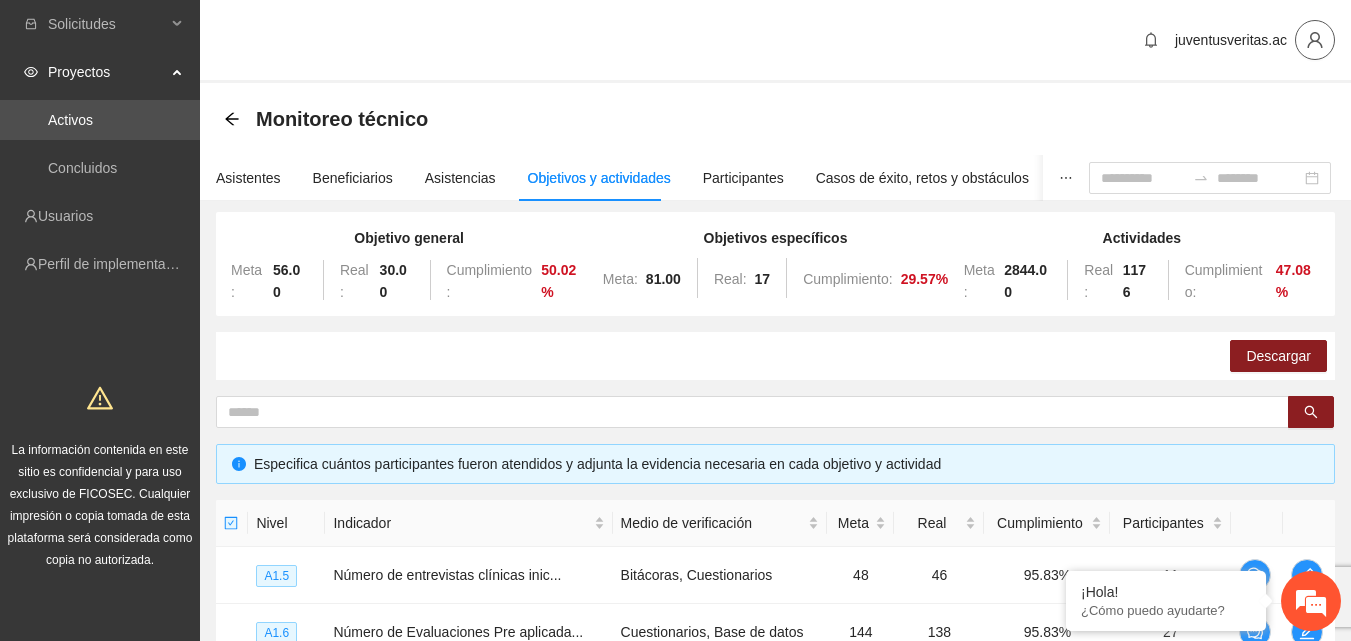 click 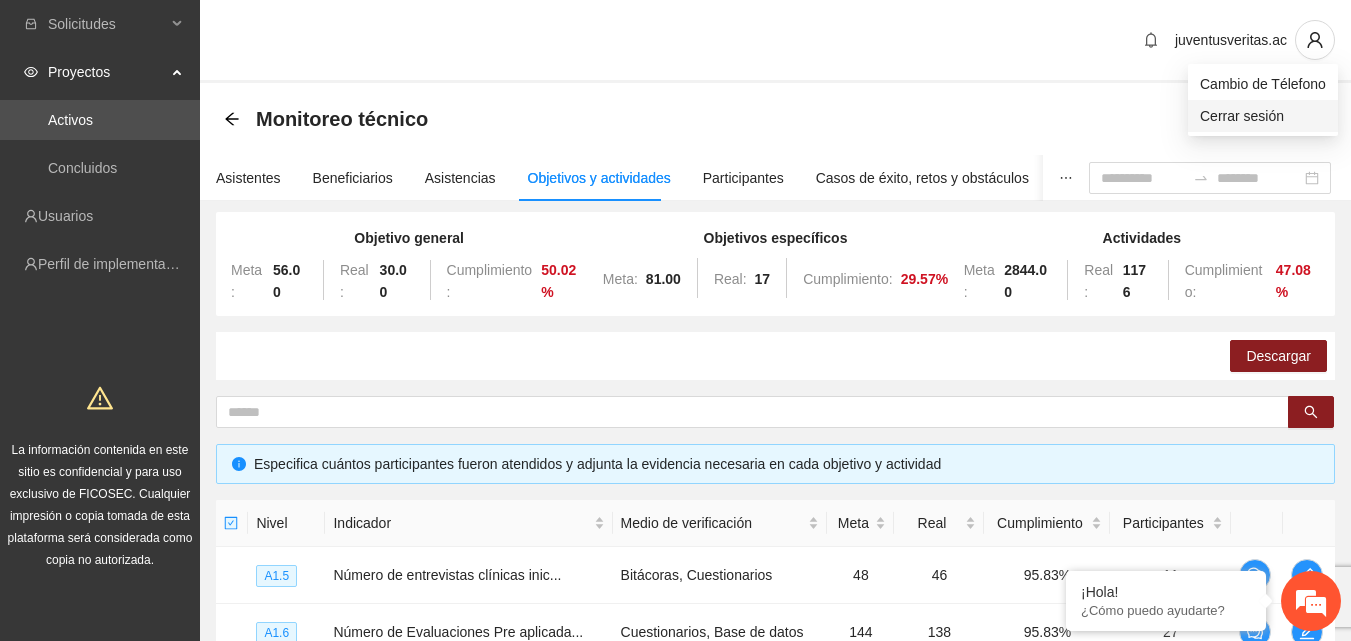 click on "Cerrar sesión" at bounding box center [1263, 116] 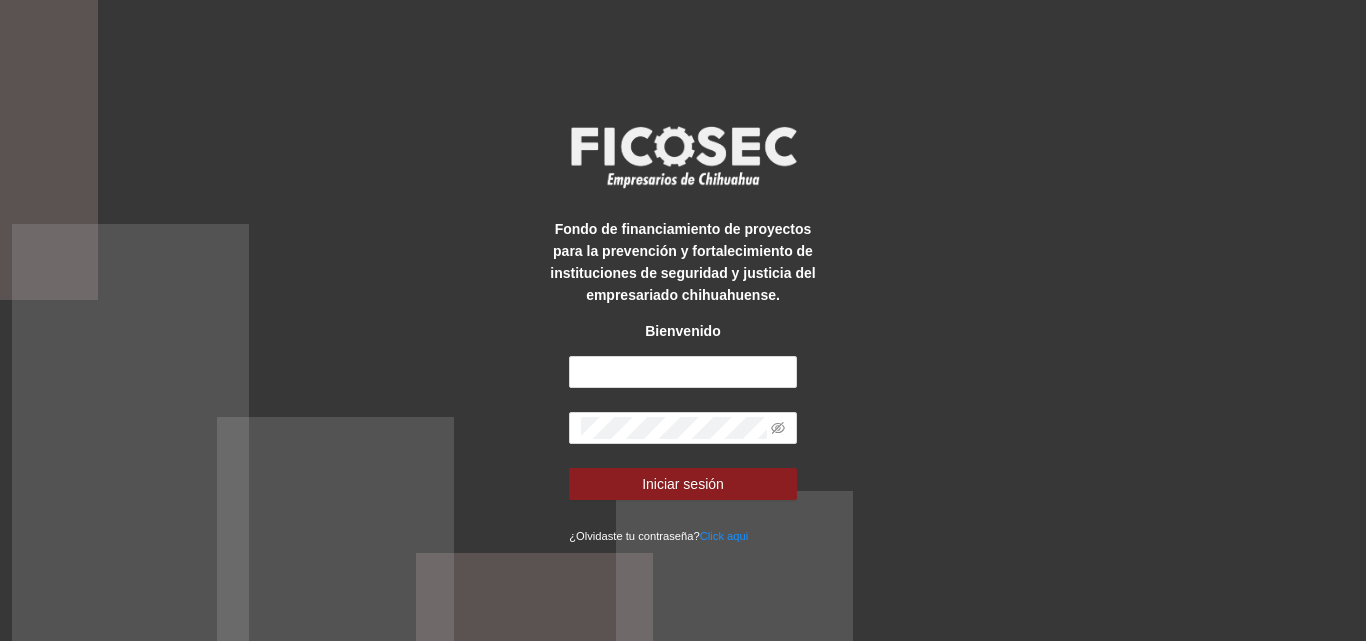 scroll, scrollTop: 0, scrollLeft: 0, axis: both 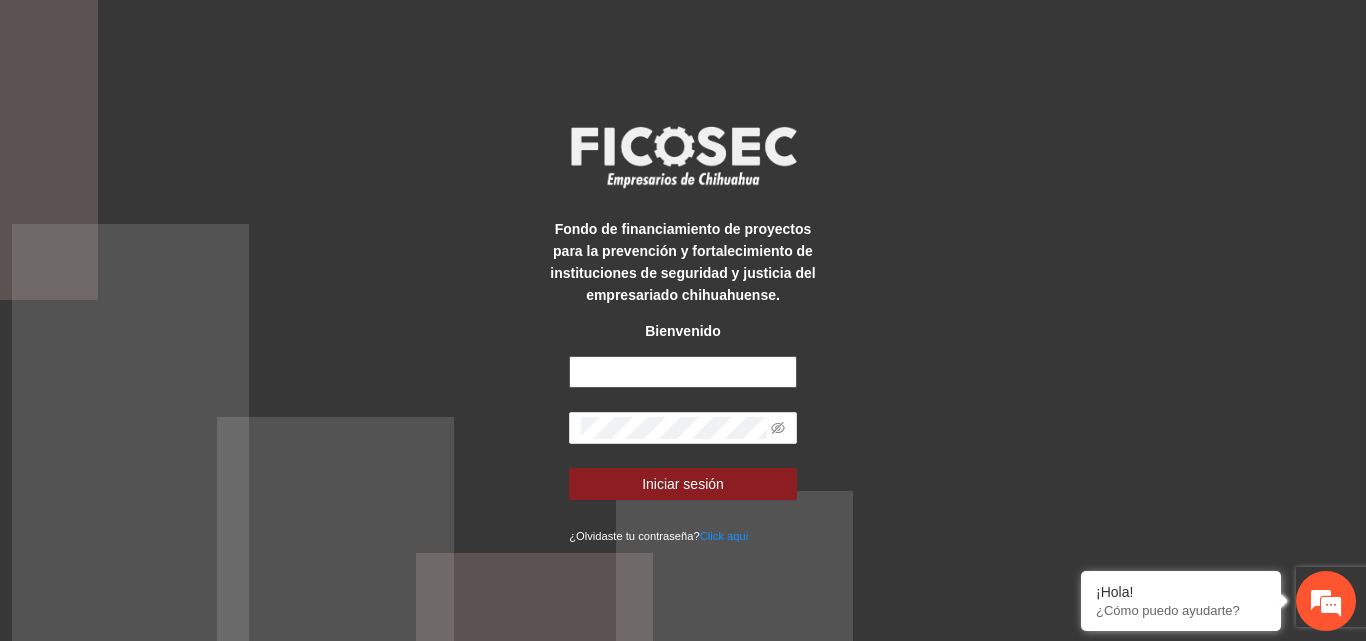 click at bounding box center (683, 372) 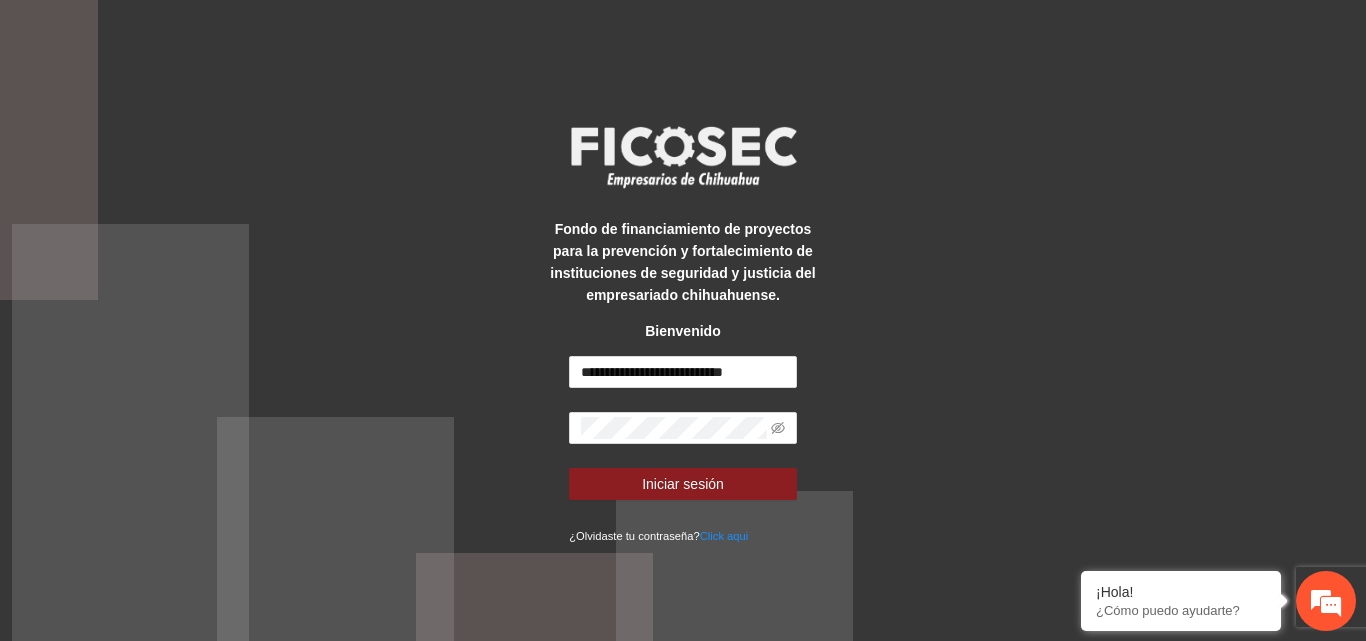 scroll, scrollTop: 0, scrollLeft: 0, axis: both 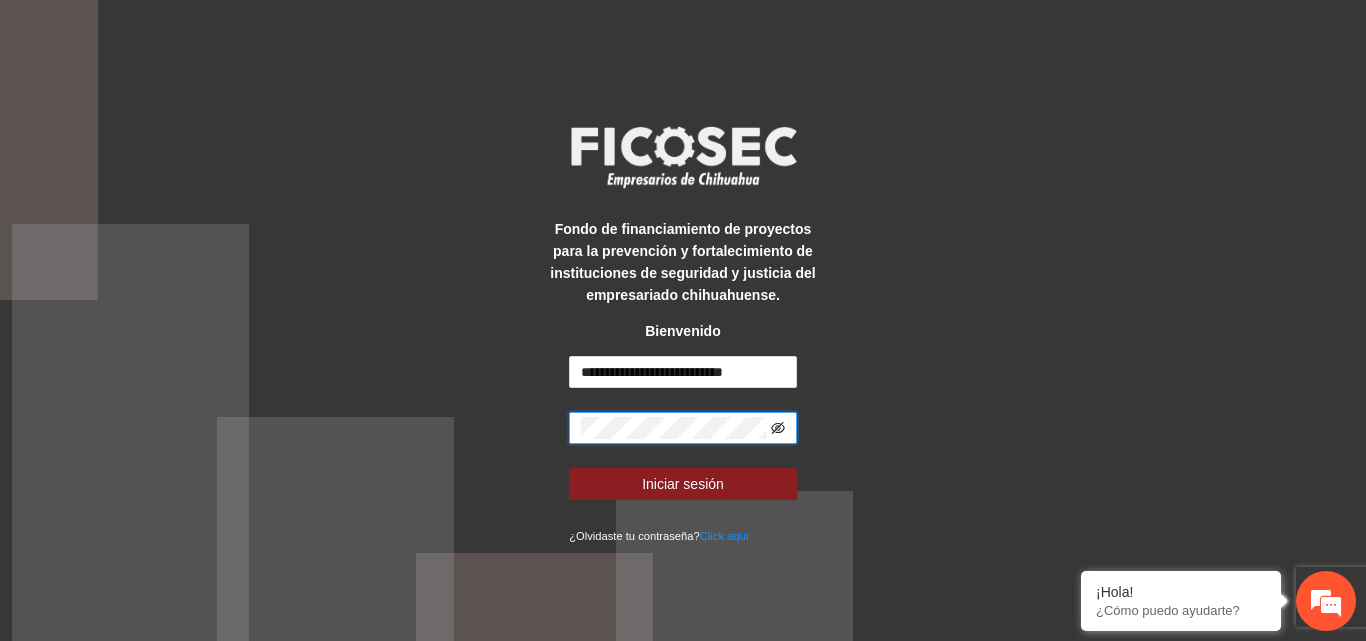 click 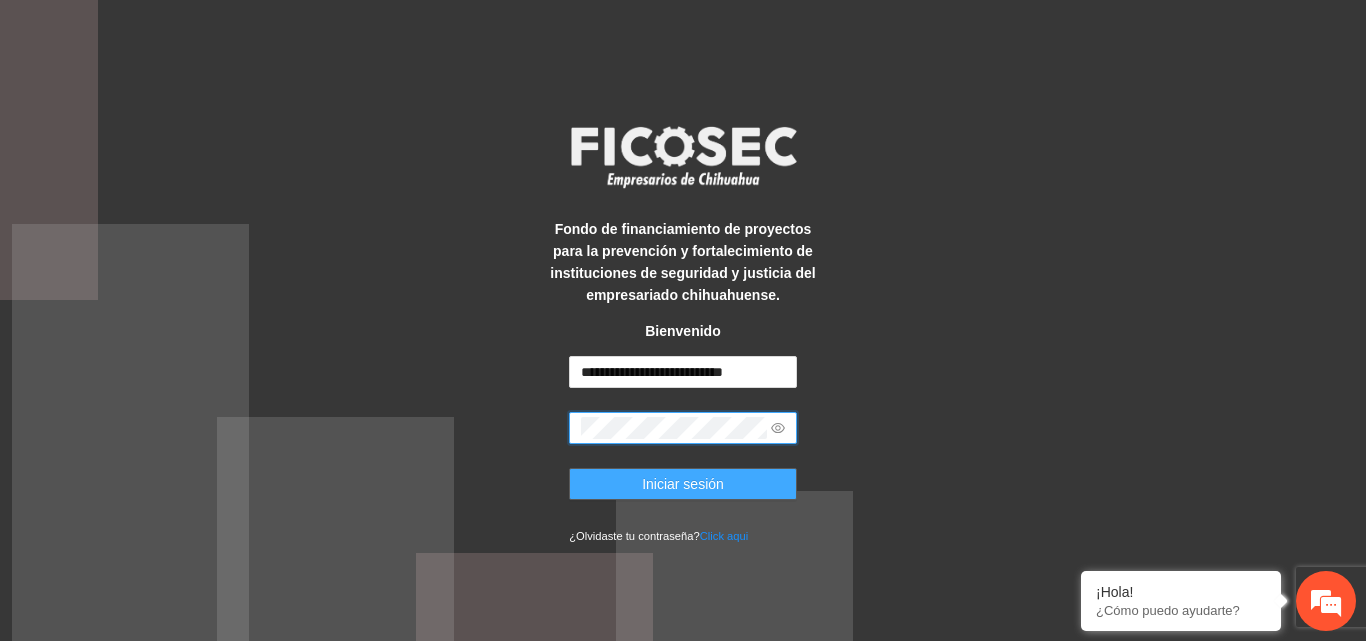 click on "Iniciar sesión" at bounding box center (683, 484) 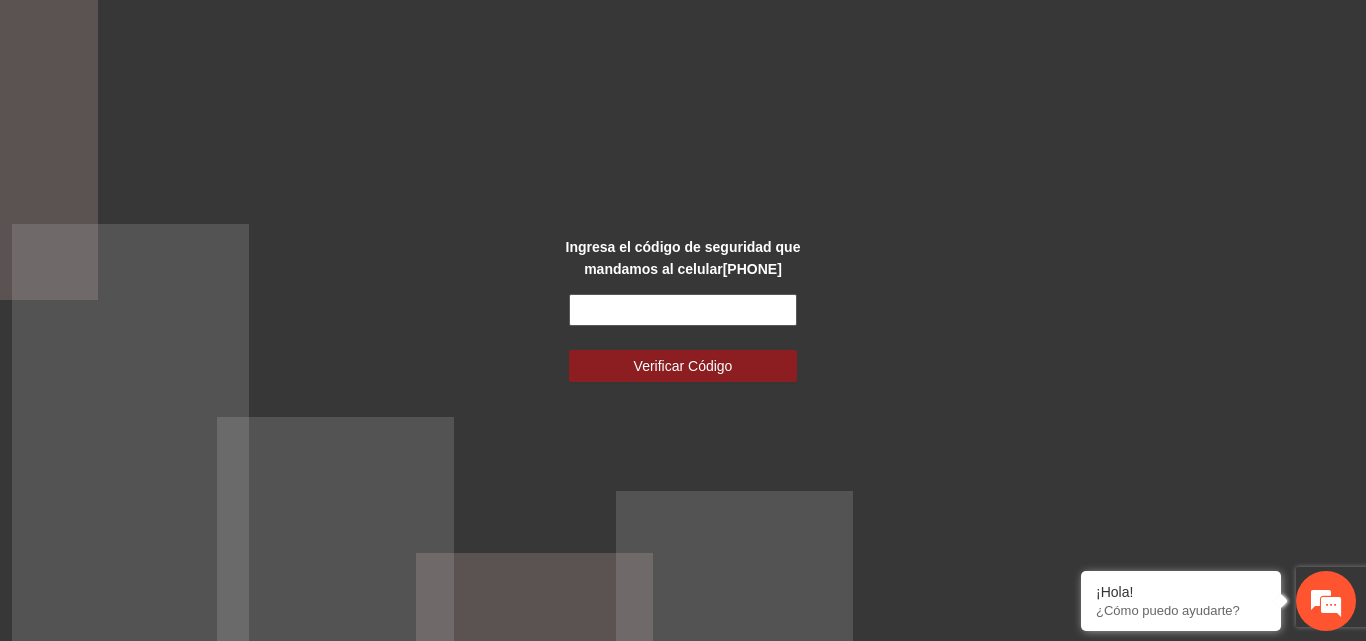 click at bounding box center (683, 310) 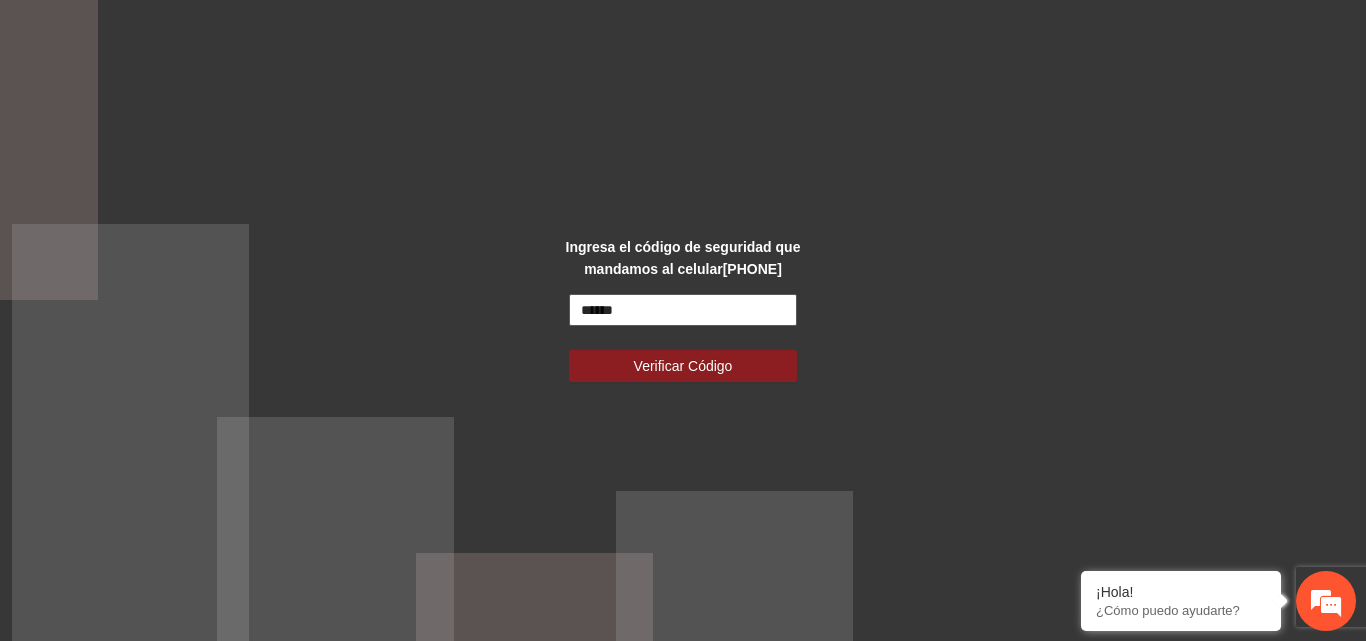 type on "******" 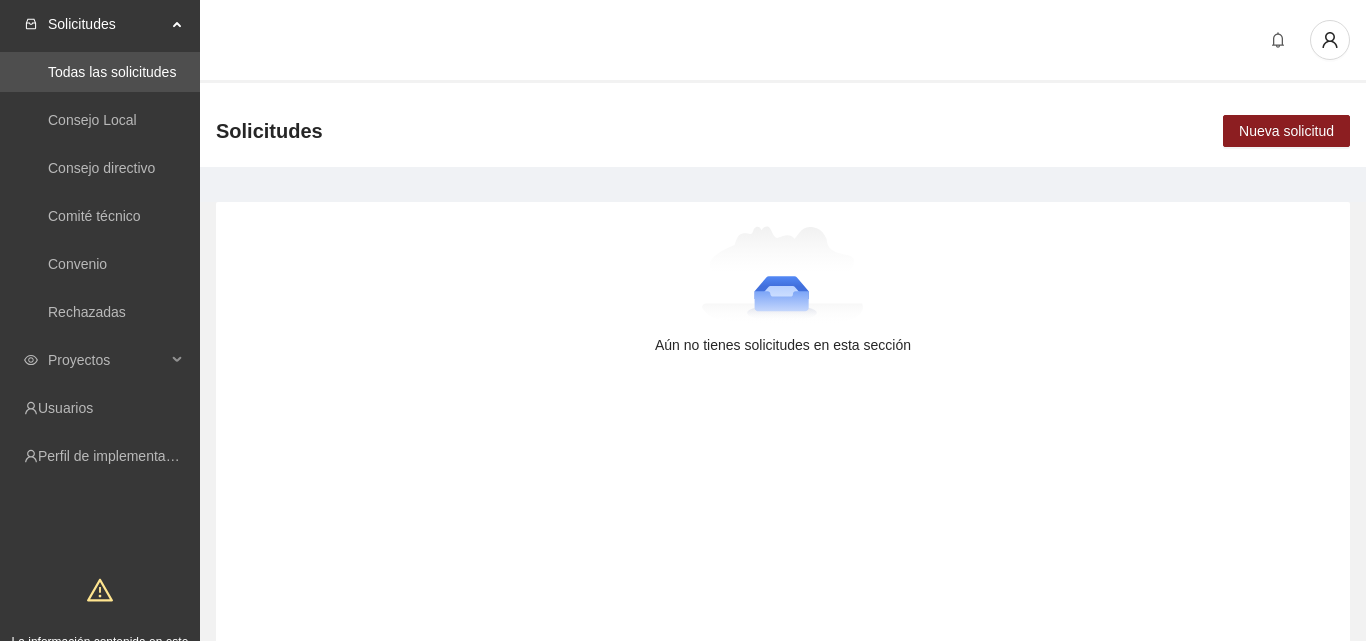 scroll, scrollTop: 0, scrollLeft: 0, axis: both 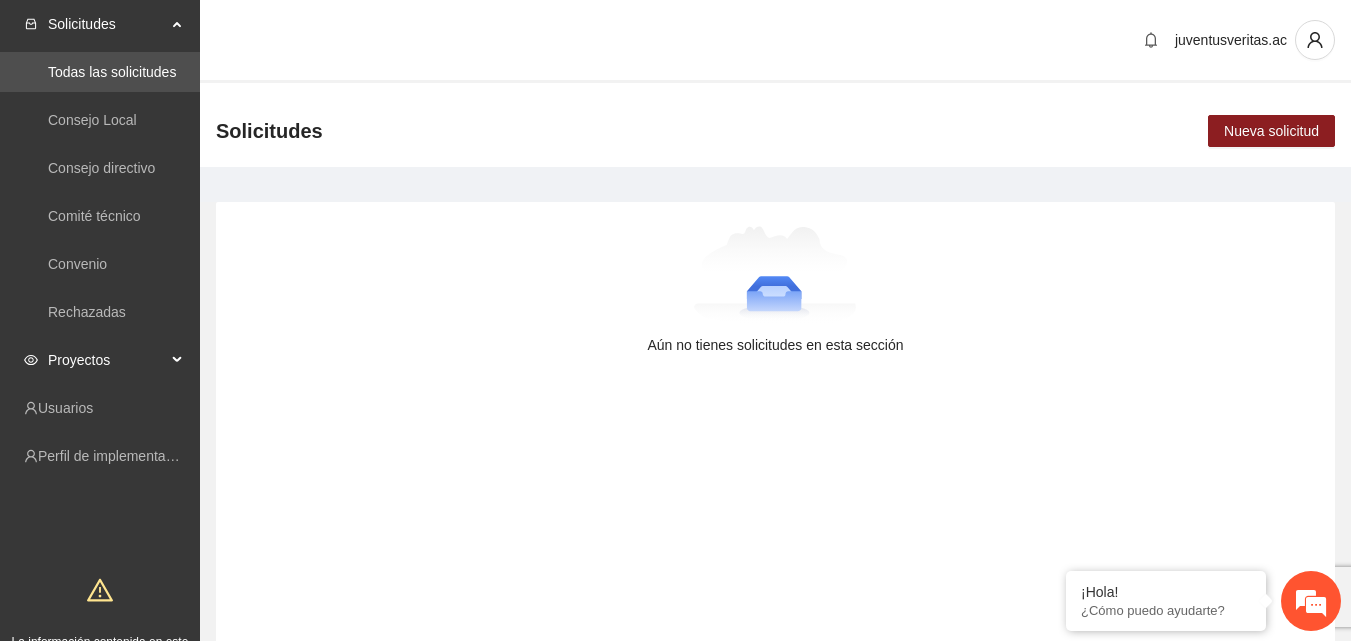 click on "Proyectos" at bounding box center (107, 360) 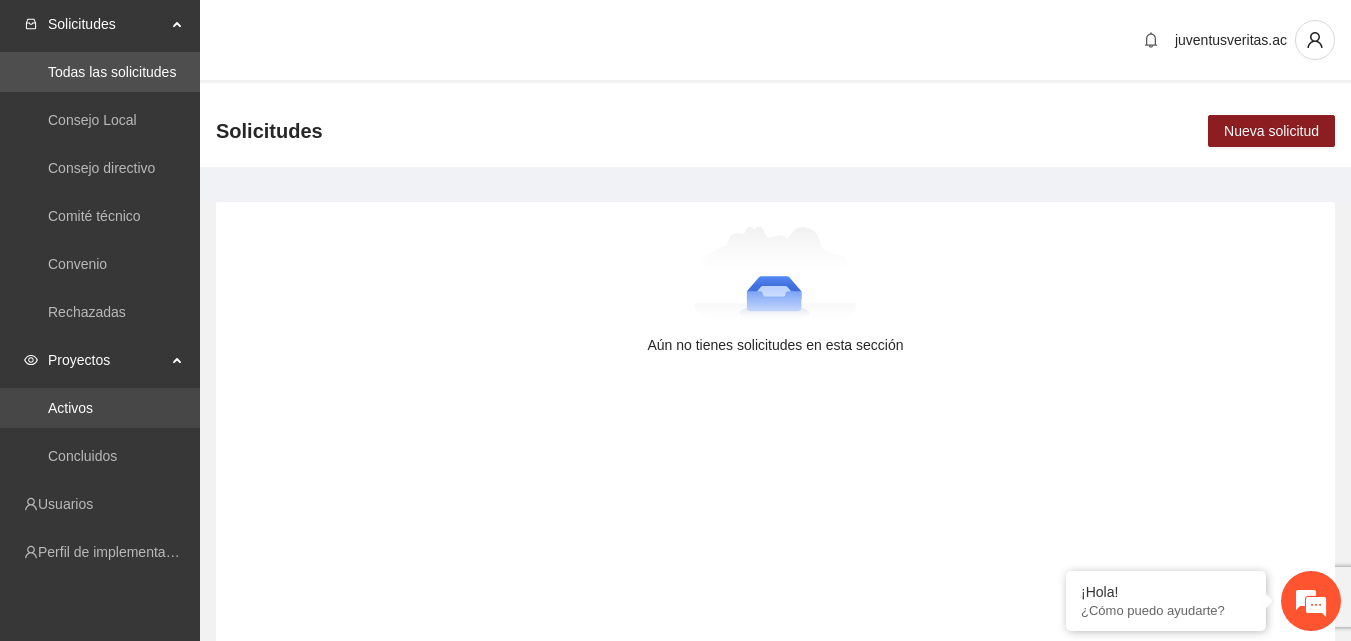 click on "Activos" at bounding box center [70, 408] 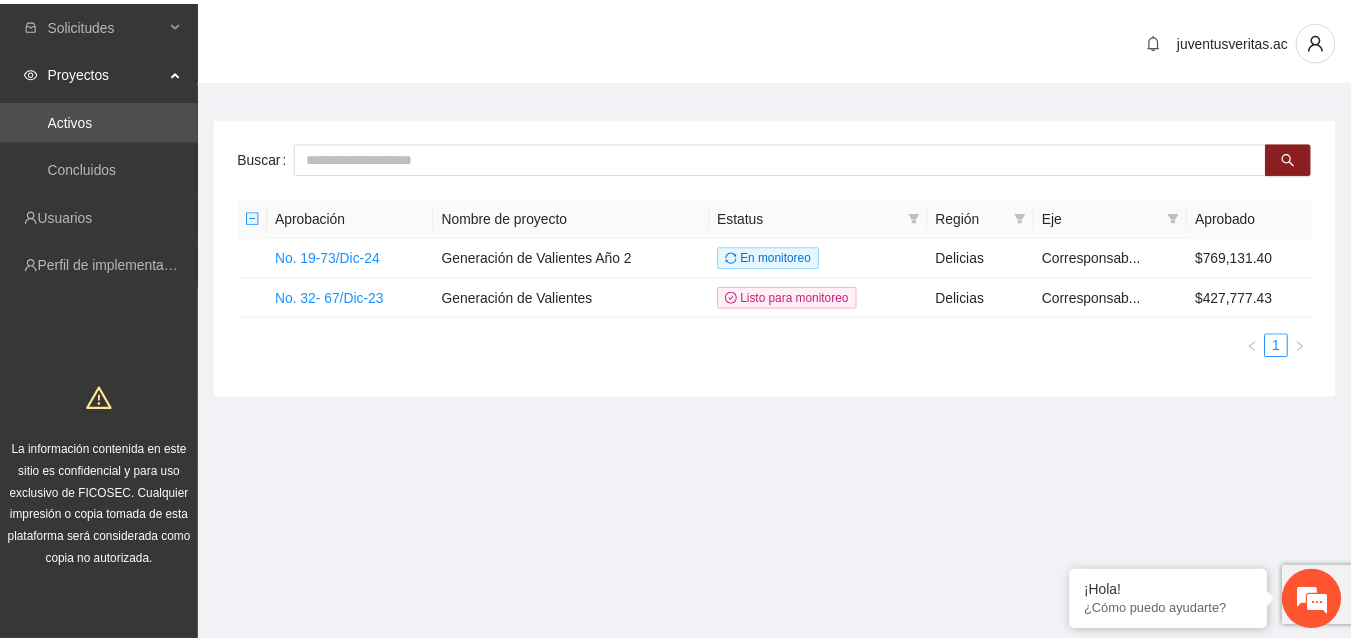 scroll, scrollTop: 0, scrollLeft: 0, axis: both 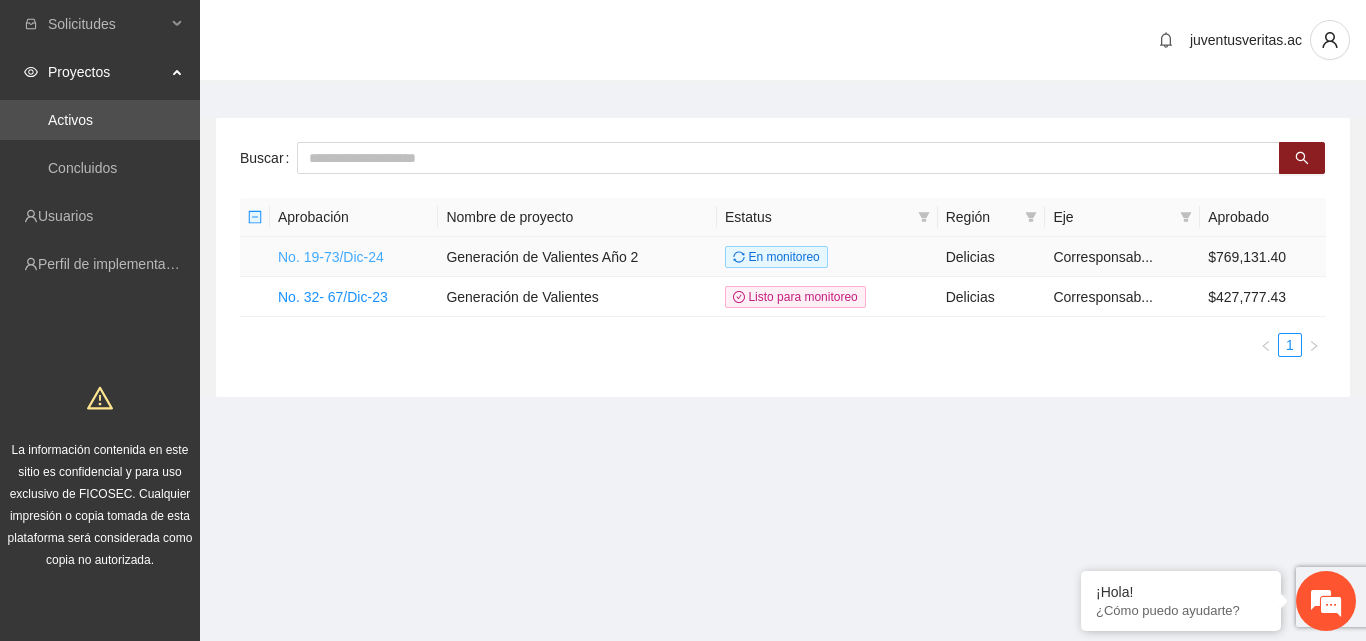 click on "No. 19-73/Dic-24" at bounding box center [331, 257] 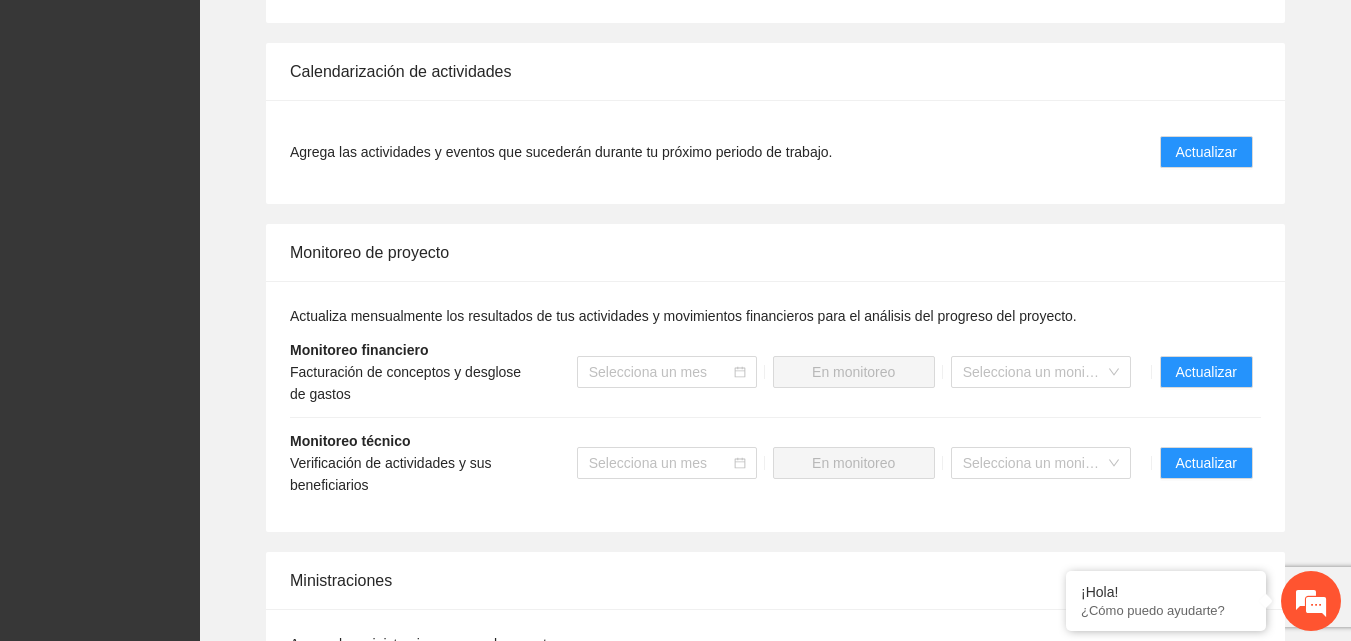 scroll, scrollTop: 1800, scrollLeft: 0, axis: vertical 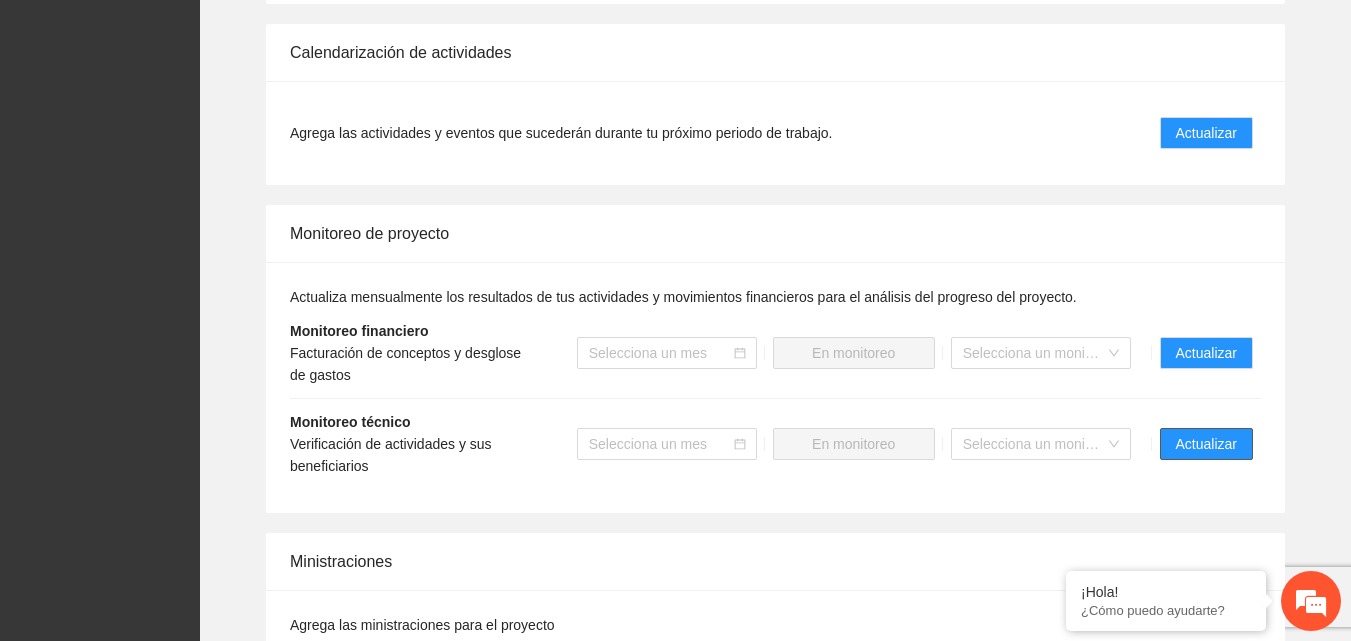 click on "Actualizar" at bounding box center (1206, 444) 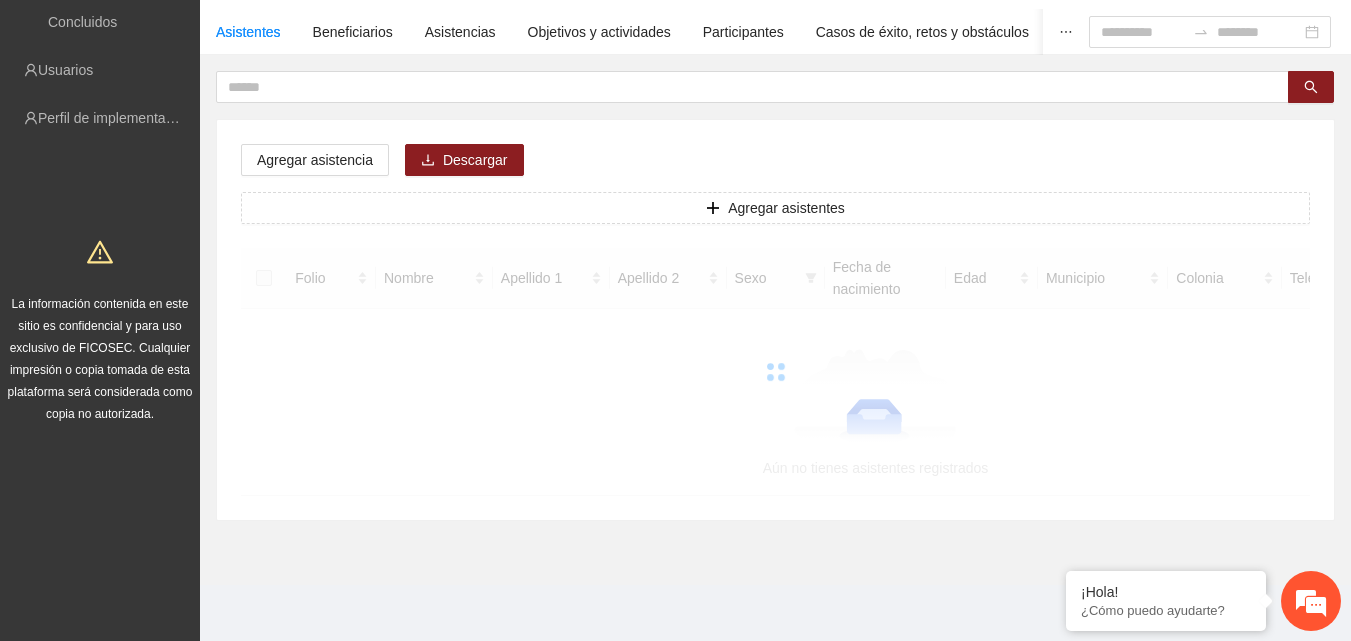 scroll, scrollTop: 0, scrollLeft: 0, axis: both 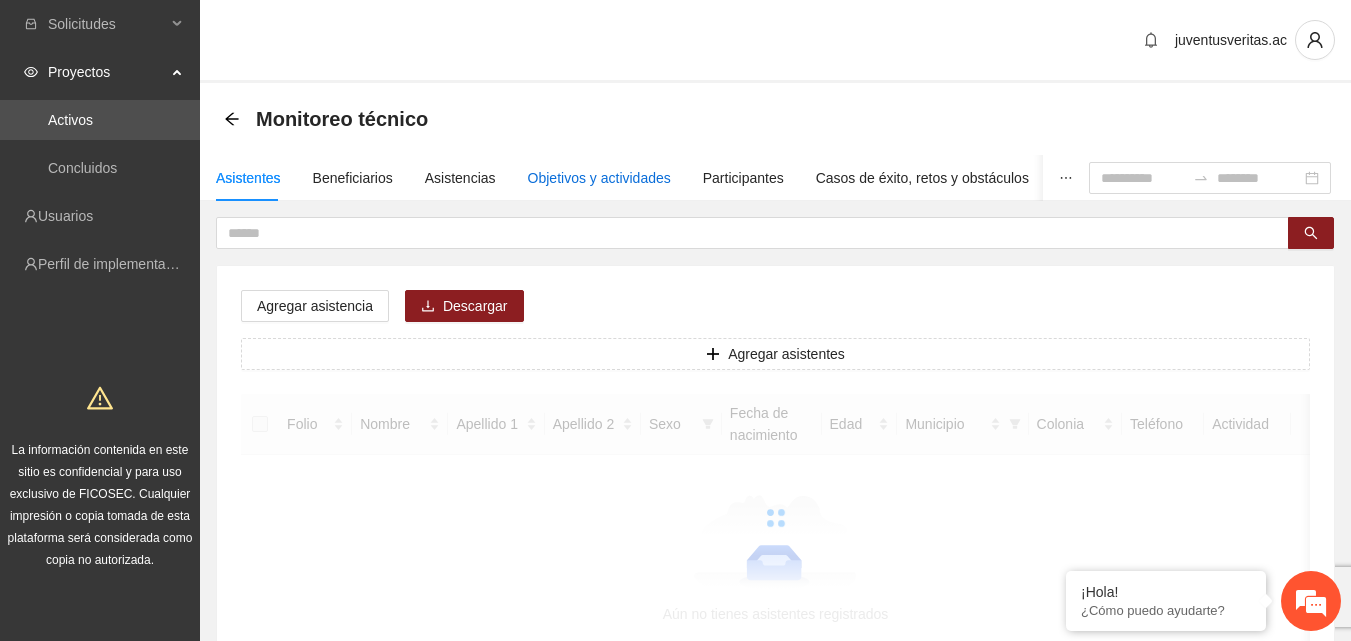 click on "Objetivos y actividades" at bounding box center [599, 178] 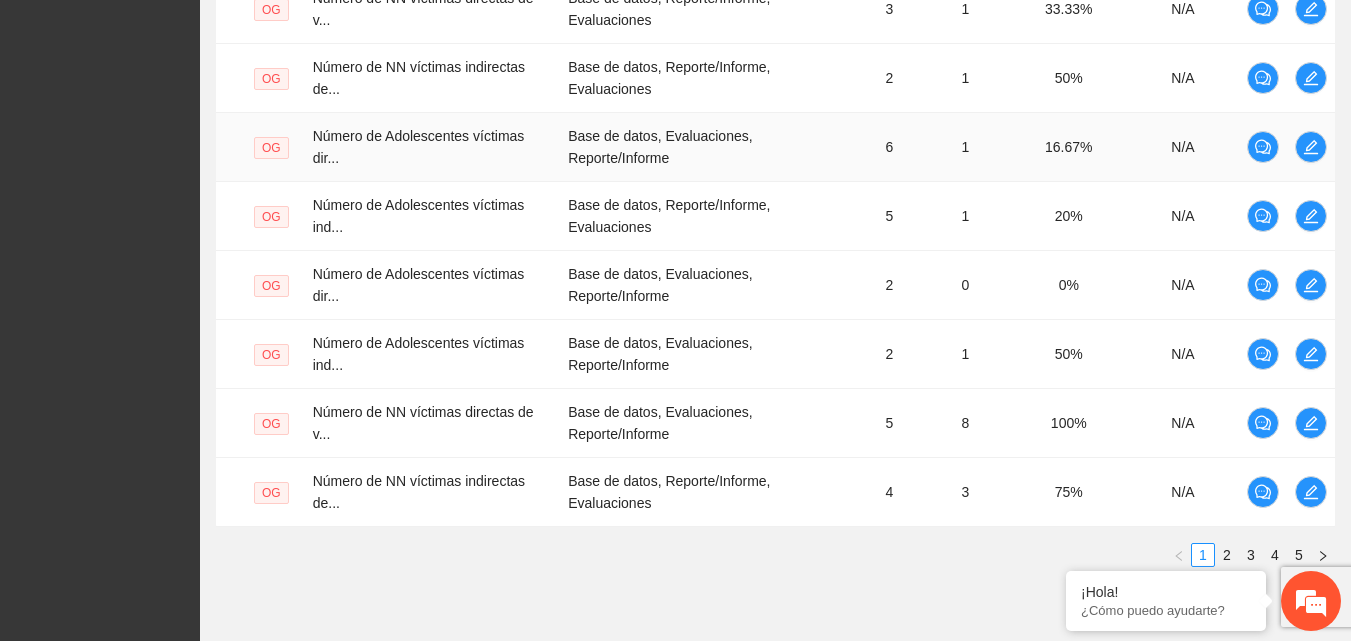 scroll, scrollTop: 788, scrollLeft: 0, axis: vertical 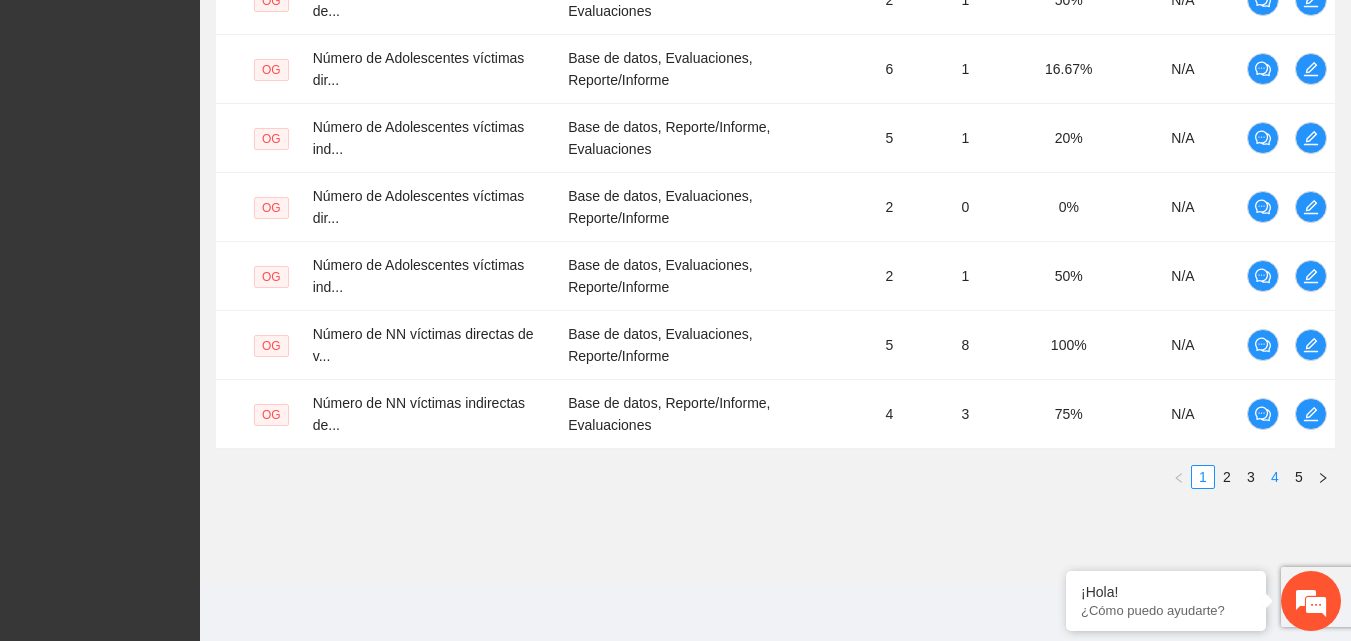 click on "4" at bounding box center (1275, 477) 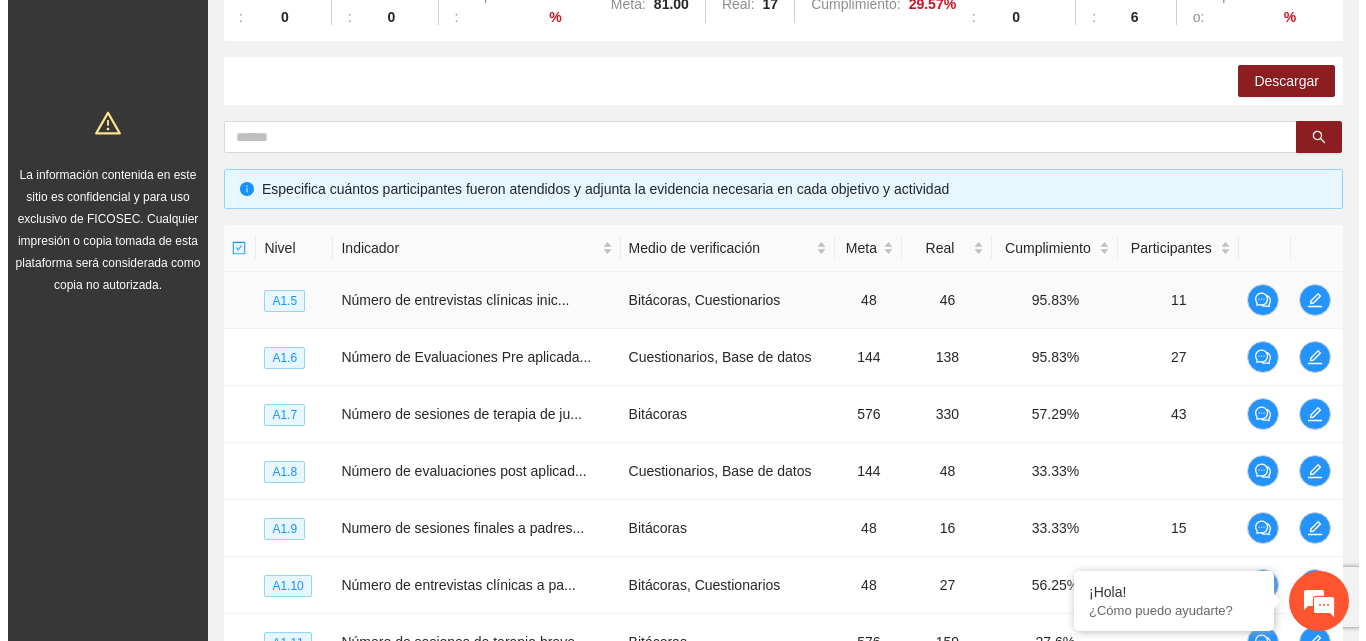 scroll, scrollTop: 268, scrollLeft: 0, axis: vertical 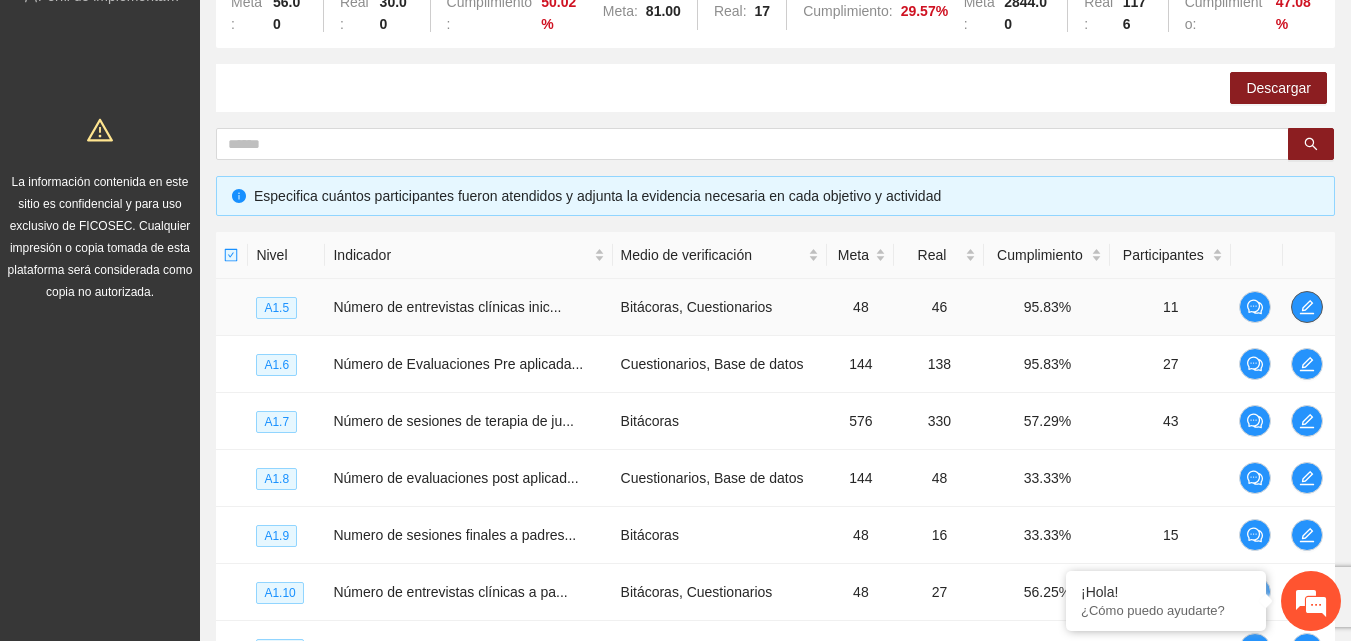 click 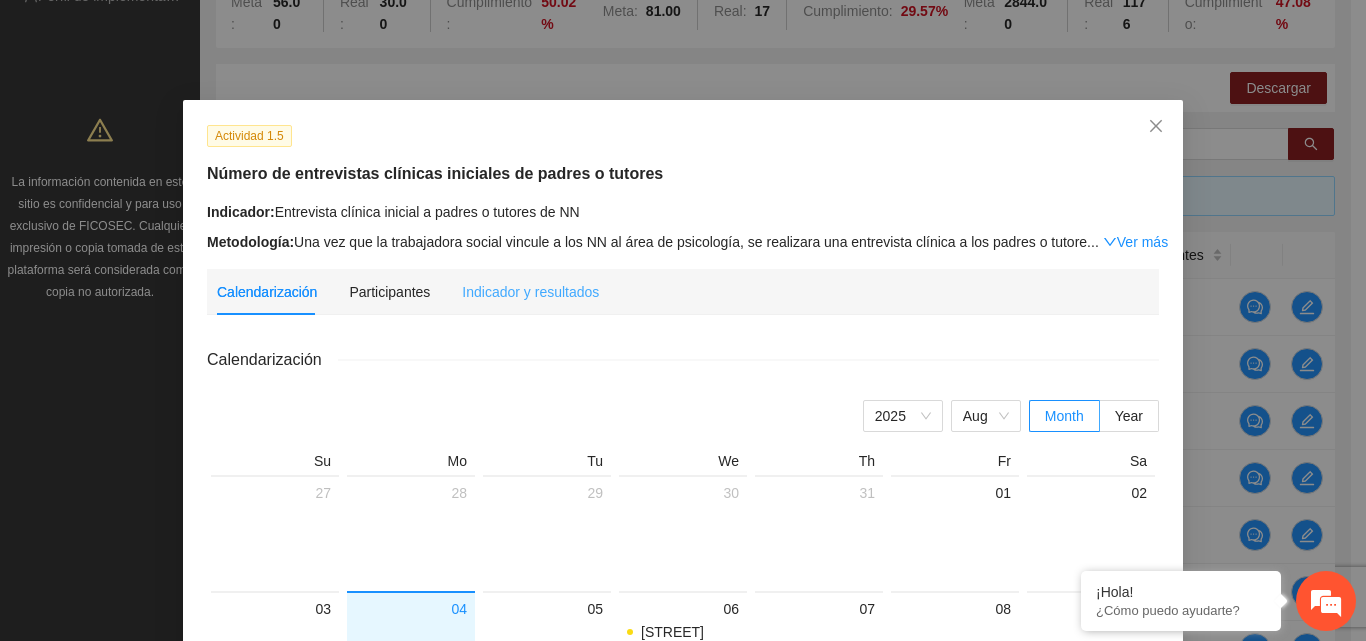 click on "Indicador y resultados" at bounding box center [530, 292] 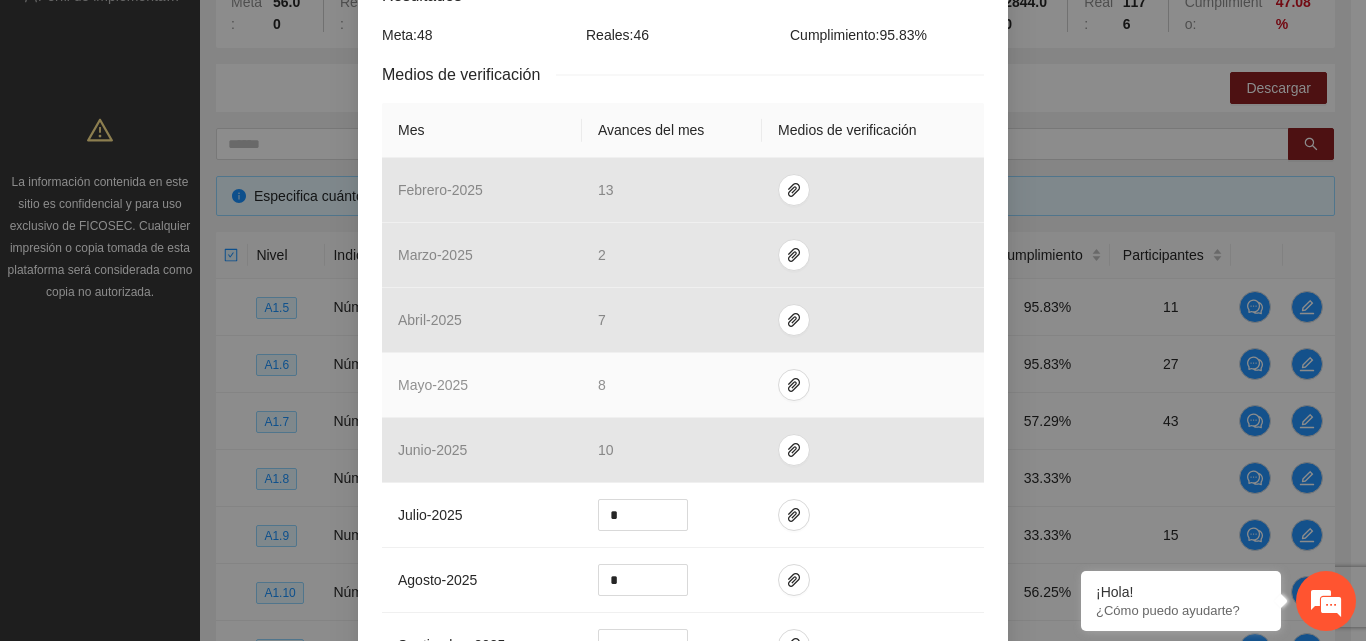 scroll, scrollTop: 400, scrollLeft: 0, axis: vertical 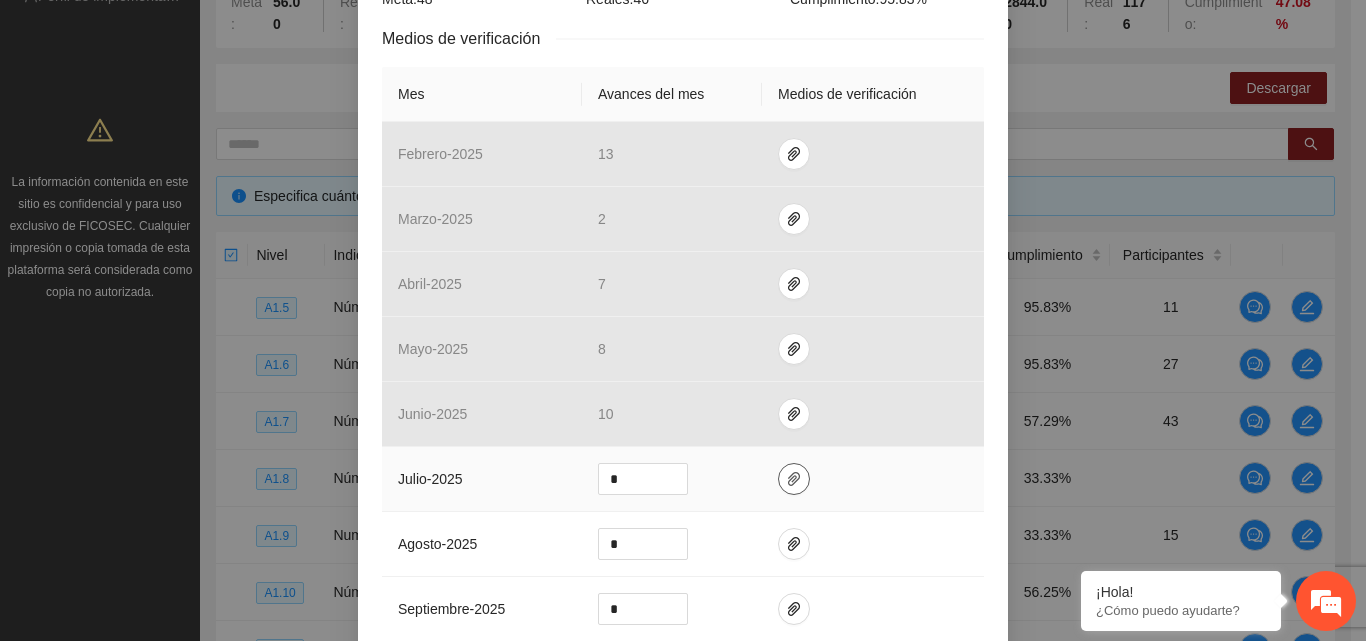 click 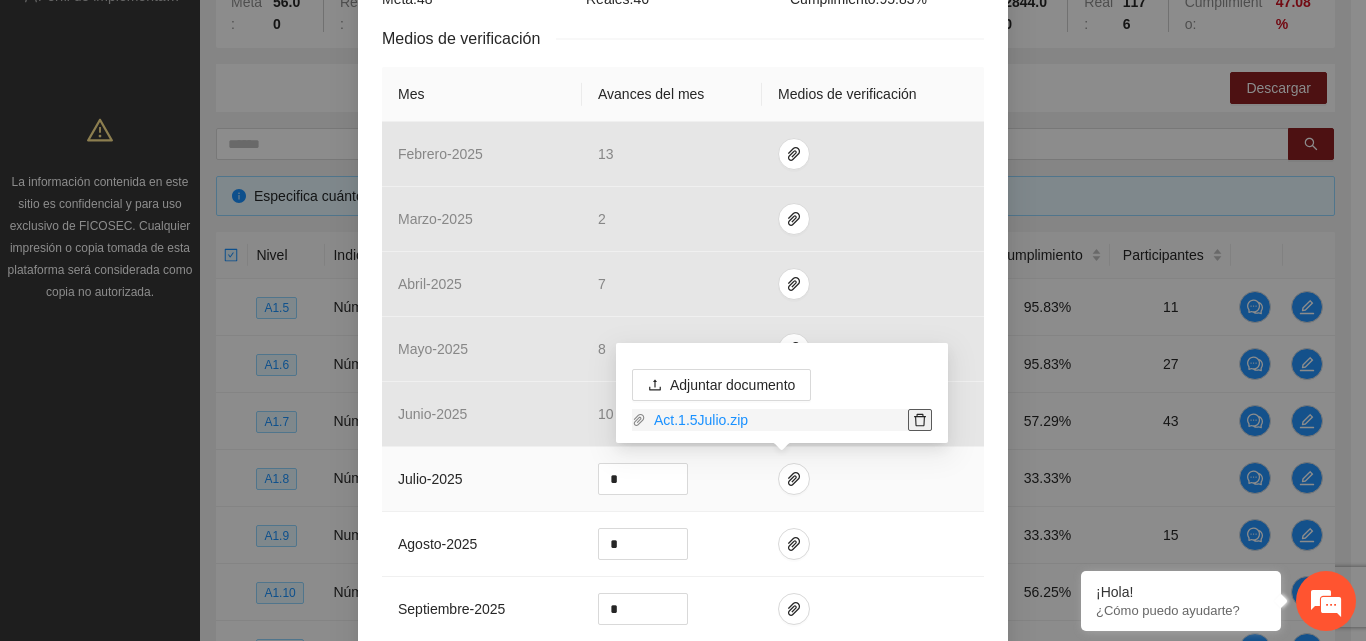 click 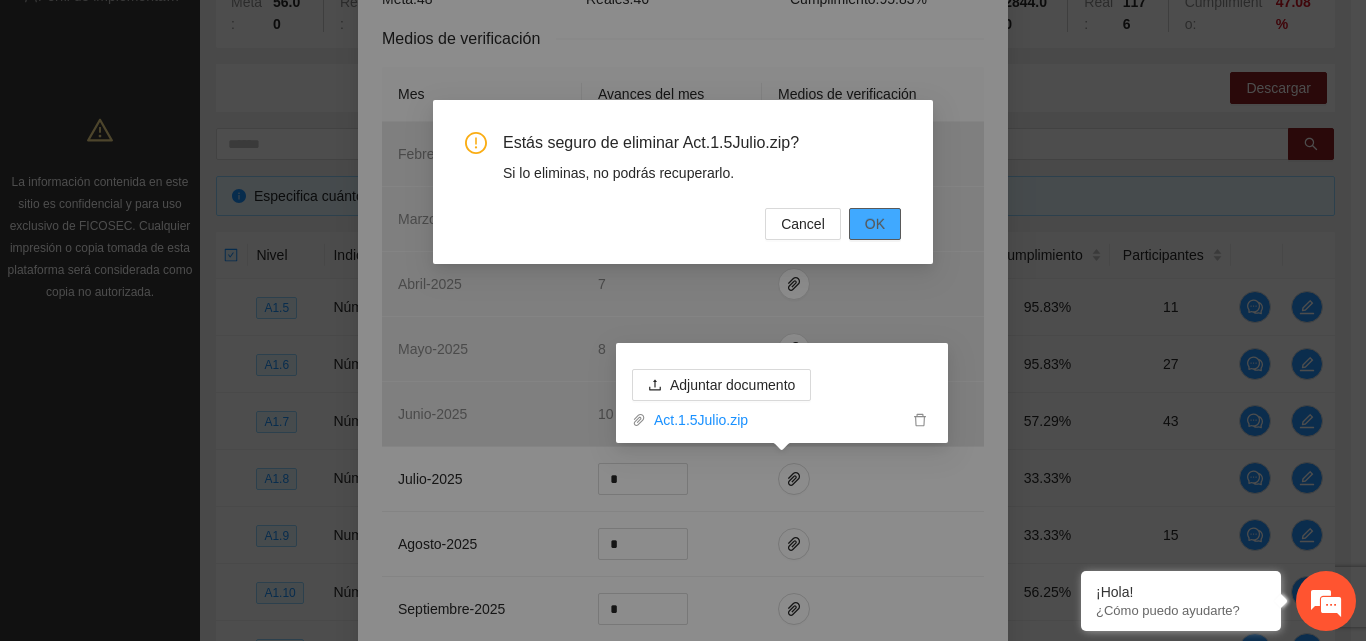 click on "OK" at bounding box center [875, 224] 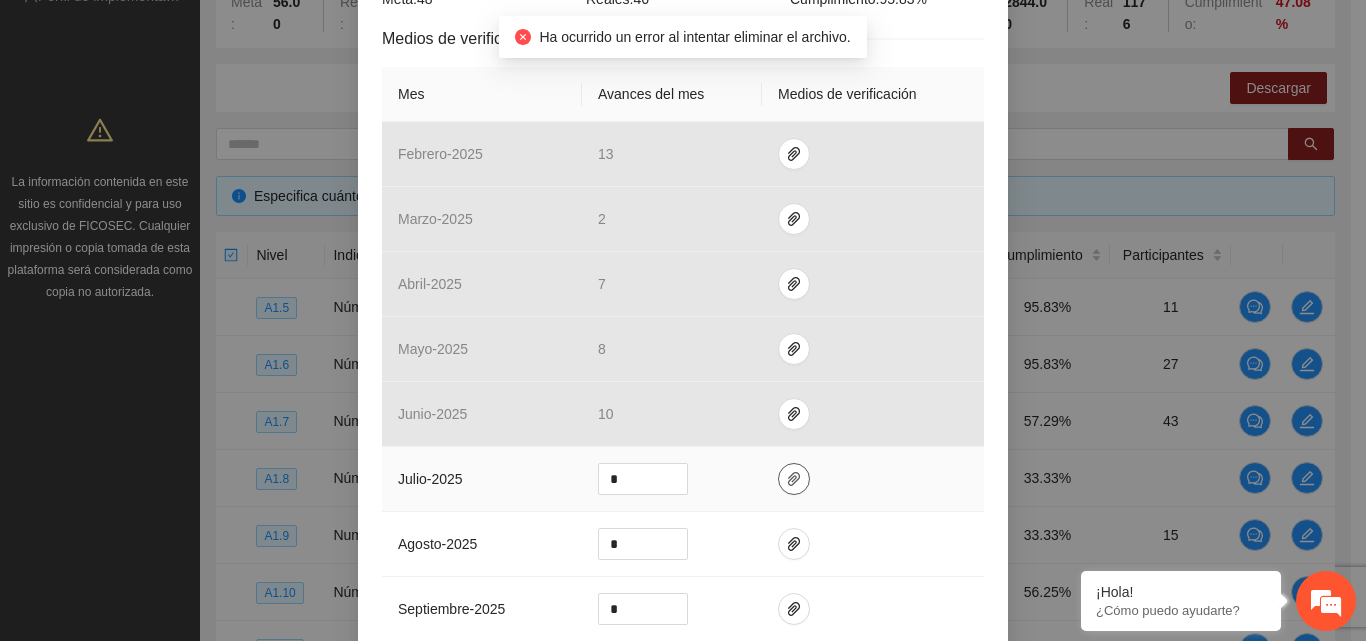 click 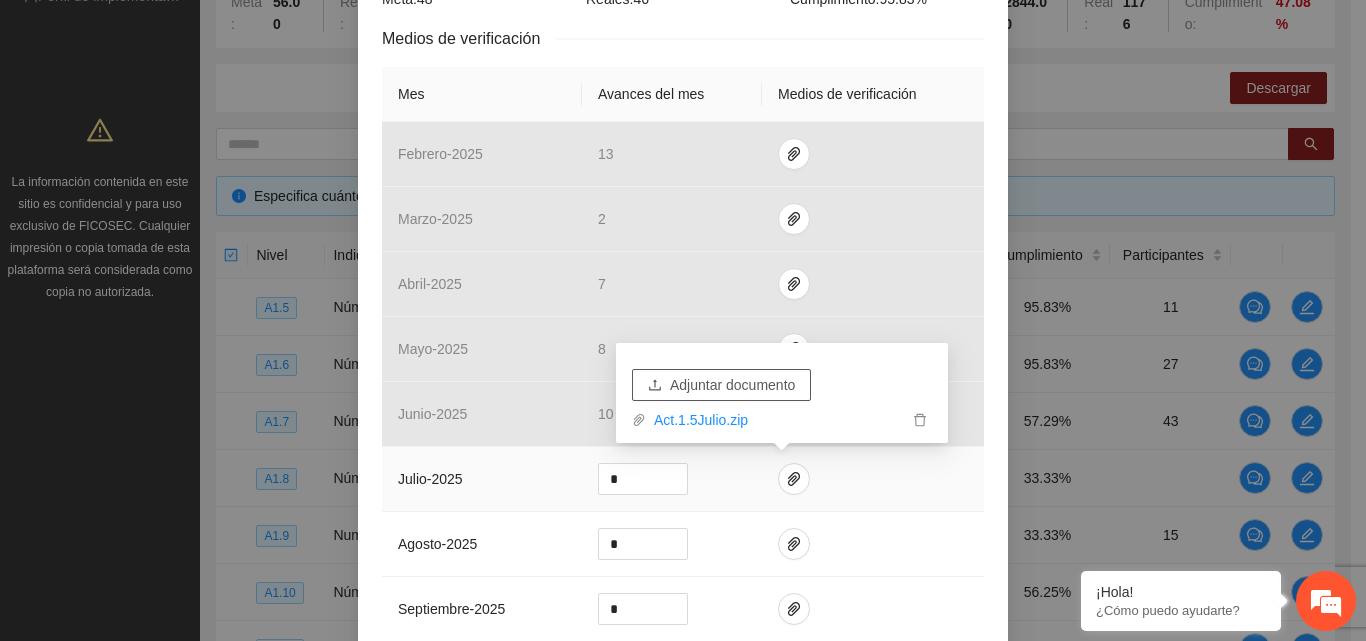 click on "Adjuntar documento" at bounding box center [732, 385] 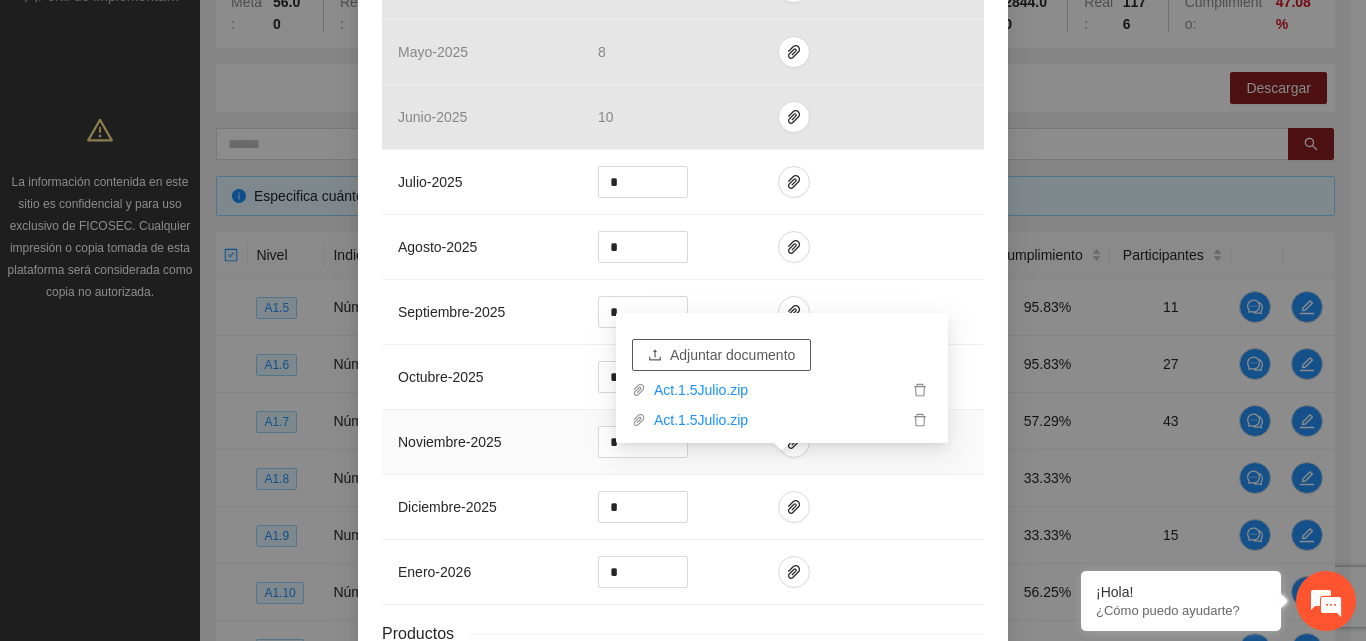 scroll, scrollTop: 854, scrollLeft: 0, axis: vertical 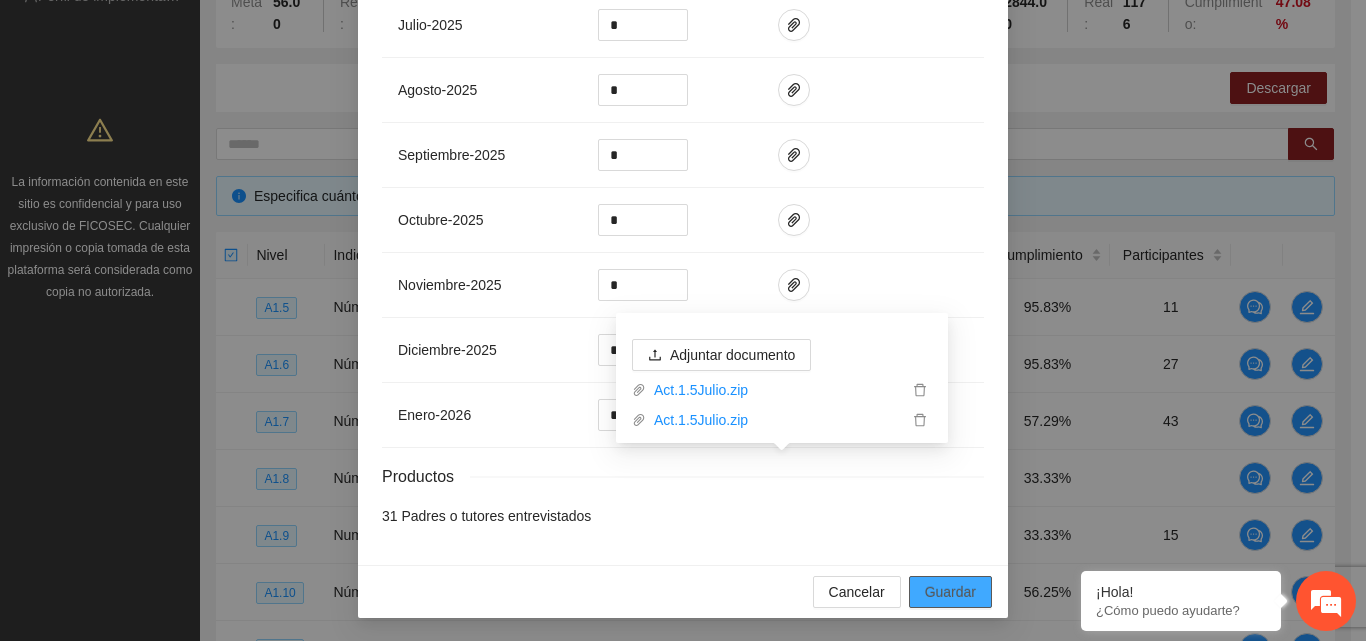 click on "Guardar" at bounding box center (950, 592) 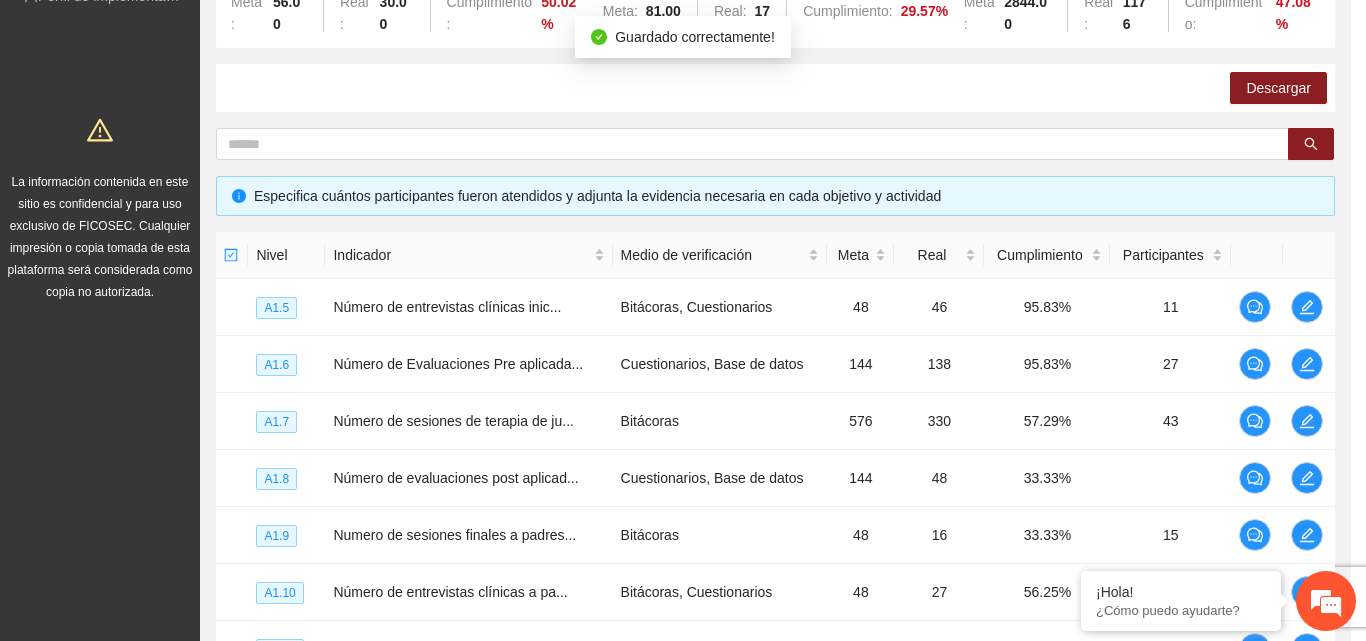 scroll, scrollTop: 754, scrollLeft: 0, axis: vertical 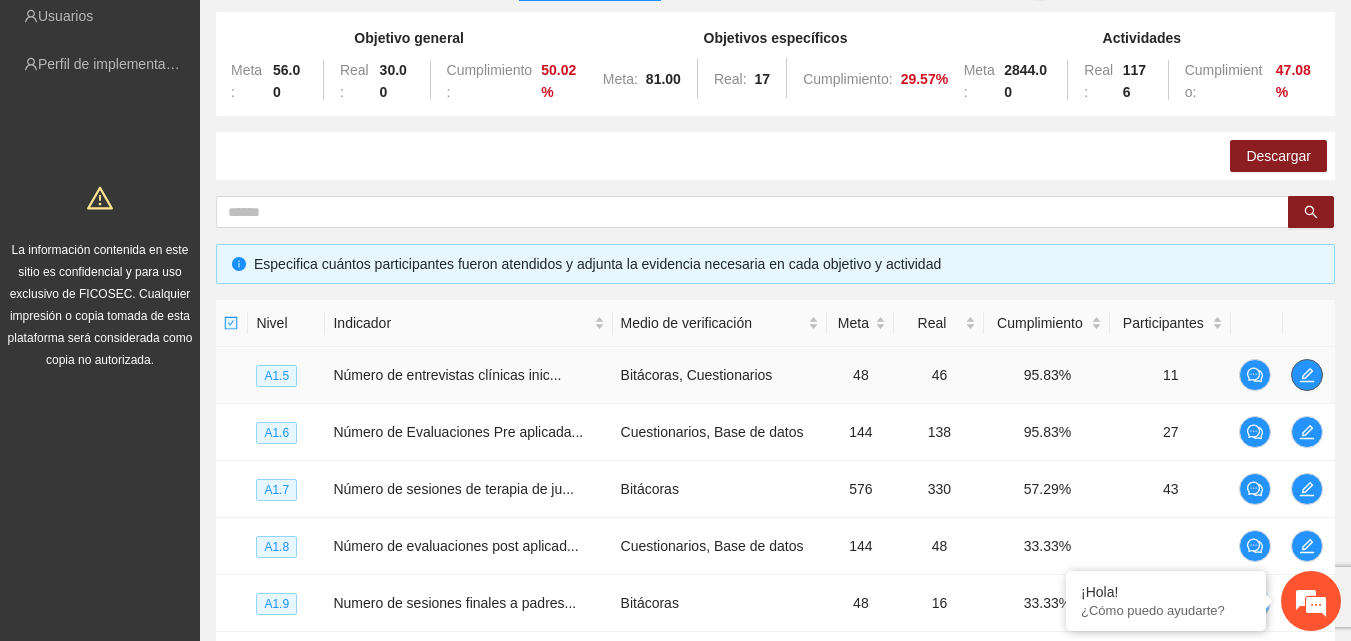 click 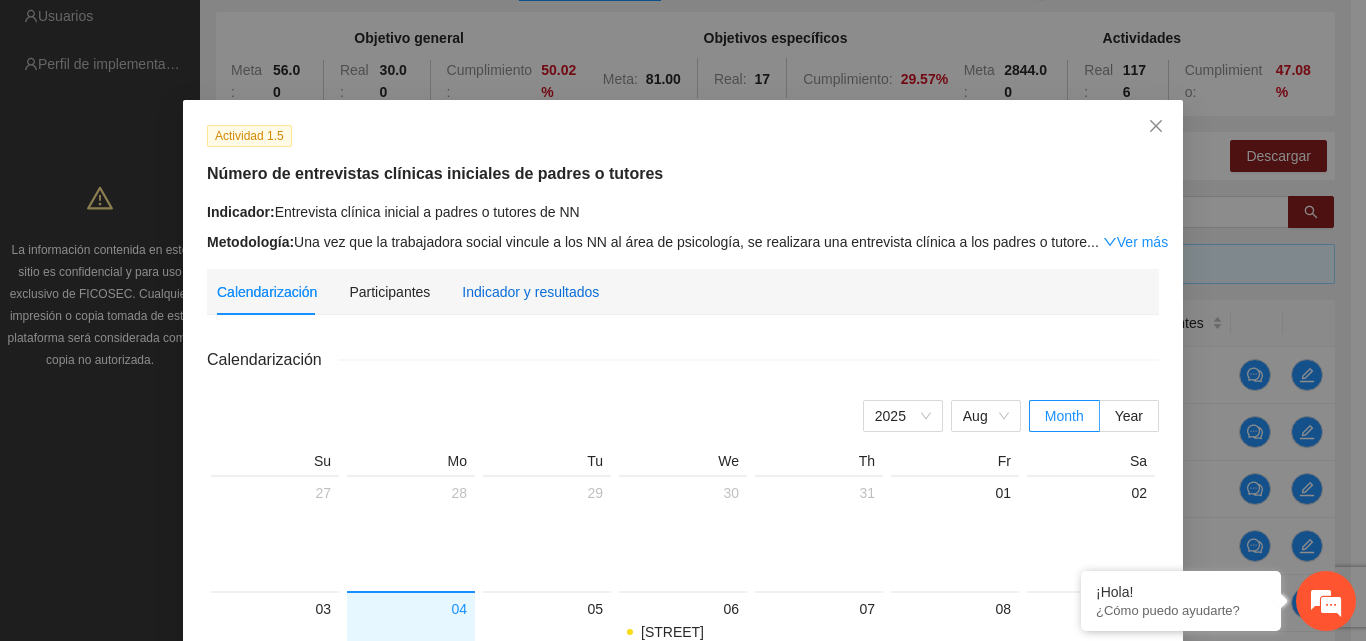 click on "Indicador y resultados" at bounding box center [530, 292] 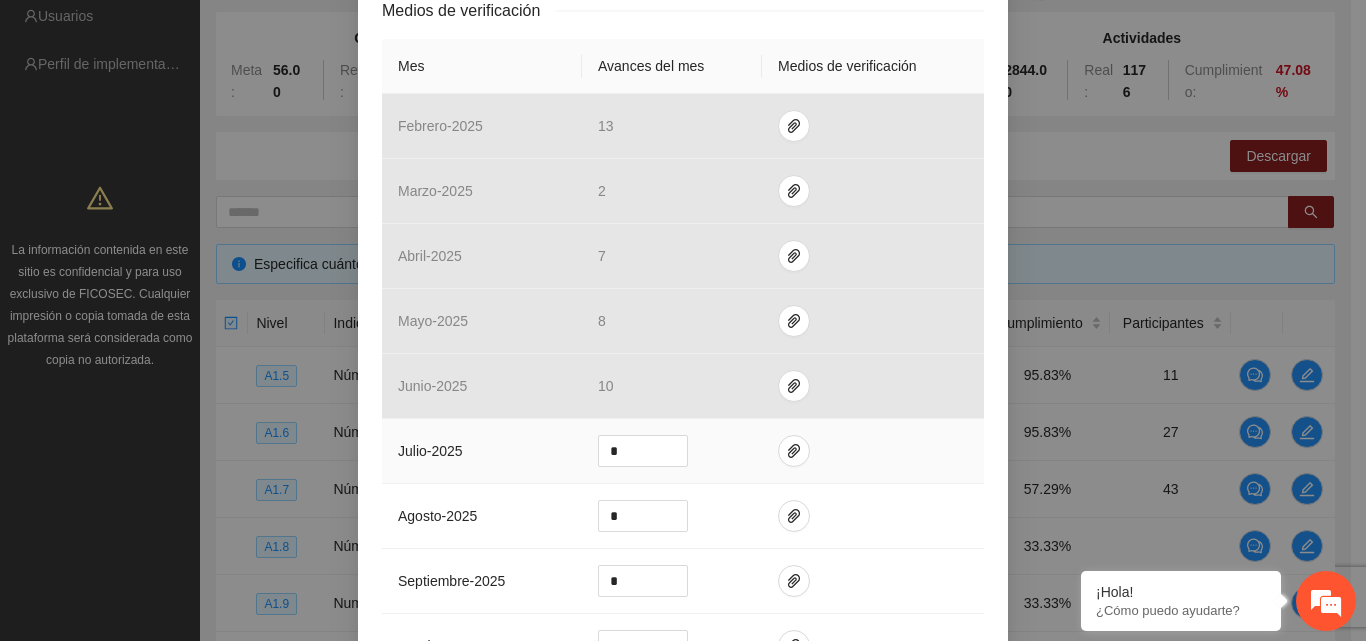 scroll, scrollTop: 500, scrollLeft: 0, axis: vertical 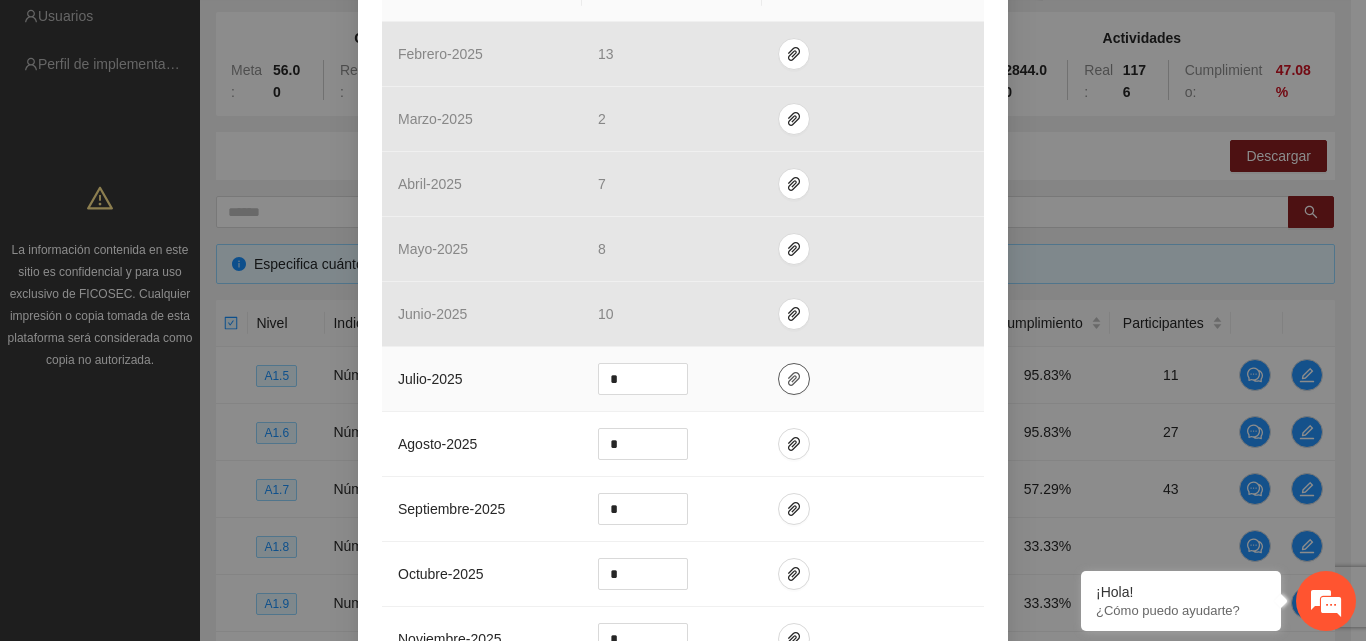 click 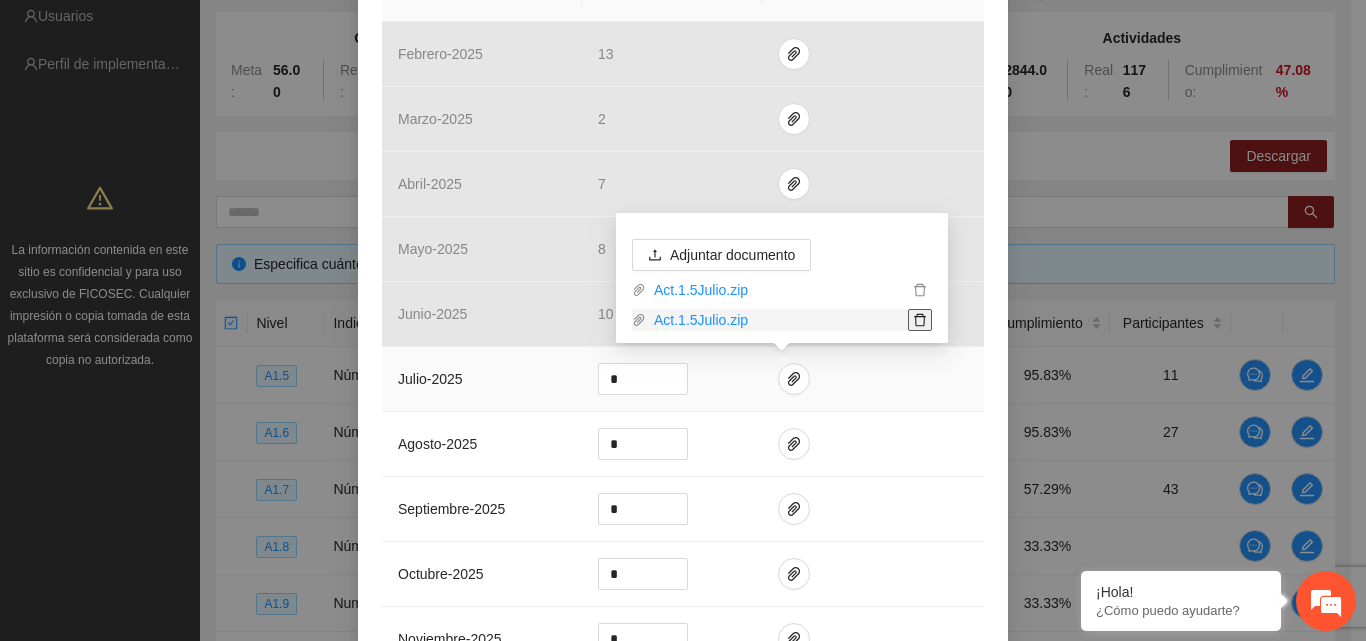 click 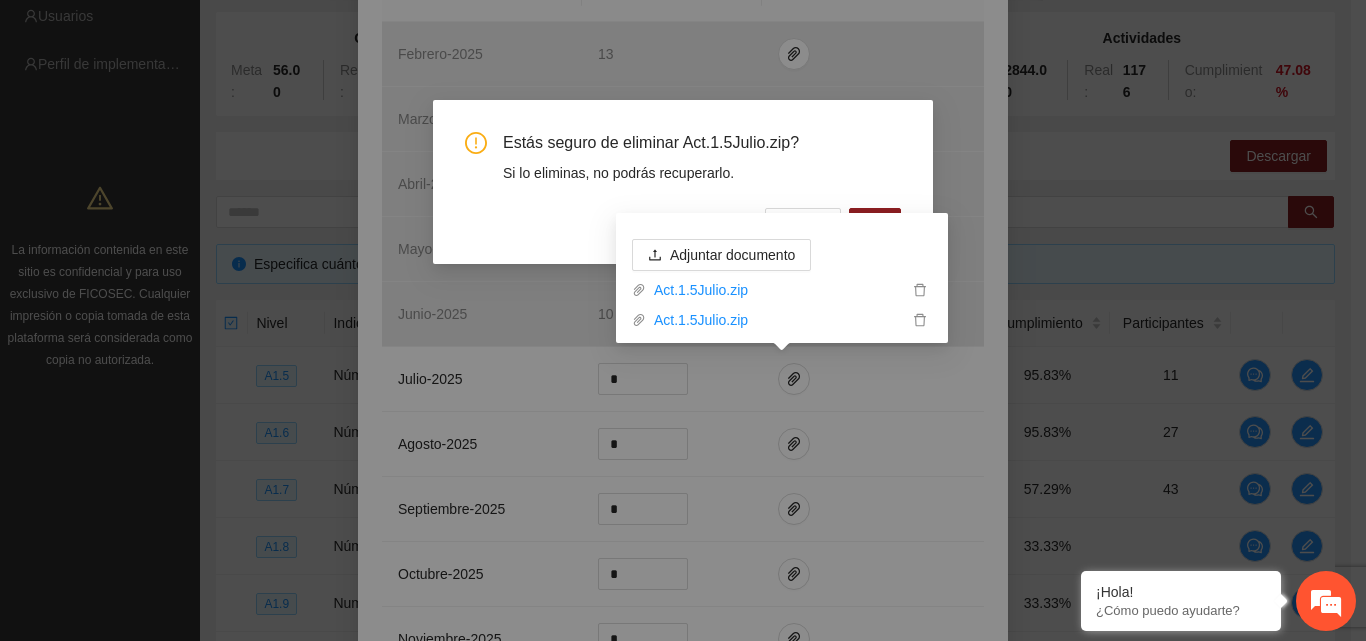 click on "Estás seguro de eliminar Act.1.5Julio.zip? Si lo eliminas, no podrás recuperarlo. Cancel OK" at bounding box center [683, 186] 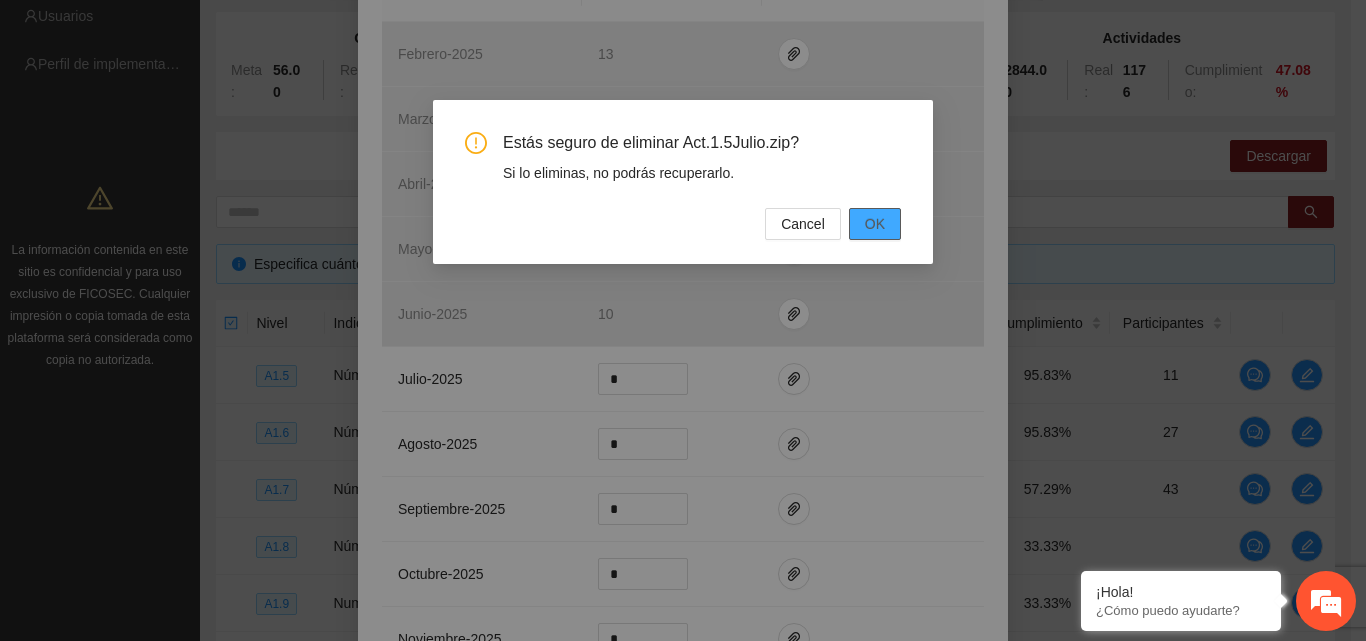 click on "OK" at bounding box center (875, 224) 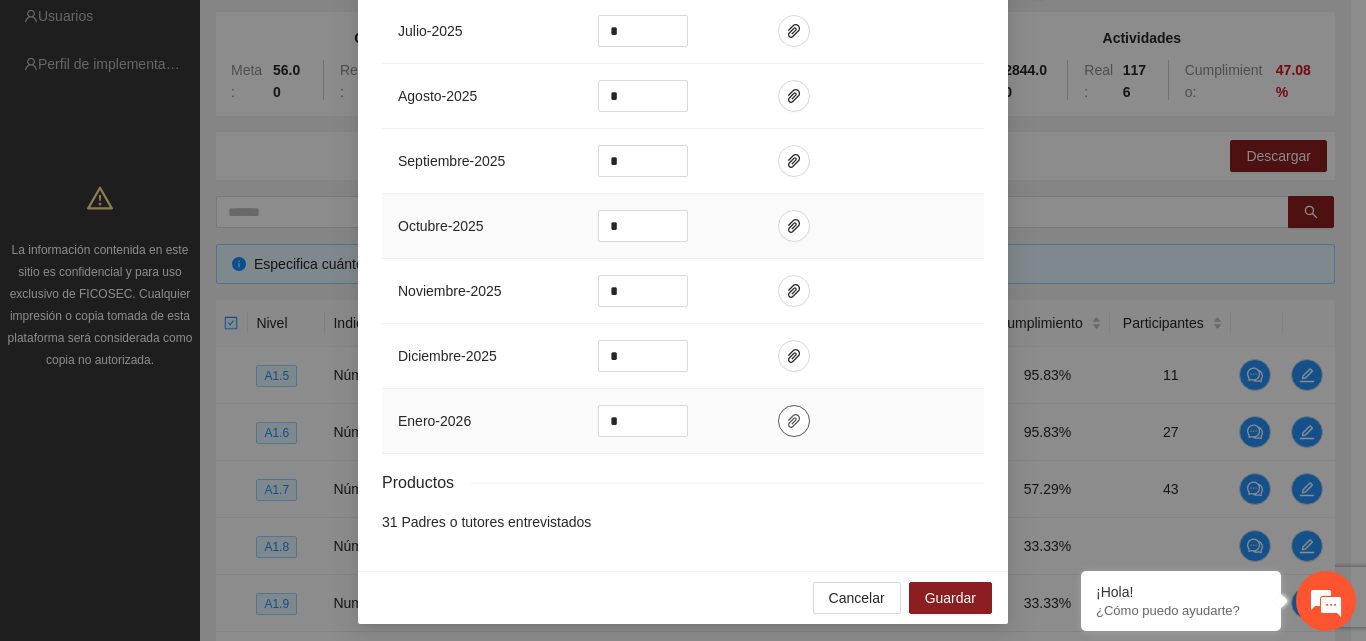 scroll, scrollTop: 854, scrollLeft: 0, axis: vertical 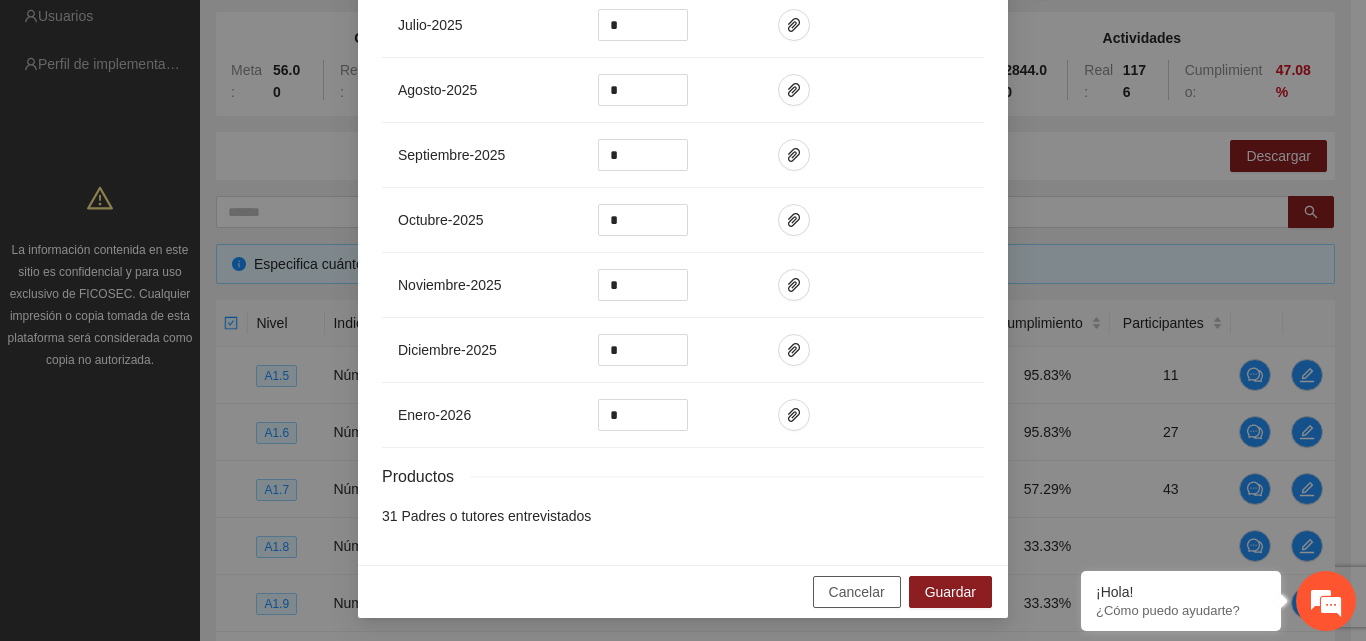 click on "Cancelar" at bounding box center (857, 592) 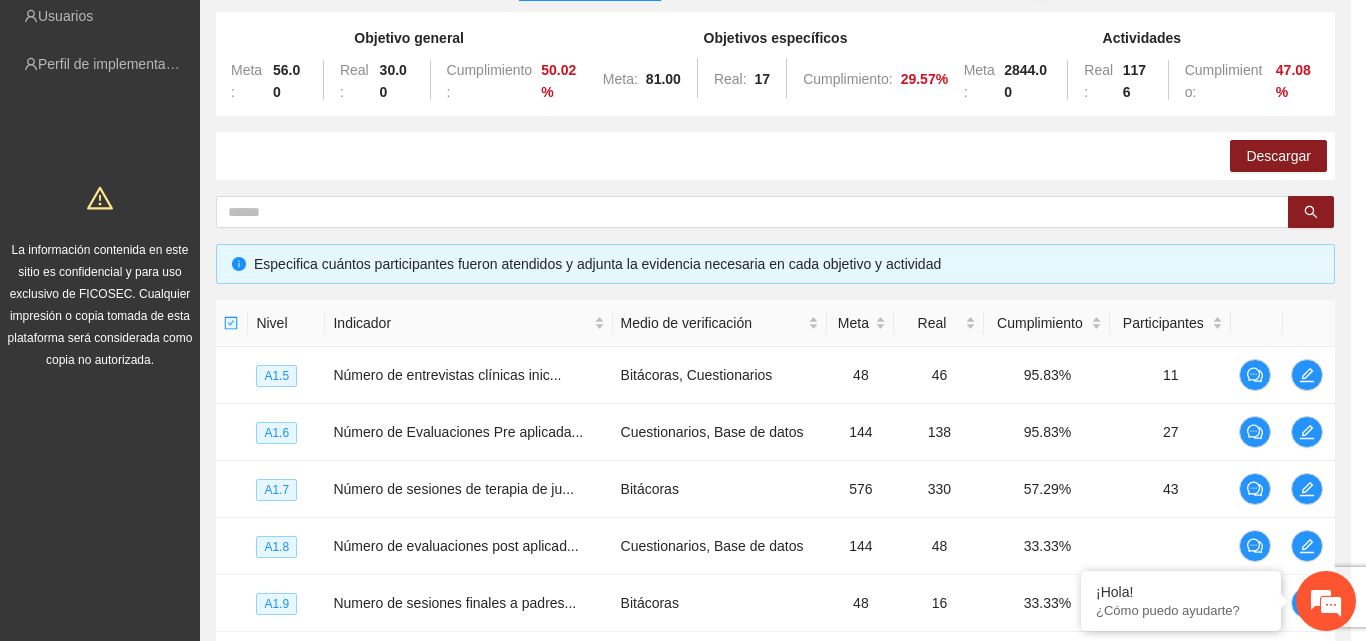 scroll, scrollTop: 754, scrollLeft: 0, axis: vertical 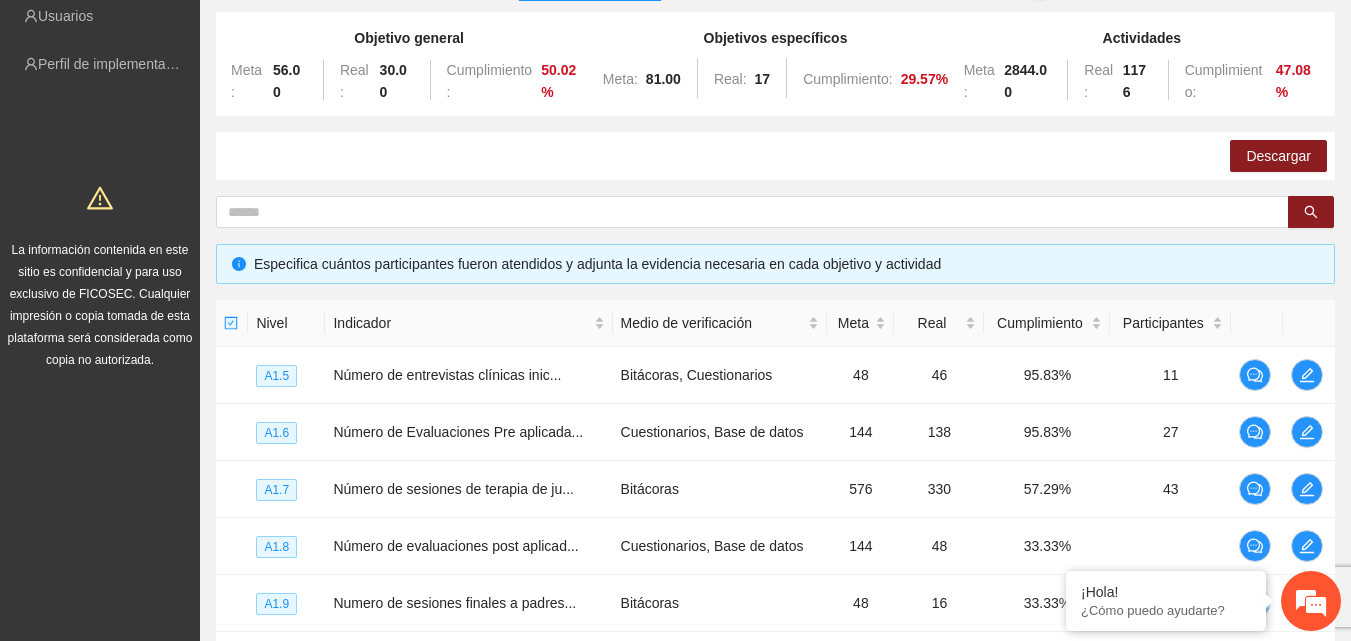 click on "Descargar" at bounding box center (775, 156) 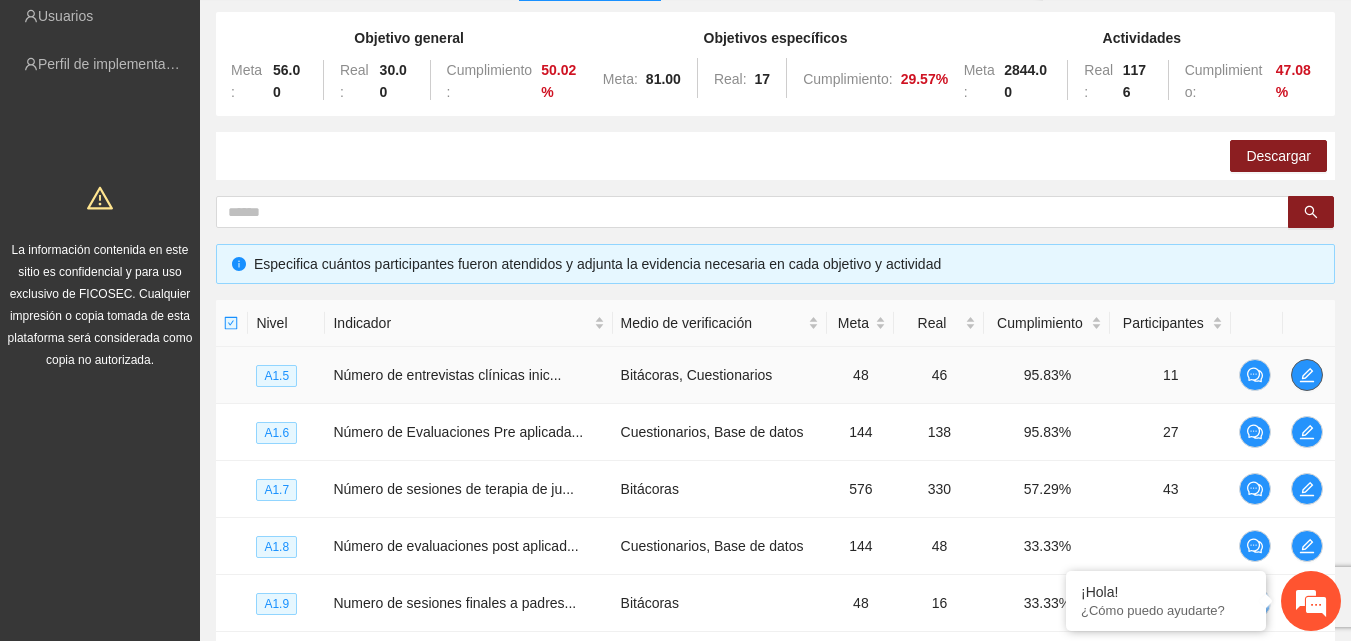 click 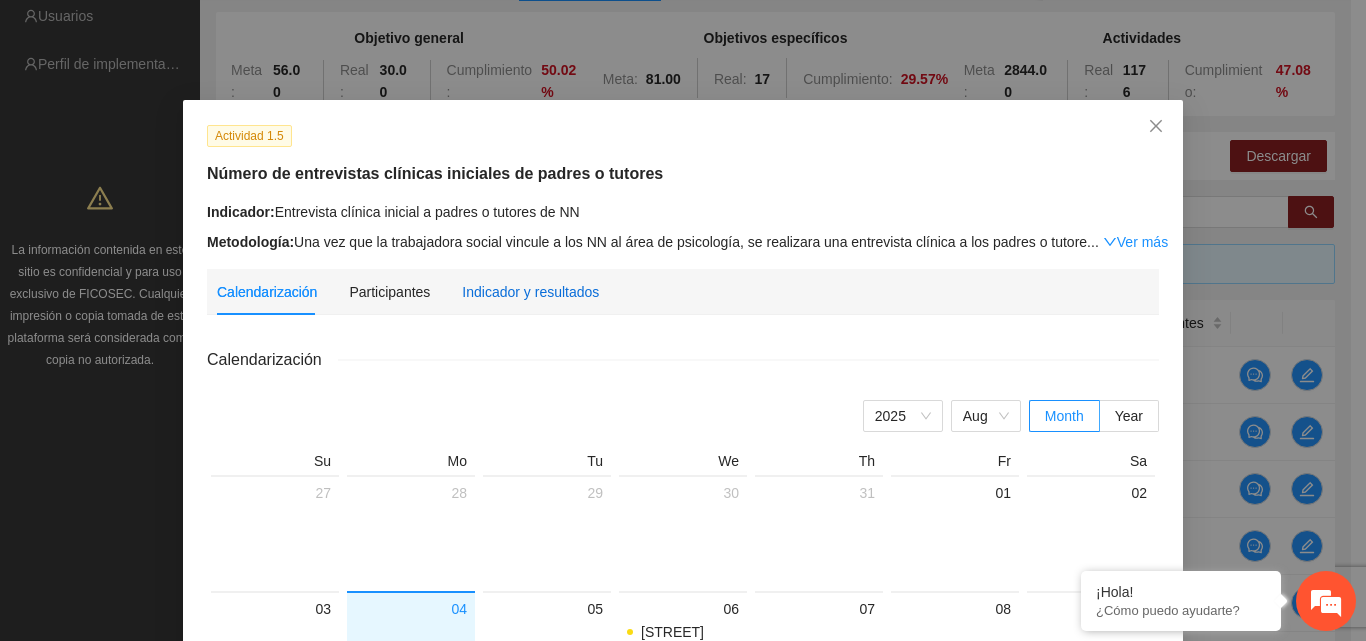 click on "Indicador y resultados" at bounding box center [530, 292] 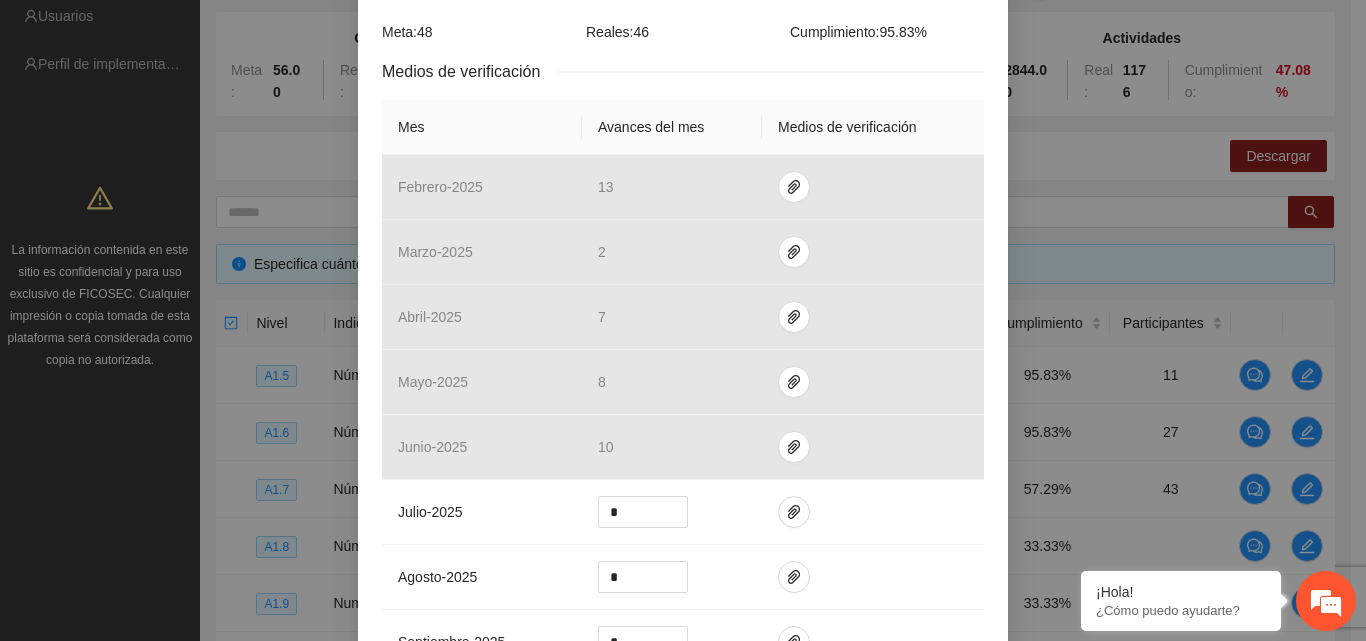 scroll, scrollTop: 400, scrollLeft: 0, axis: vertical 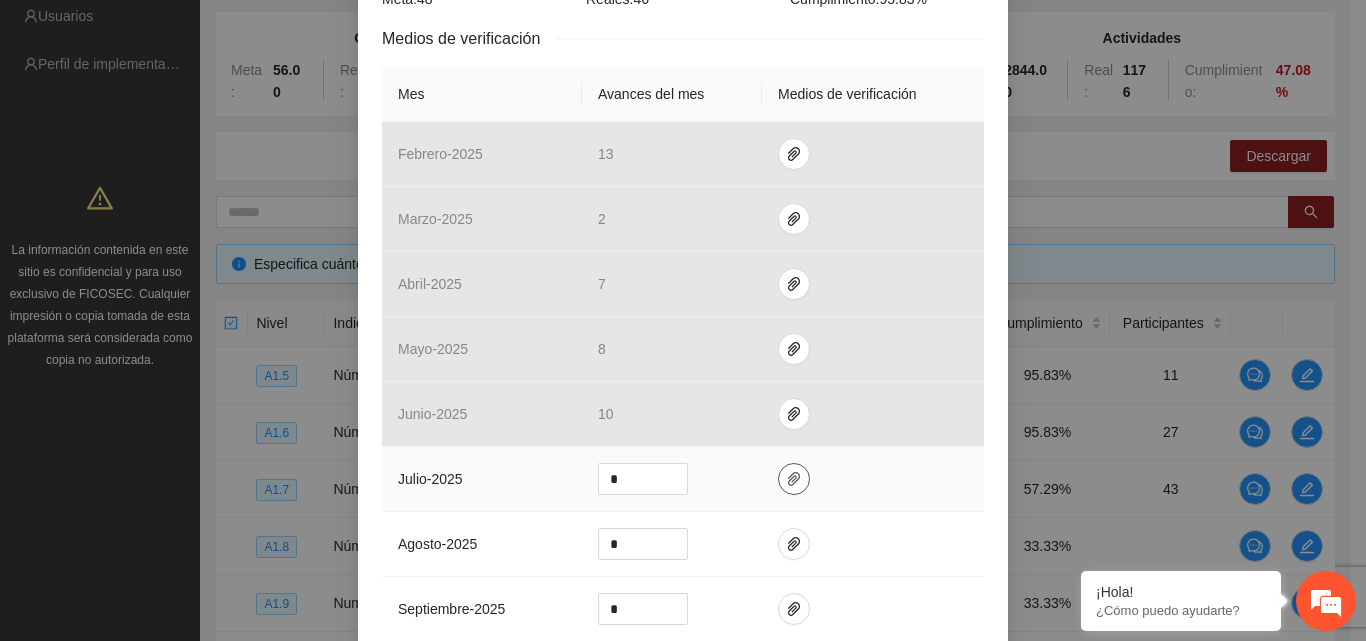click 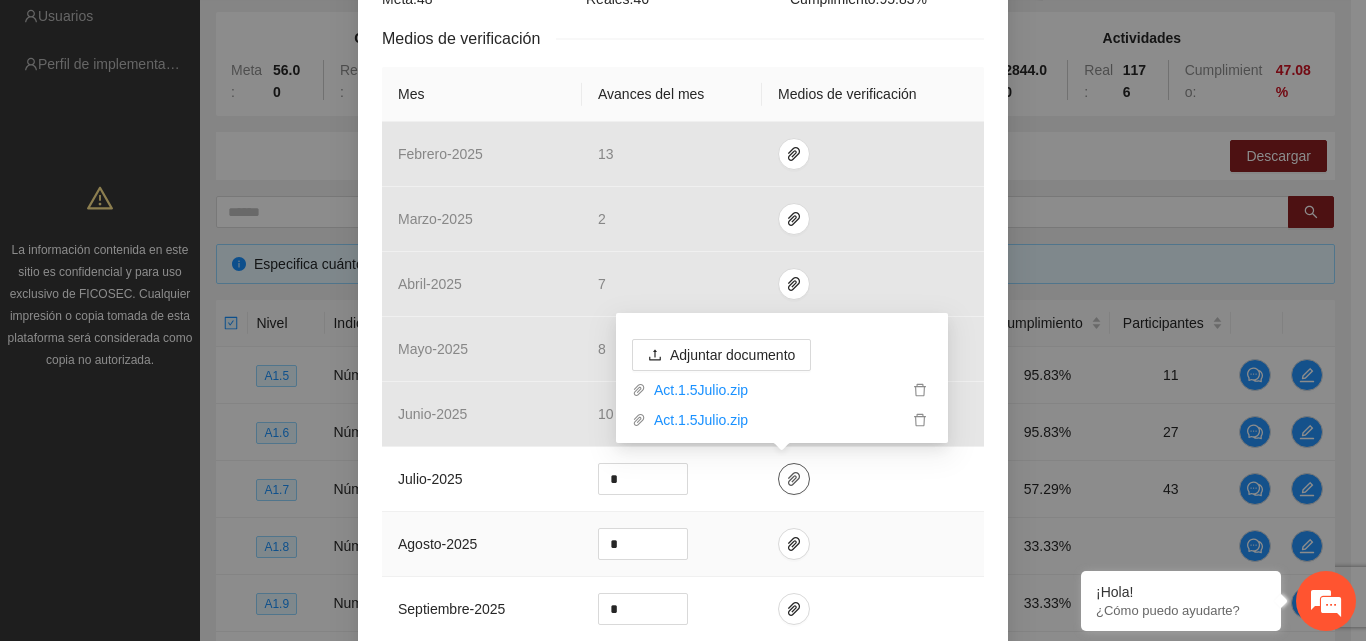 scroll, scrollTop: 854, scrollLeft: 0, axis: vertical 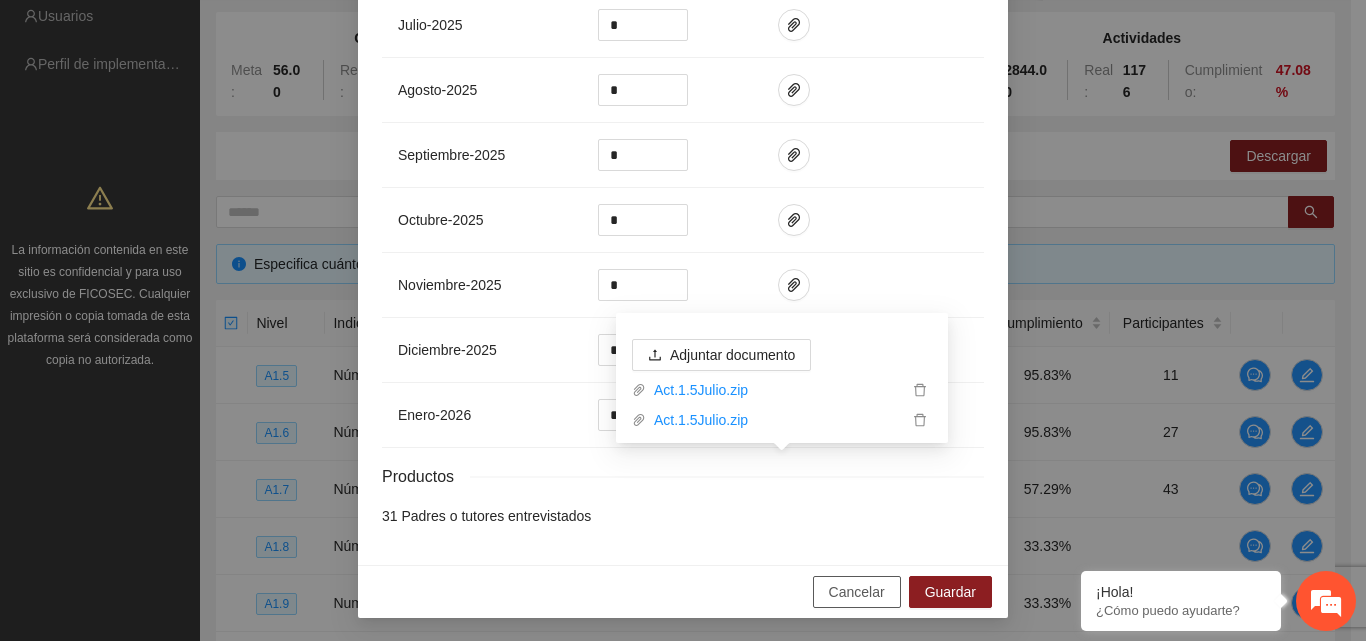 click on "Cancelar" at bounding box center (857, 592) 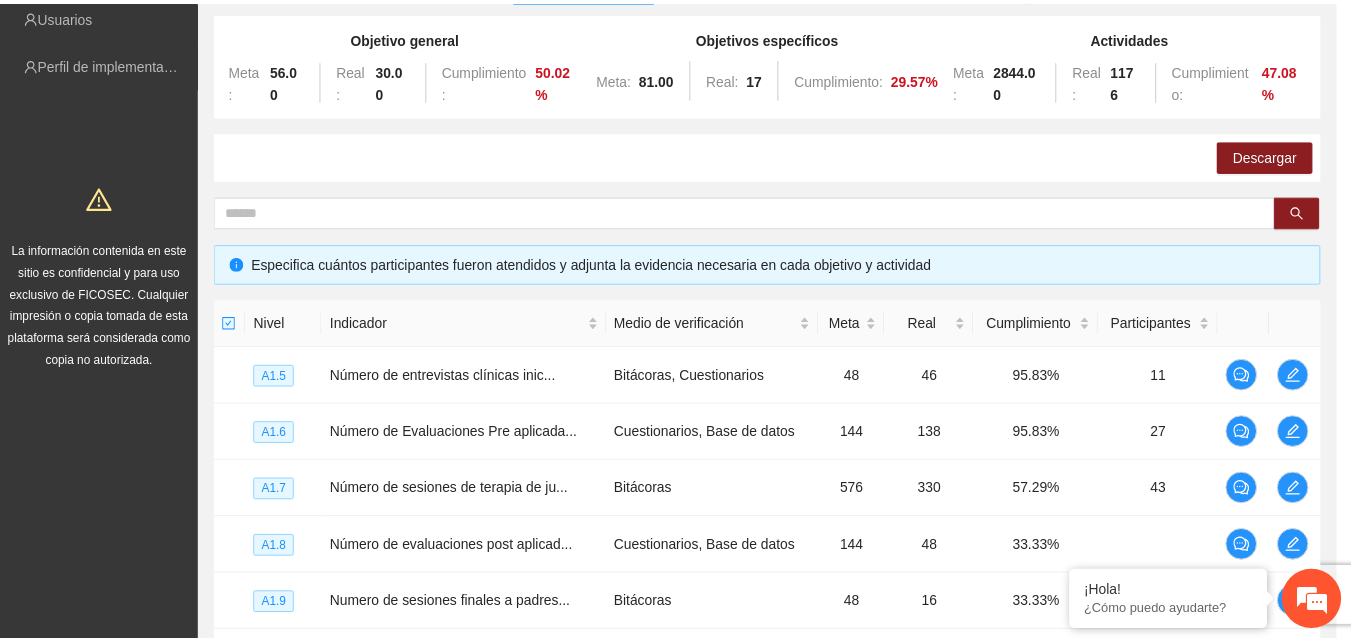 scroll, scrollTop: 754, scrollLeft: 0, axis: vertical 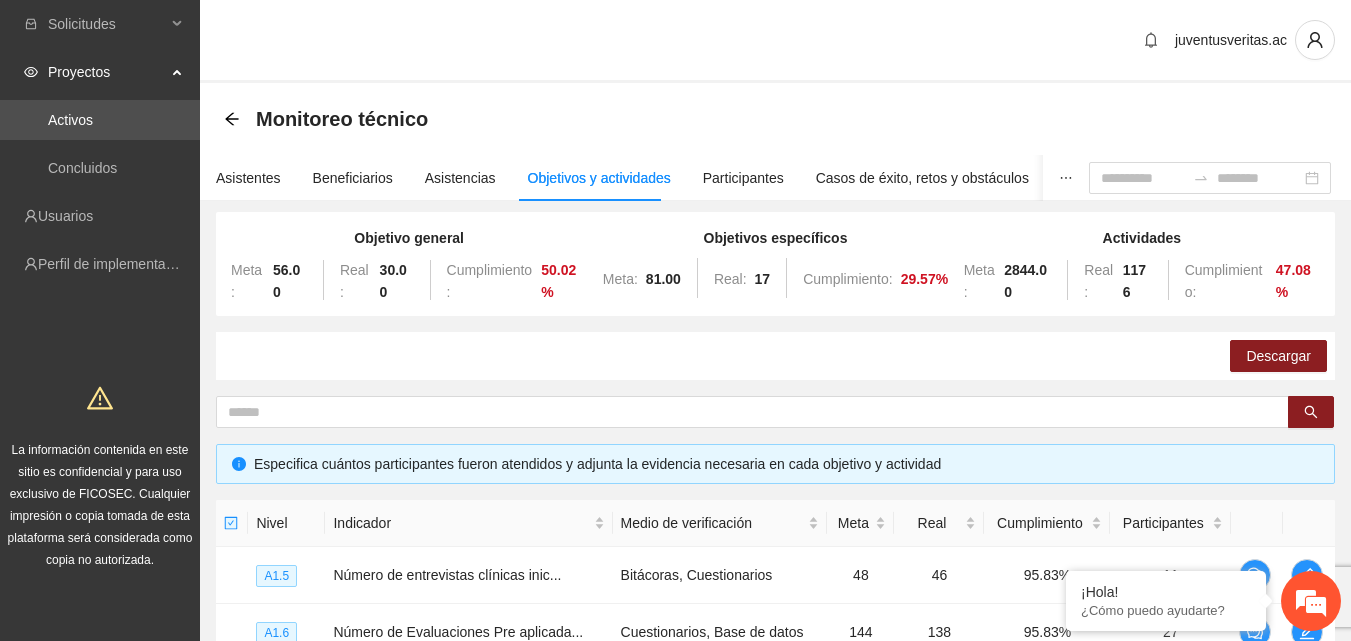 click on "juventusveritas.ac" at bounding box center [775, 41] 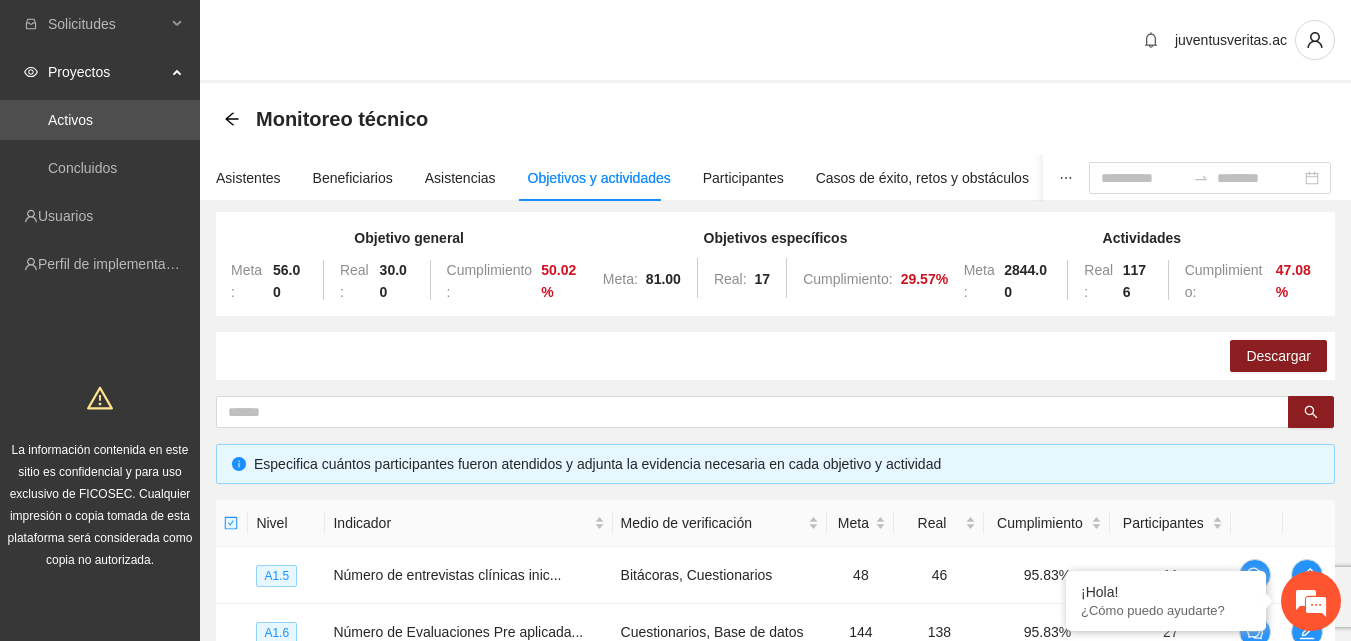click on "juventusveritas.ac" at bounding box center (775, 41) 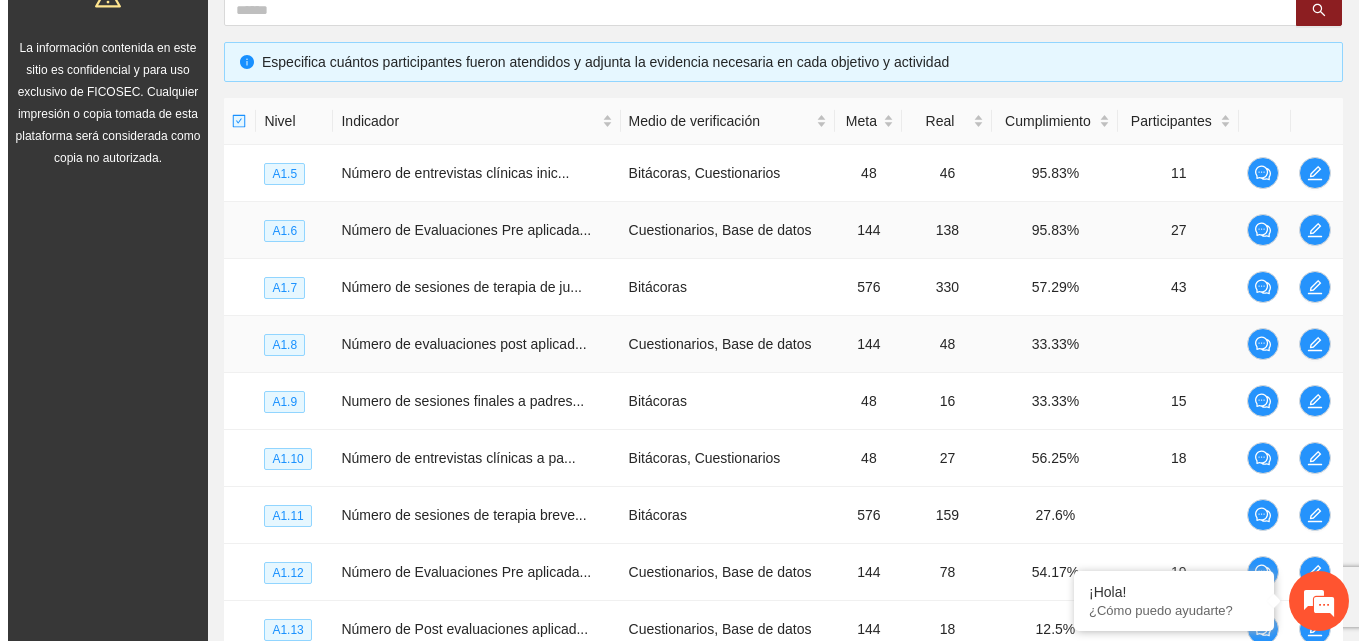 scroll, scrollTop: 400, scrollLeft: 0, axis: vertical 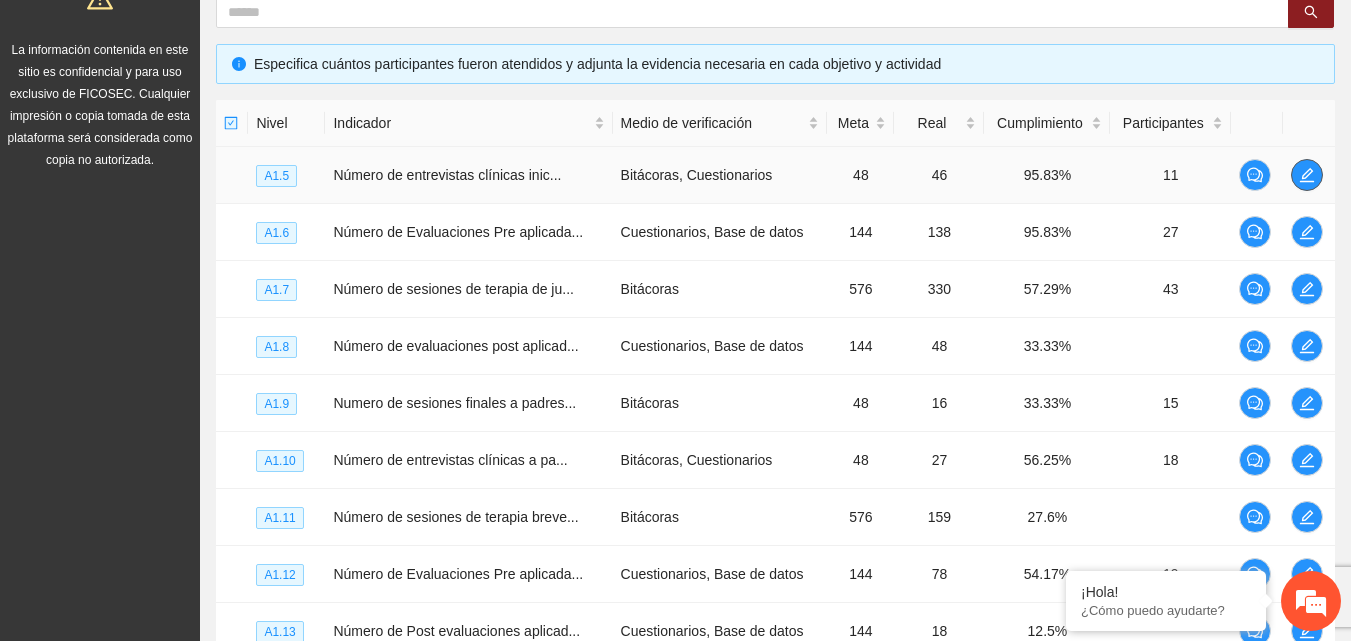 click at bounding box center (1307, 175) 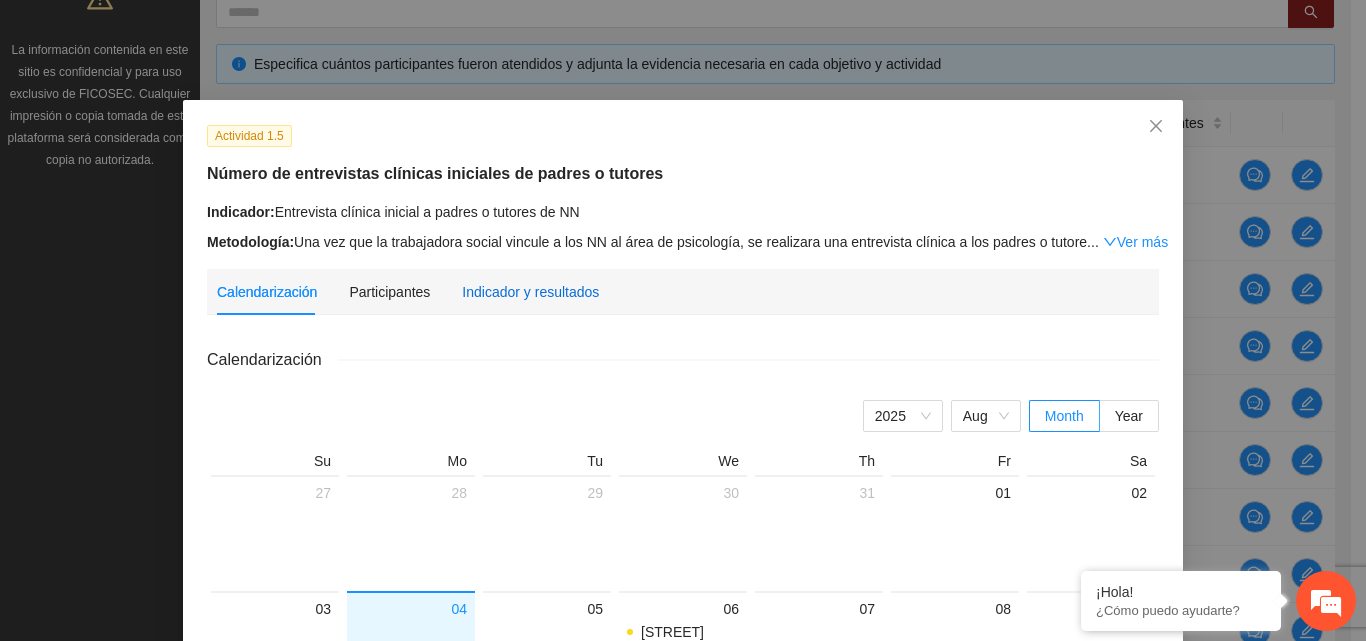 click on "Indicador y resultados" at bounding box center (530, 292) 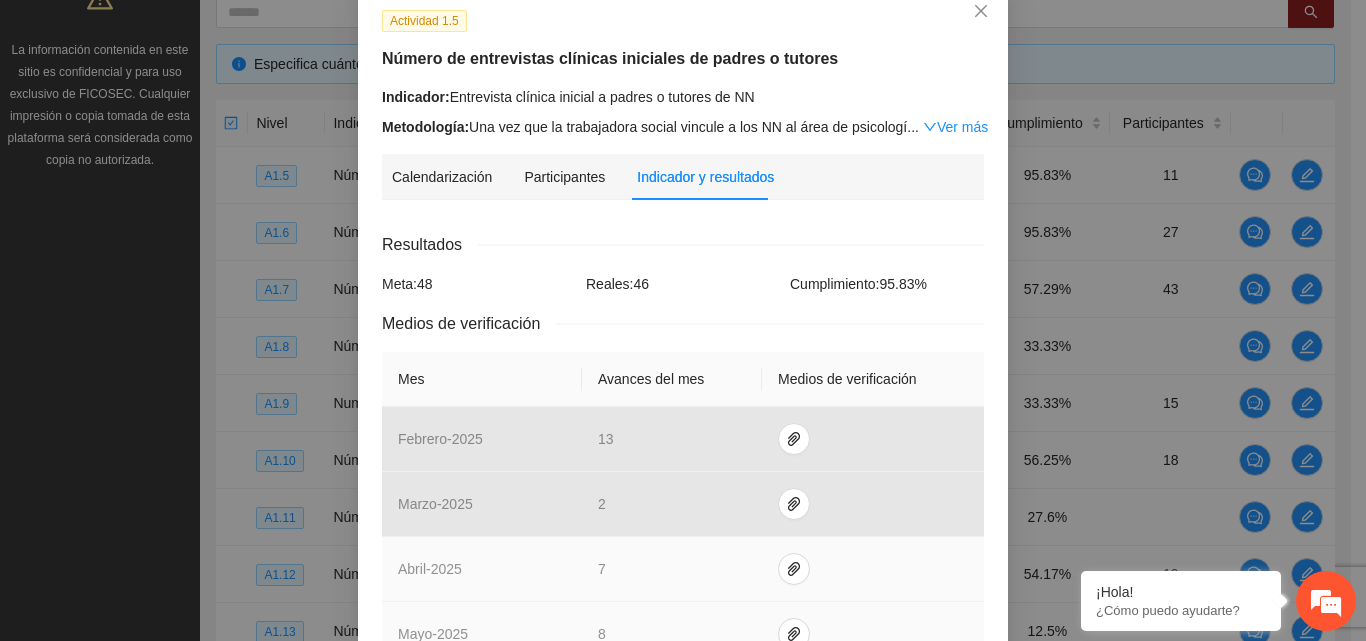 scroll, scrollTop: 300, scrollLeft: 0, axis: vertical 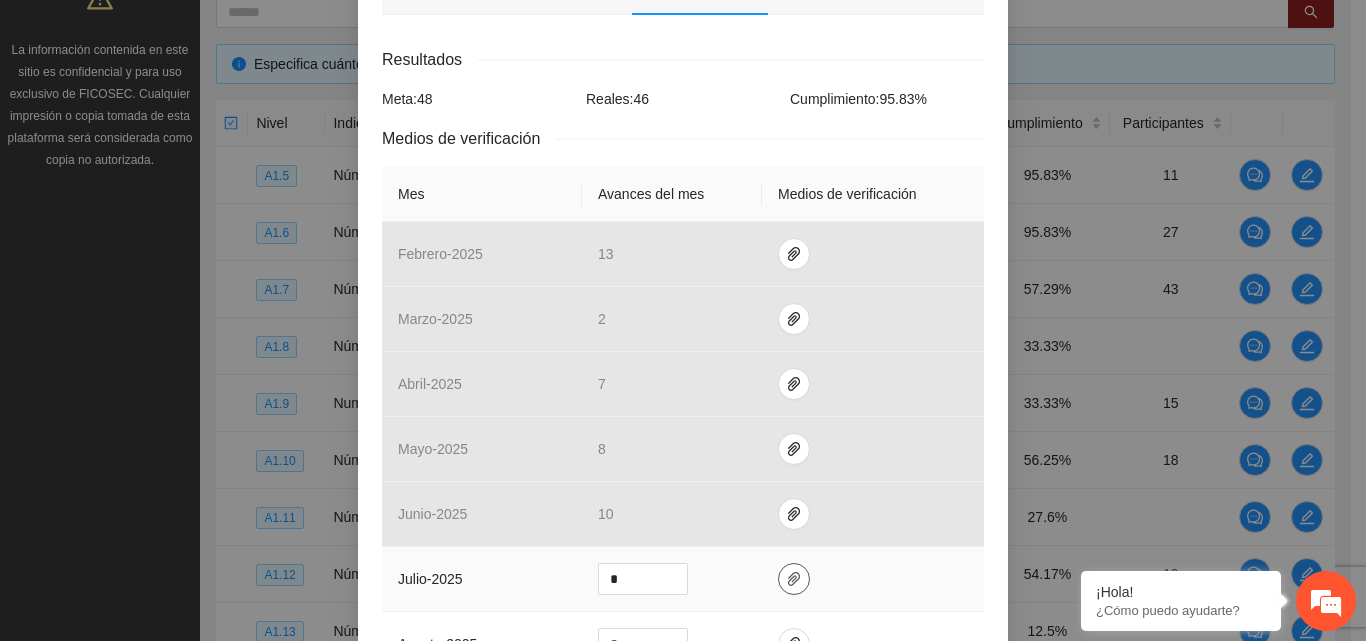 click 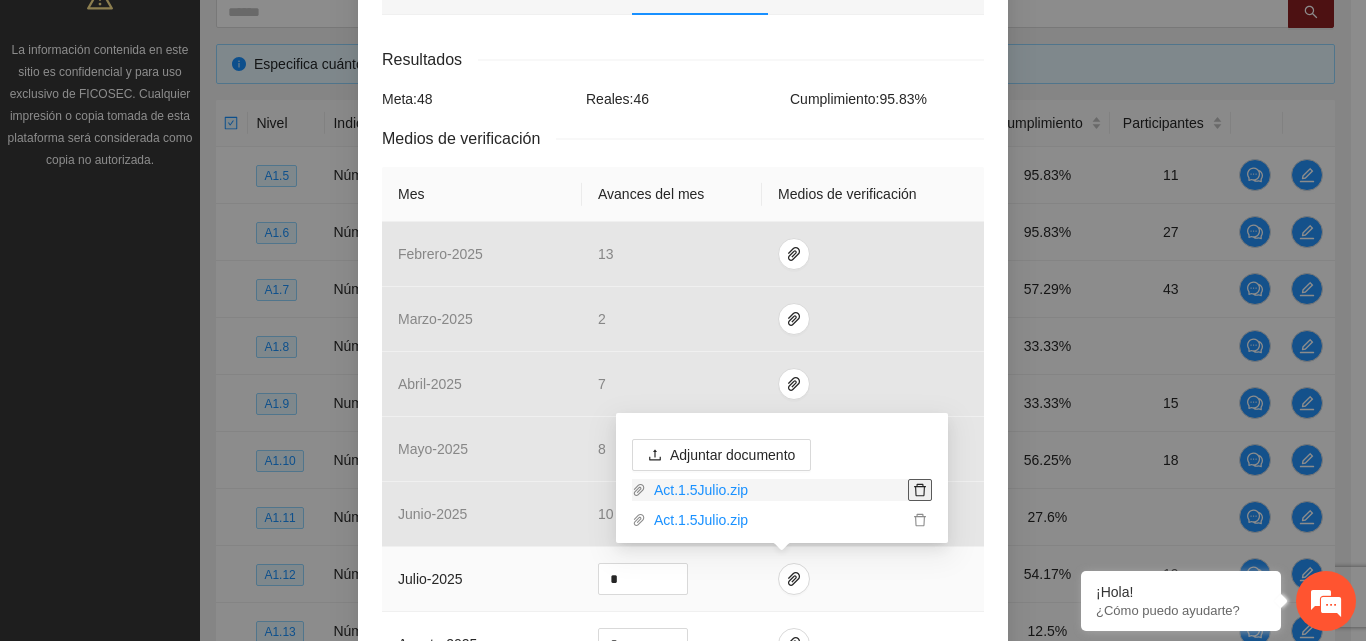 click 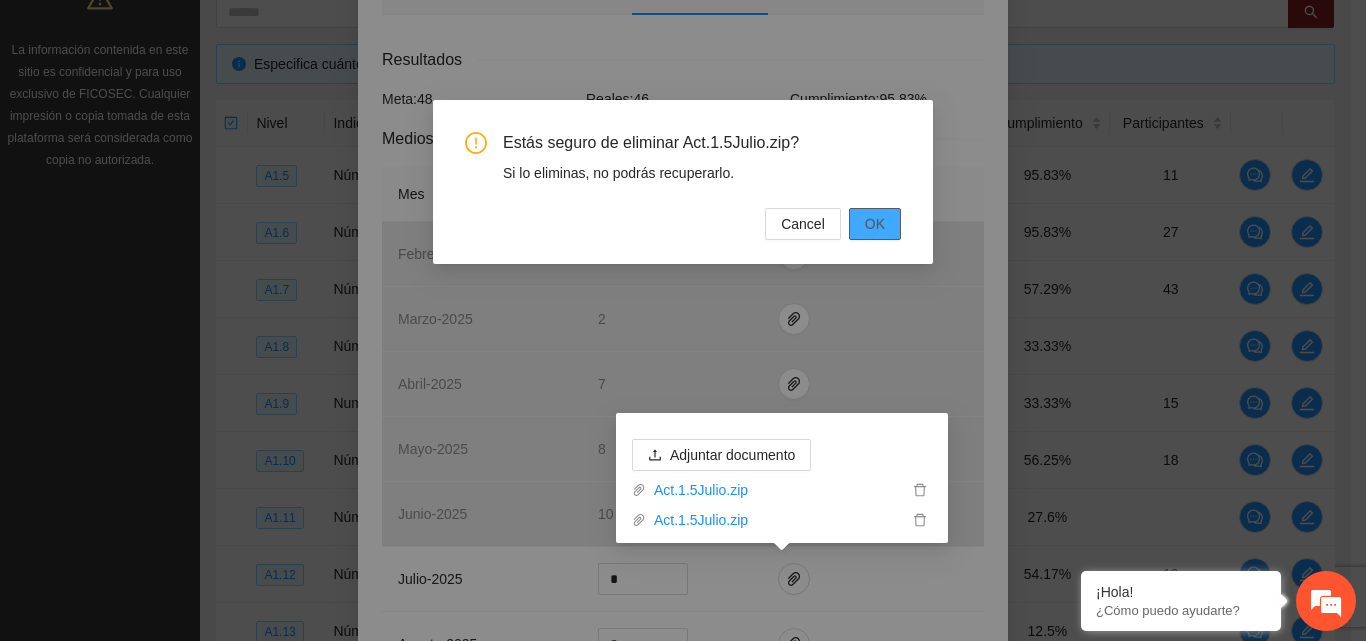 click on "OK" at bounding box center (875, 224) 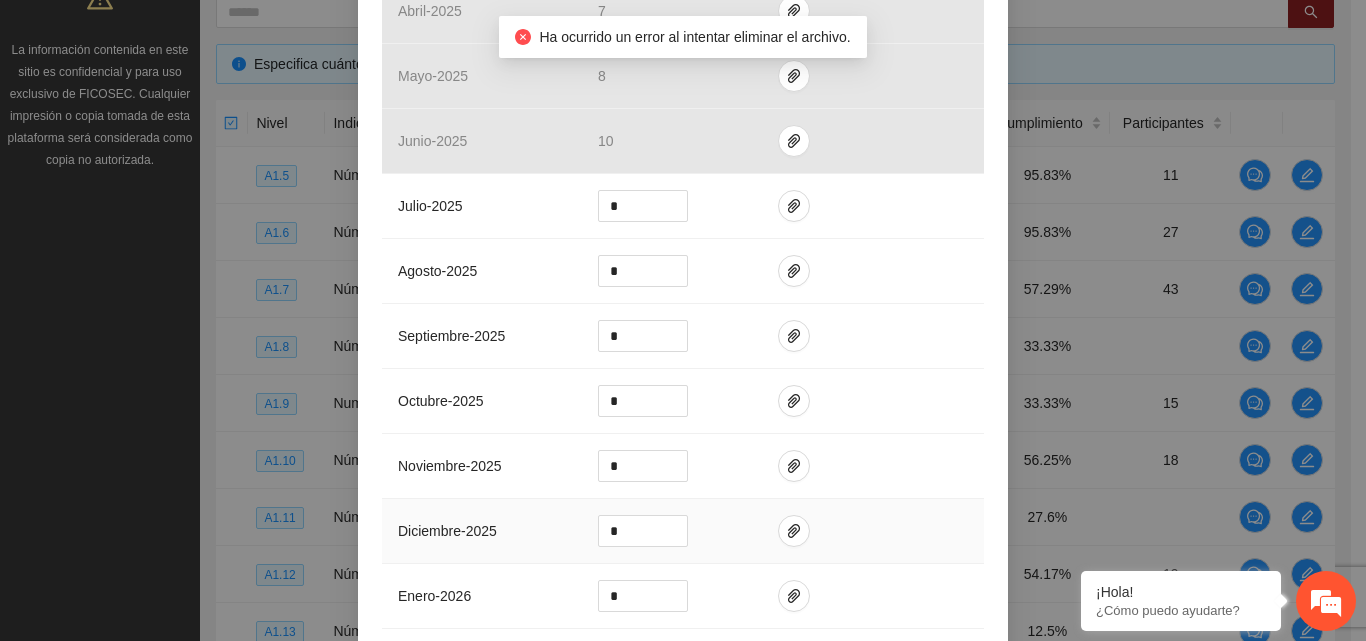 scroll, scrollTop: 700, scrollLeft: 0, axis: vertical 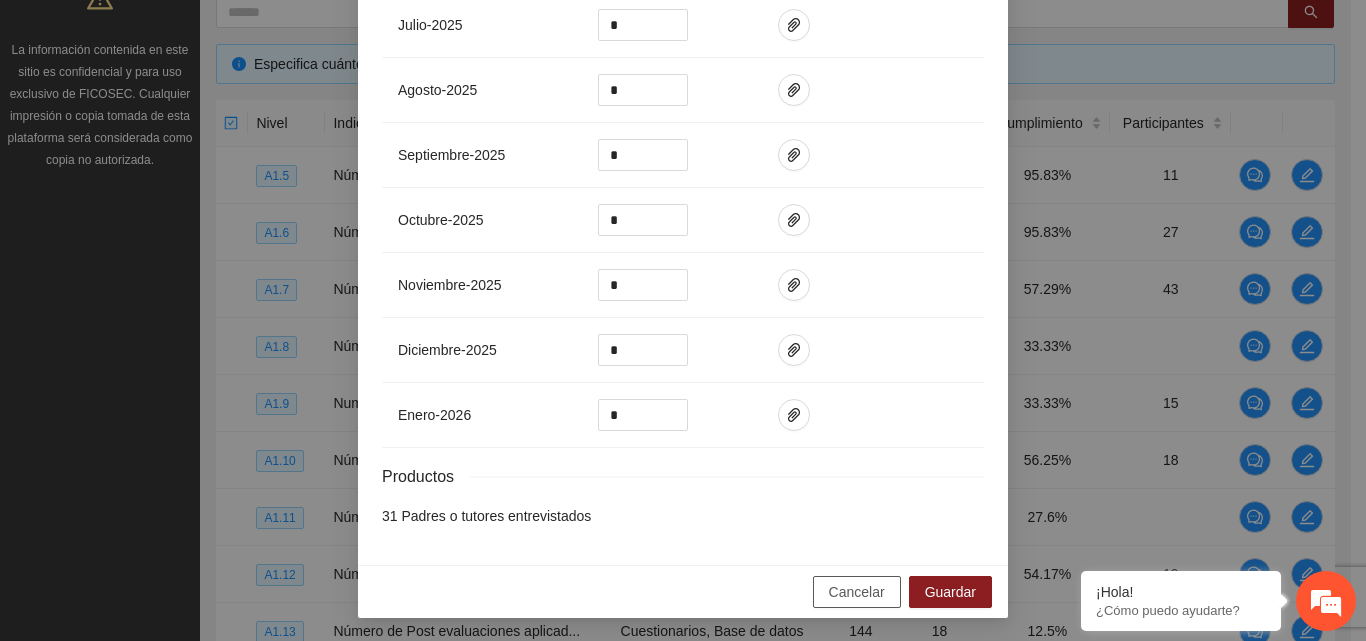 click on "Cancelar" at bounding box center [857, 592] 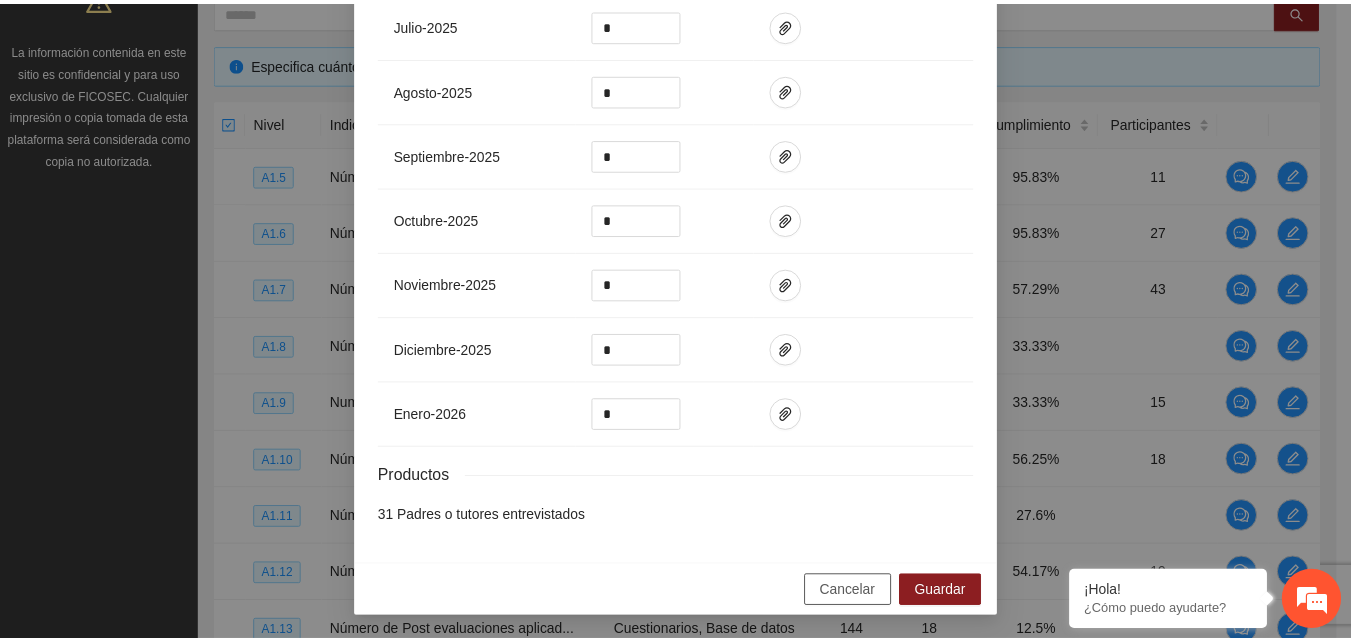 scroll, scrollTop: 754, scrollLeft: 0, axis: vertical 